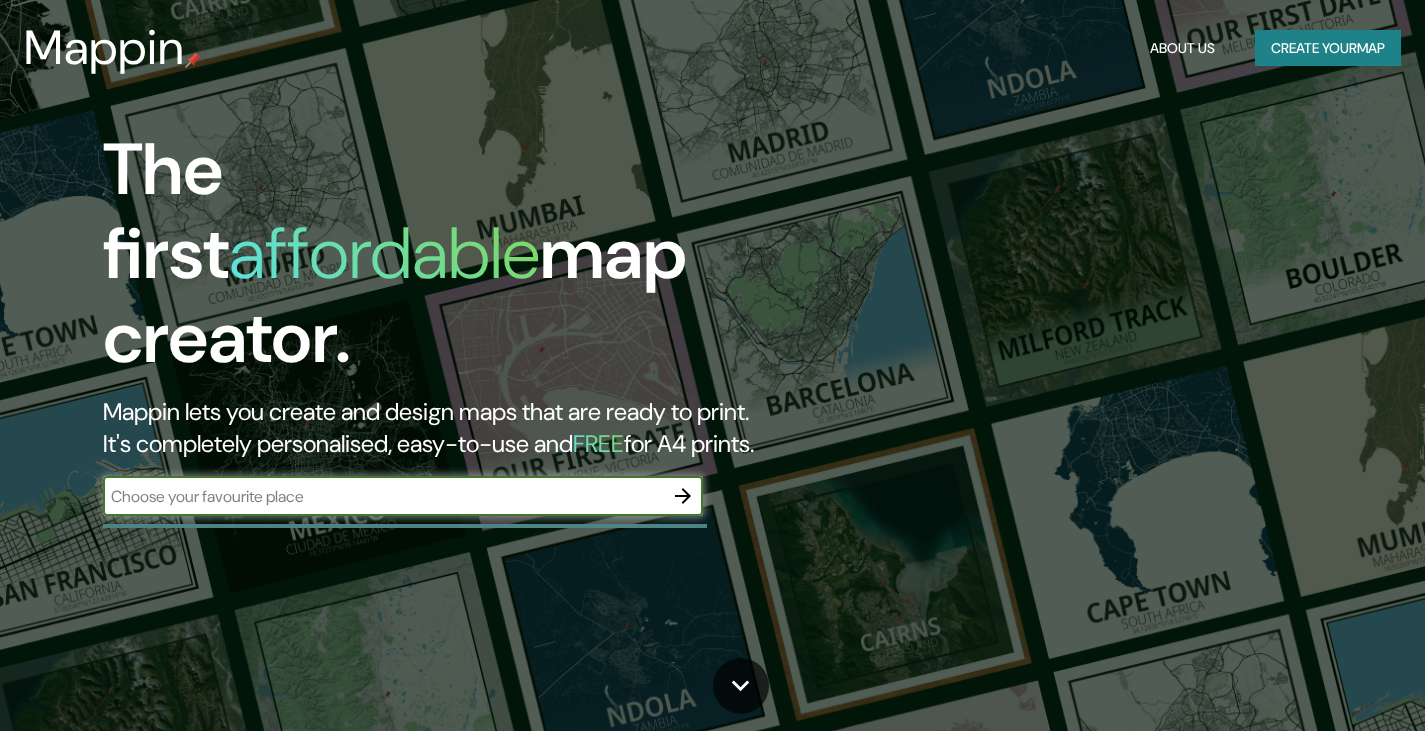 scroll, scrollTop: 0, scrollLeft: 0, axis: both 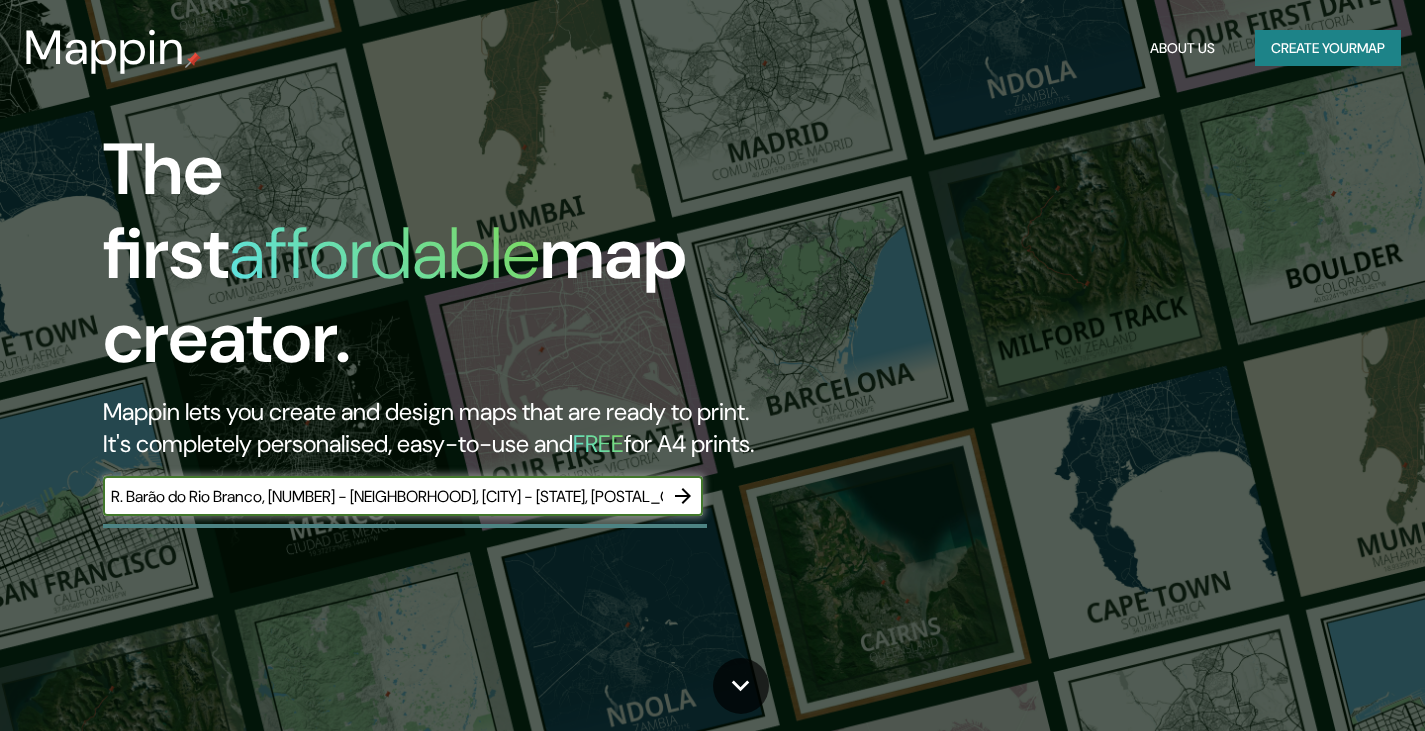 type on "R. Barão do Rio Branco, [NUMBER] - [NEIGHBORHOOD], [CITY] - [STATE], [POSTAL_CODE]" 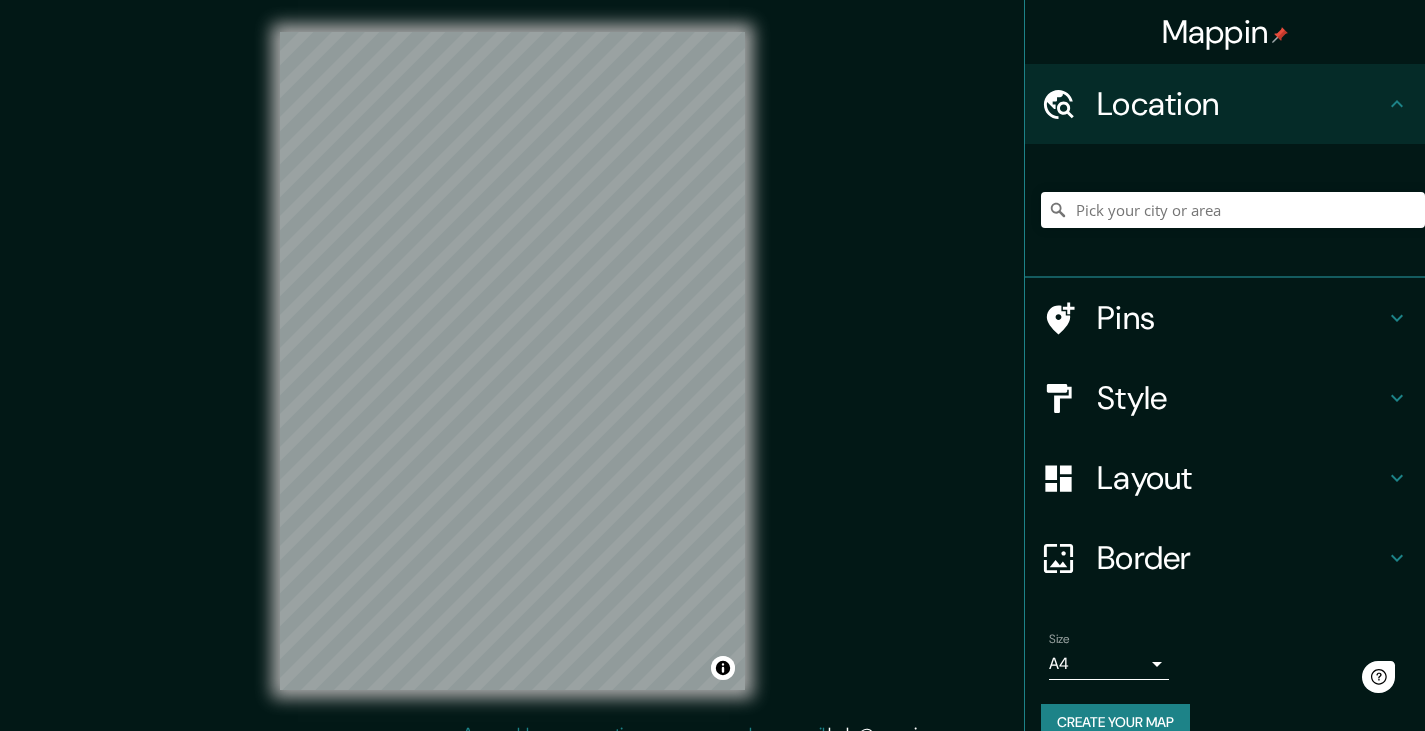 scroll, scrollTop: 0, scrollLeft: 0, axis: both 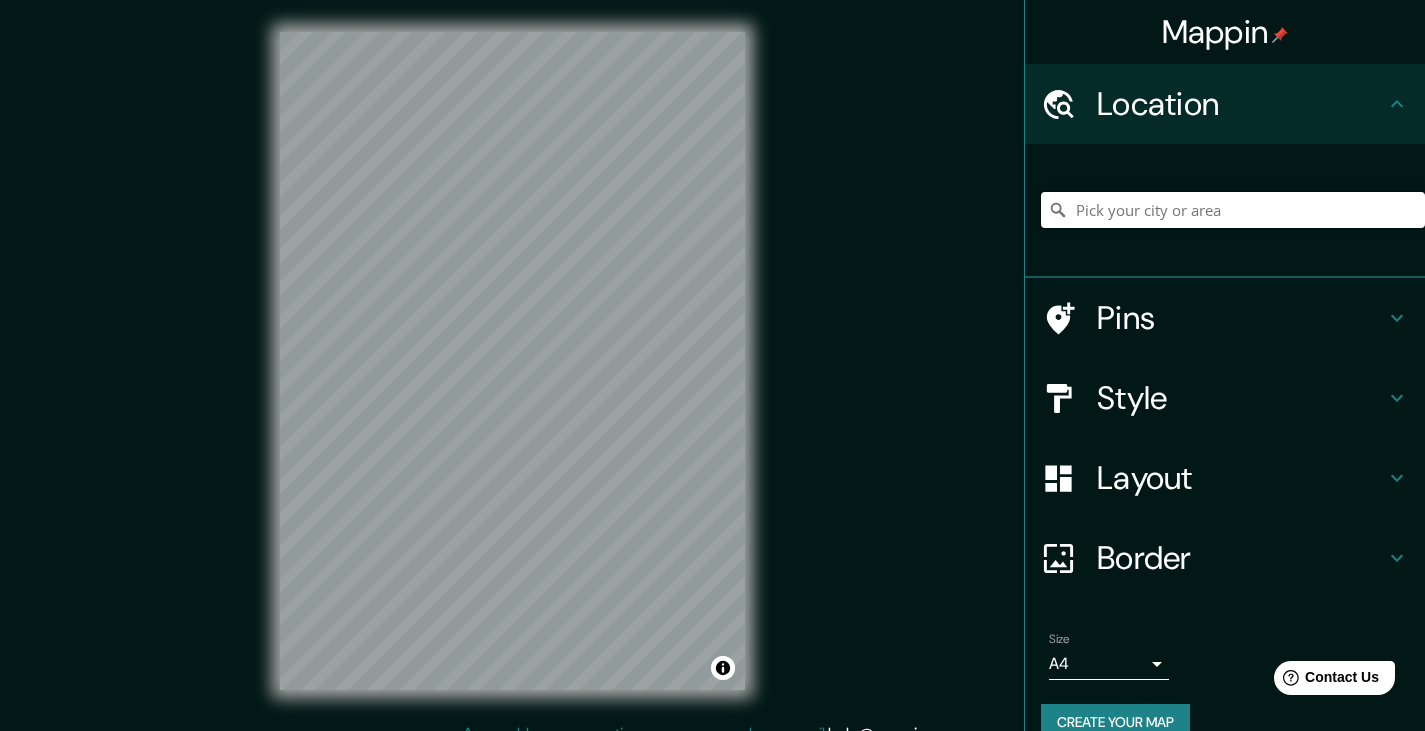 click at bounding box center (1233, 210) 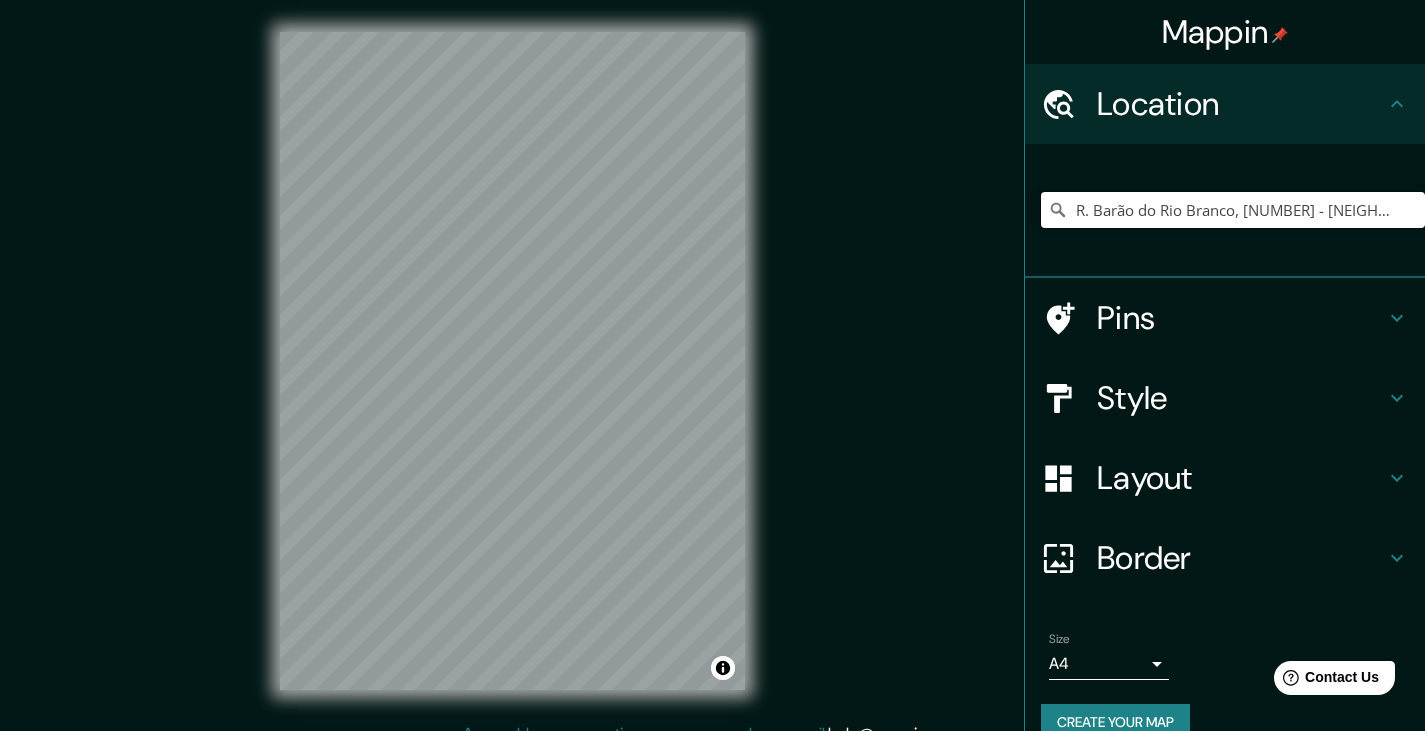 scroll, scrollTop: 0, scrollLeft: 114, axis: horizontal 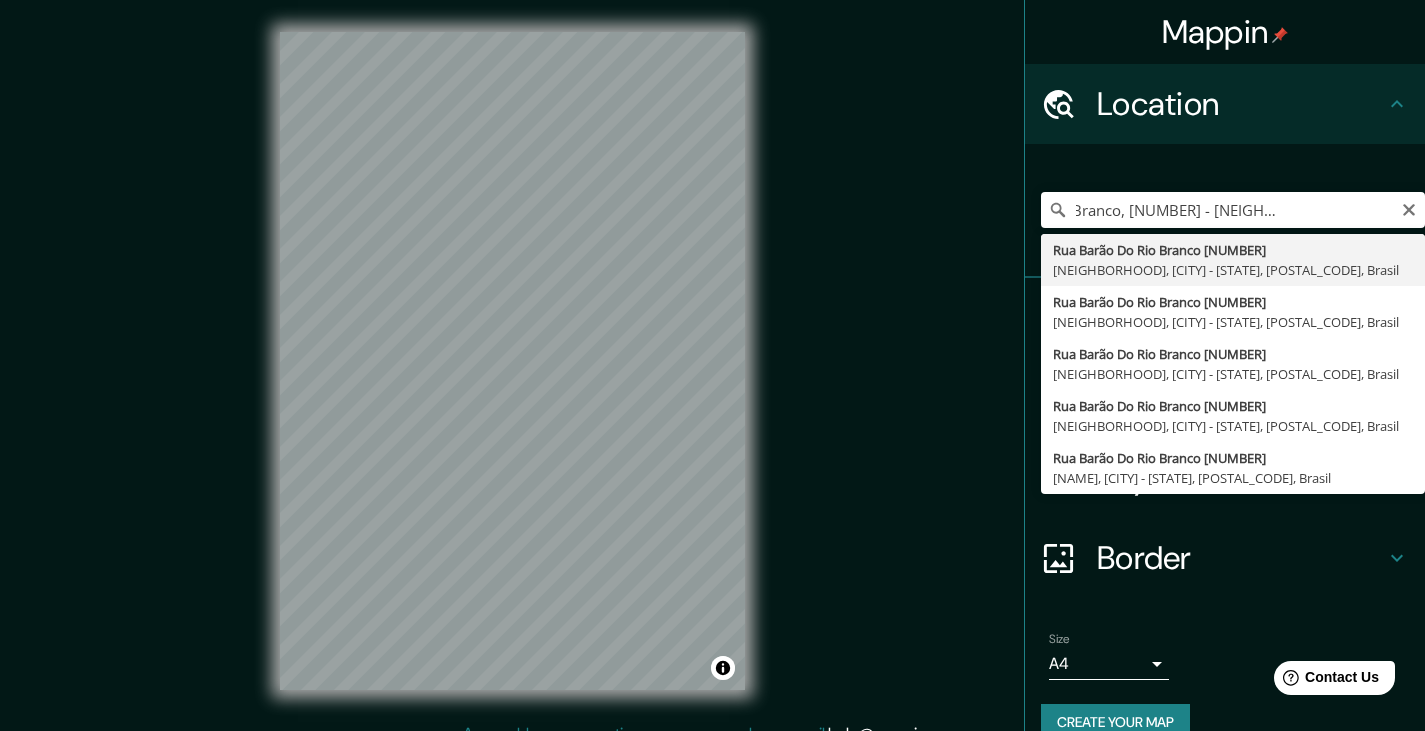 type on "Rua Barão Do Rio Branco [NUMBER], [NEIGHBORHOOD], [CITY] - [STATE], [POSTAL_CODE], Brasil" 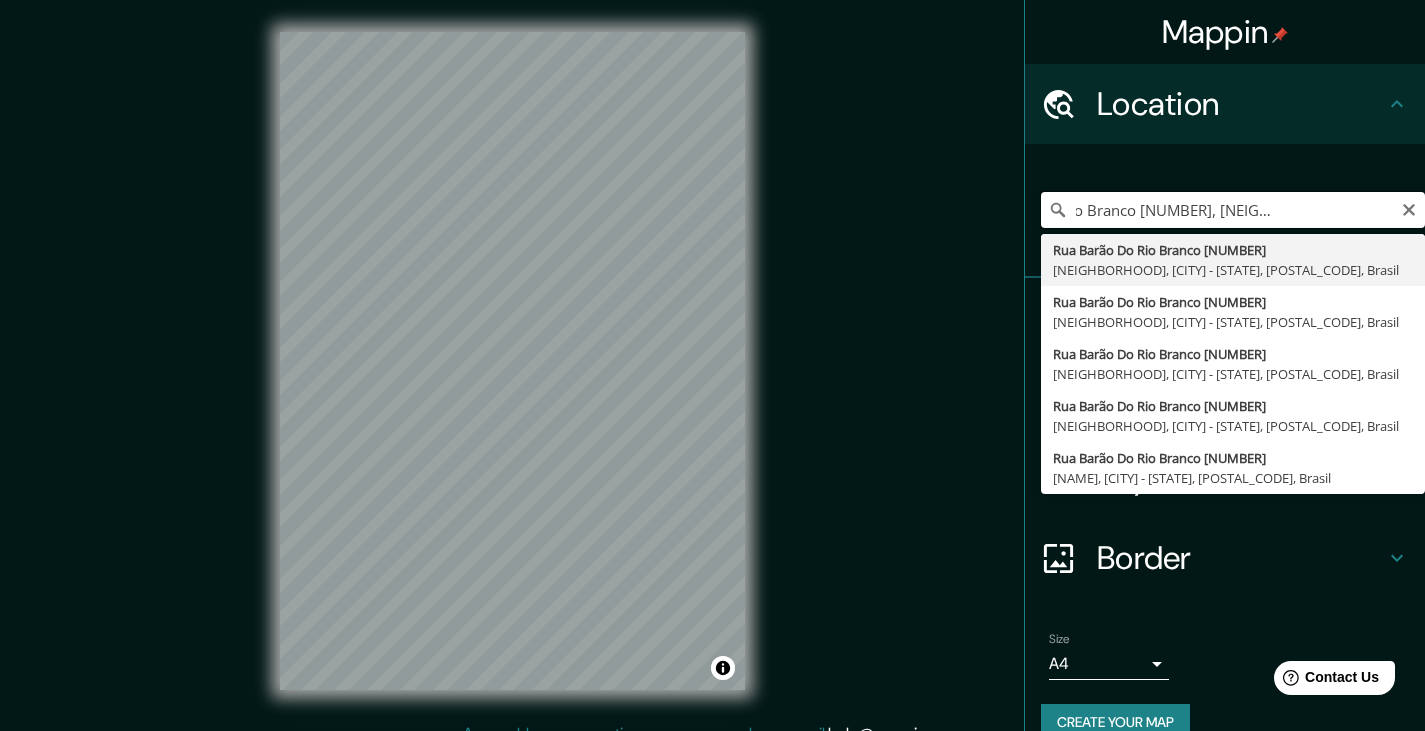 scroll, scrollTop: 0, scrollLeft: 0, axis: both 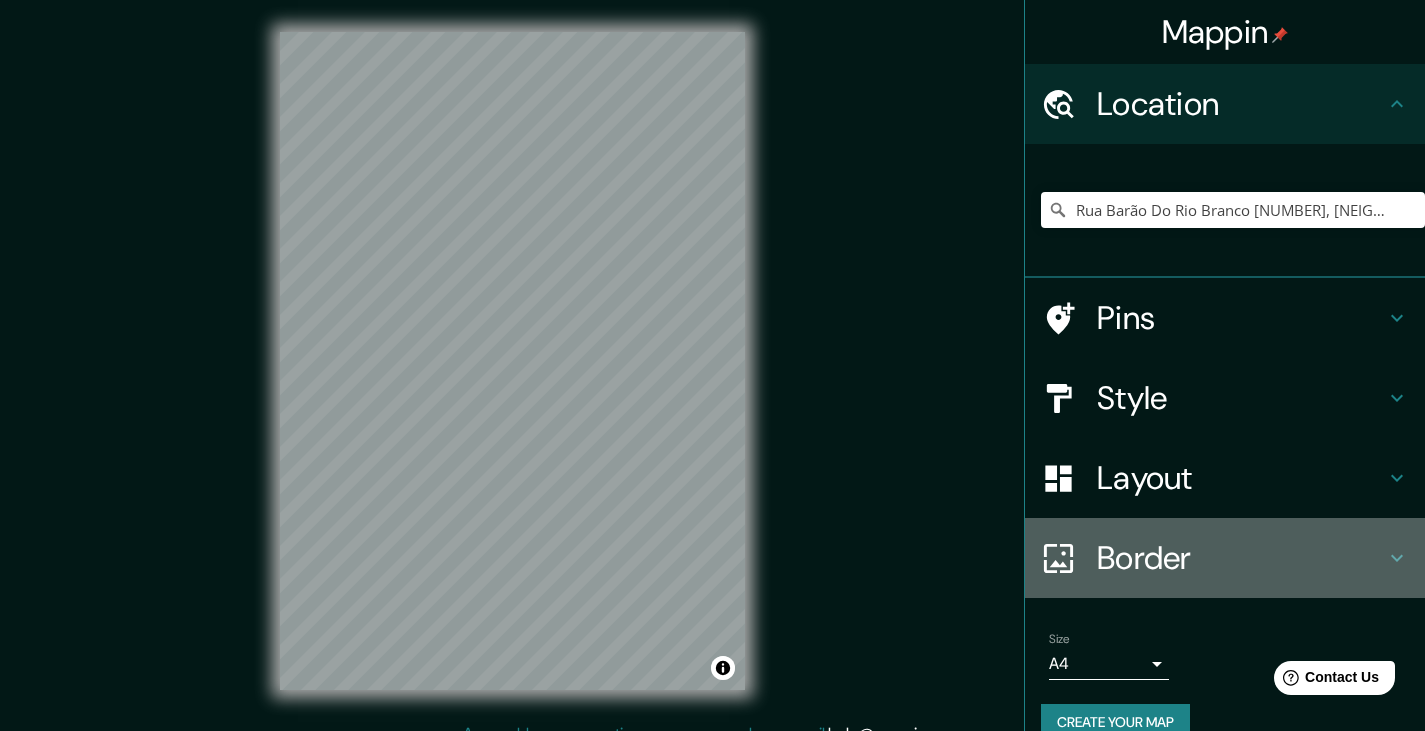 click on "Border" at bounding box center (1241, 558) 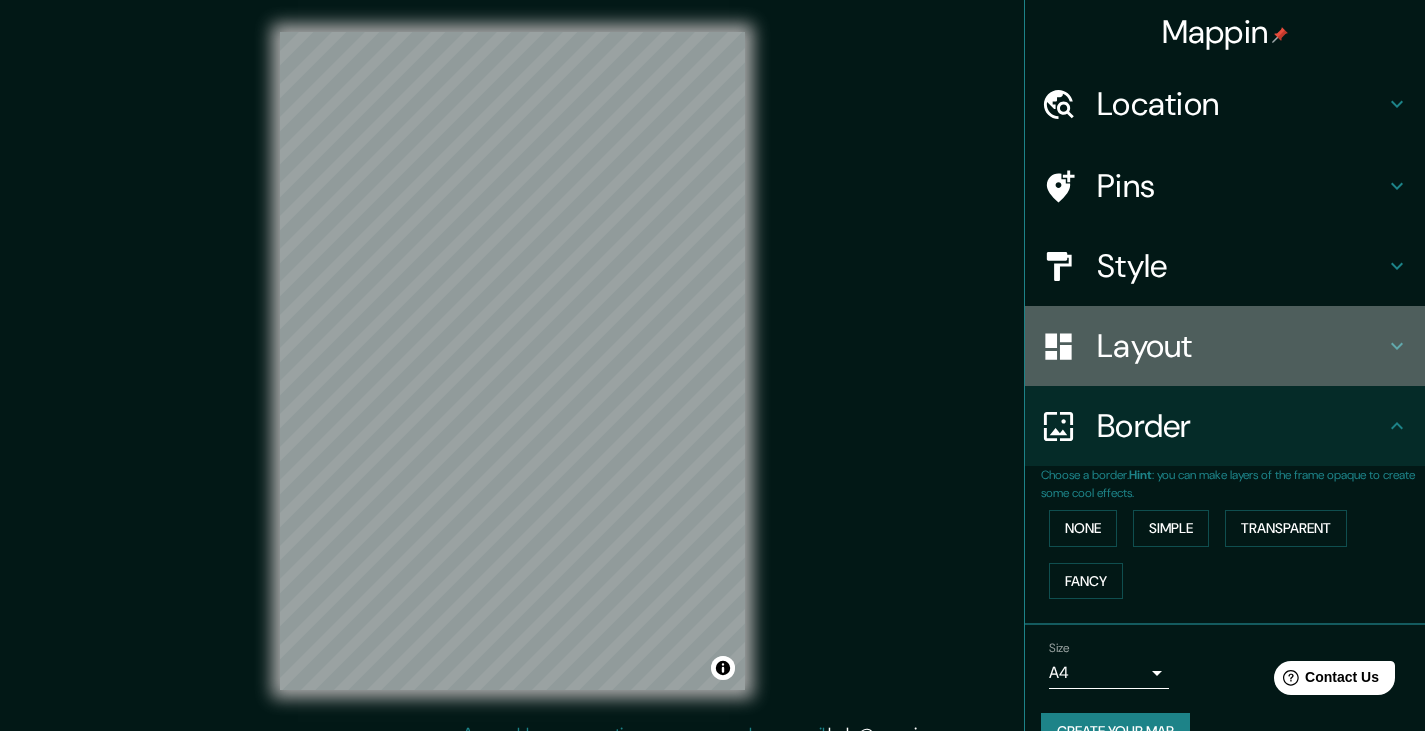 click on "Layout" at bounding box center (1241, 346) 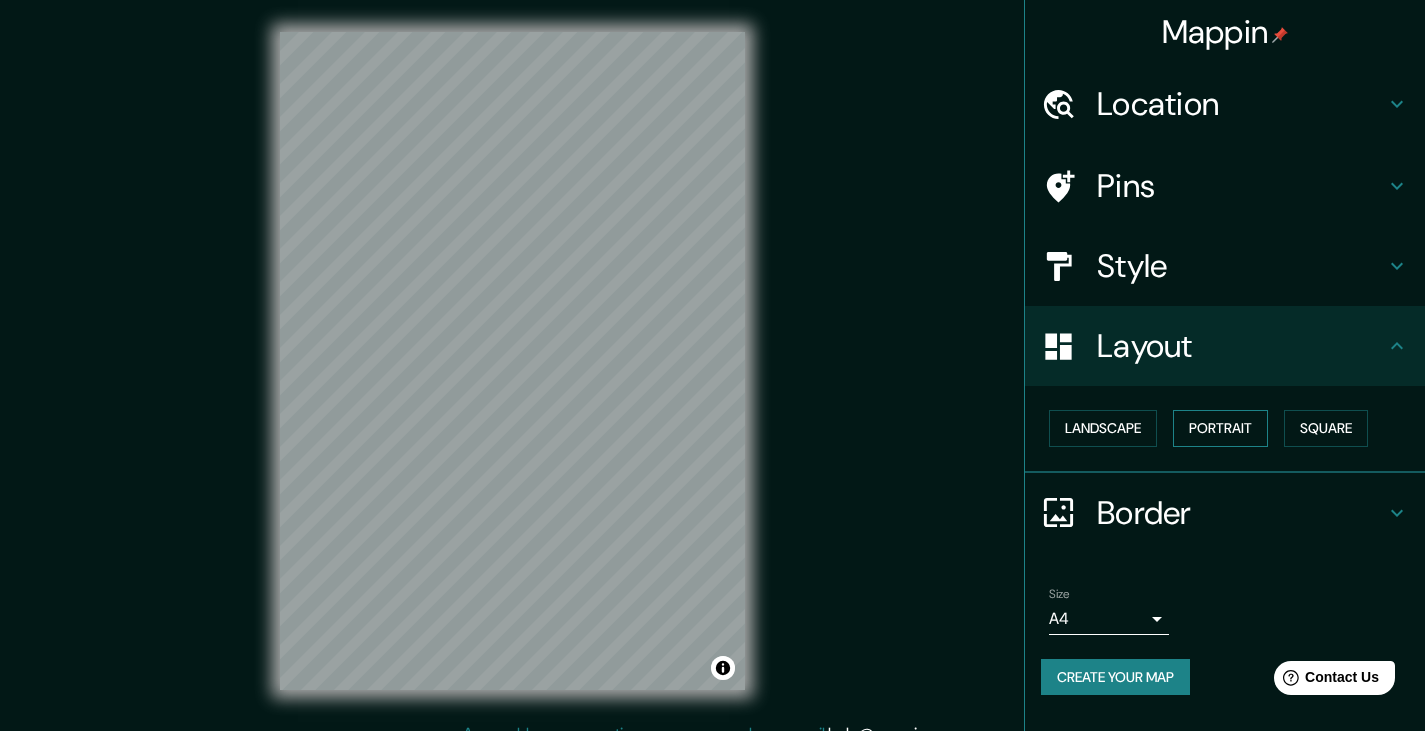 click on "Portrait" at bounding box center (1220, 428) 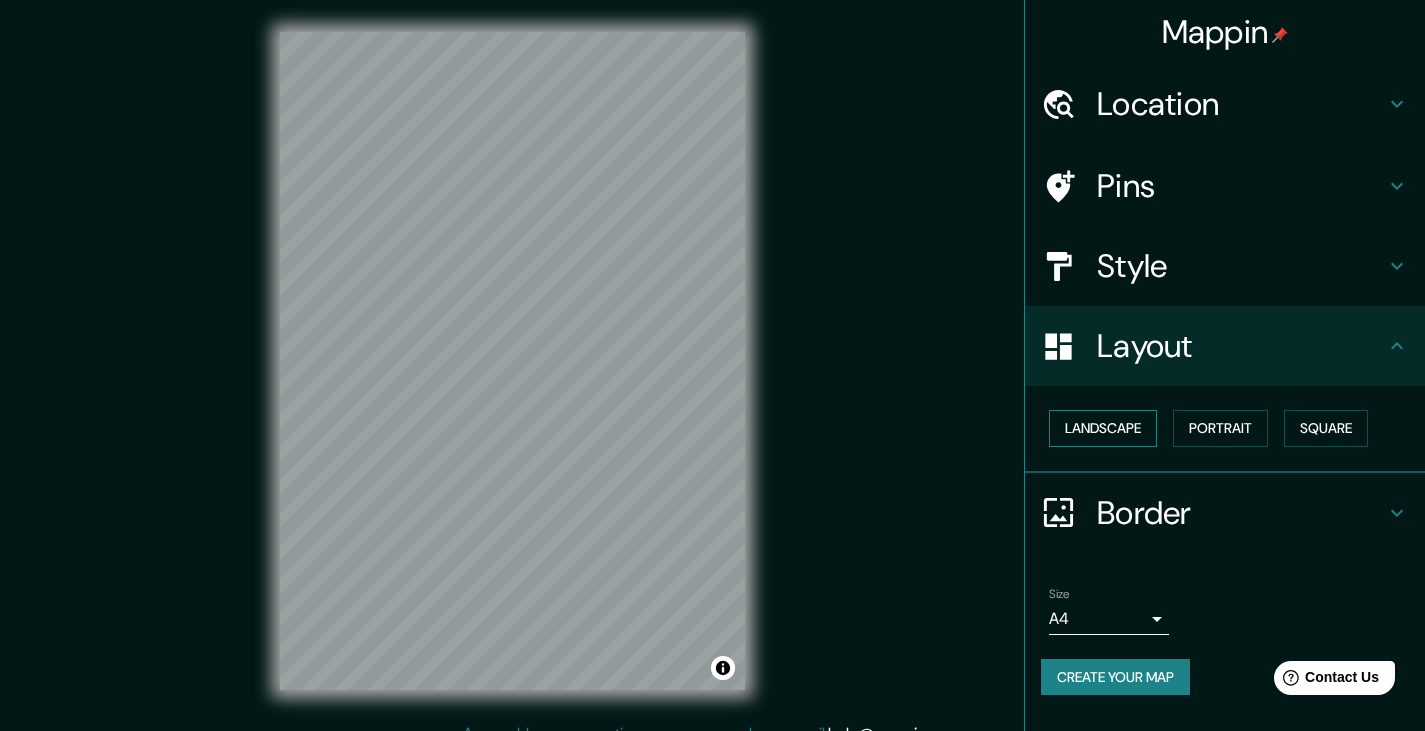 click on "Landscape" at bounding box center [1103, 428] 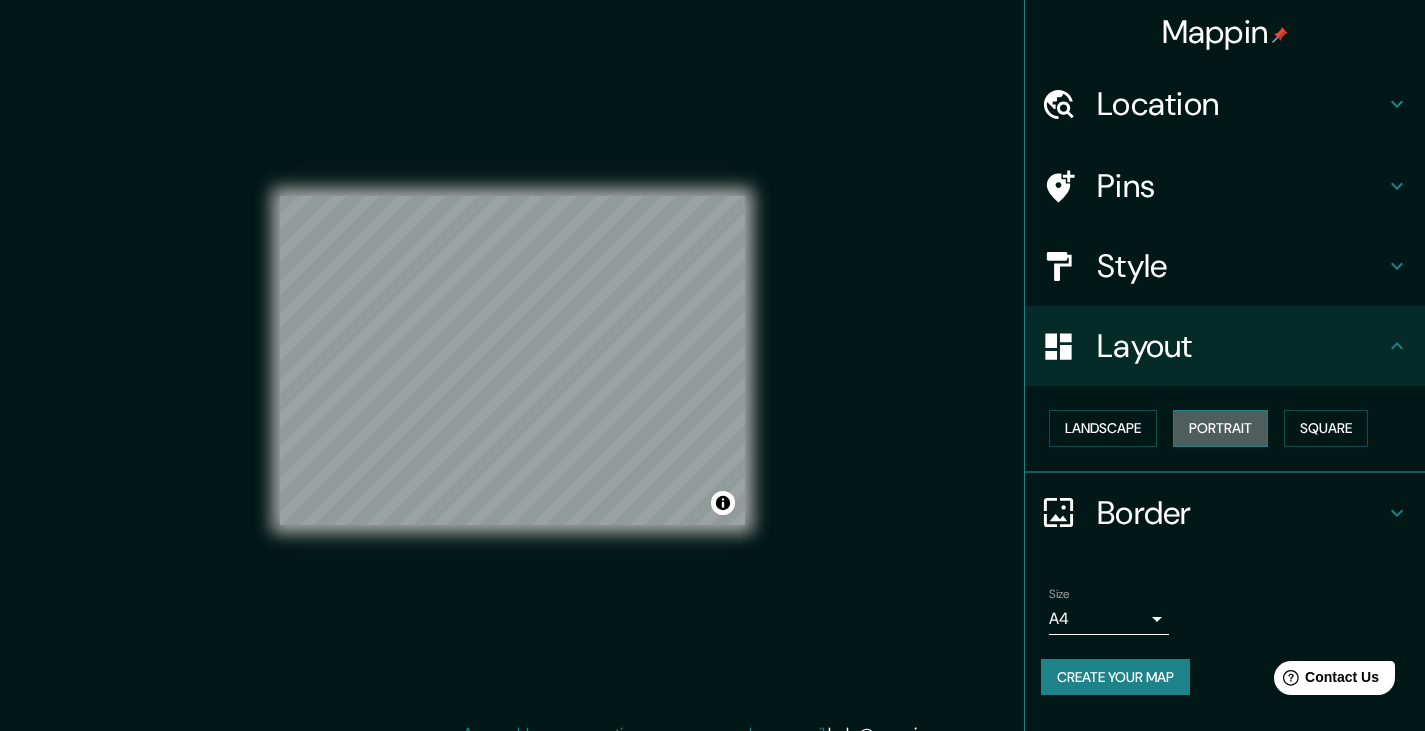 click on "Portrait" at bounding box center (1220, 428) 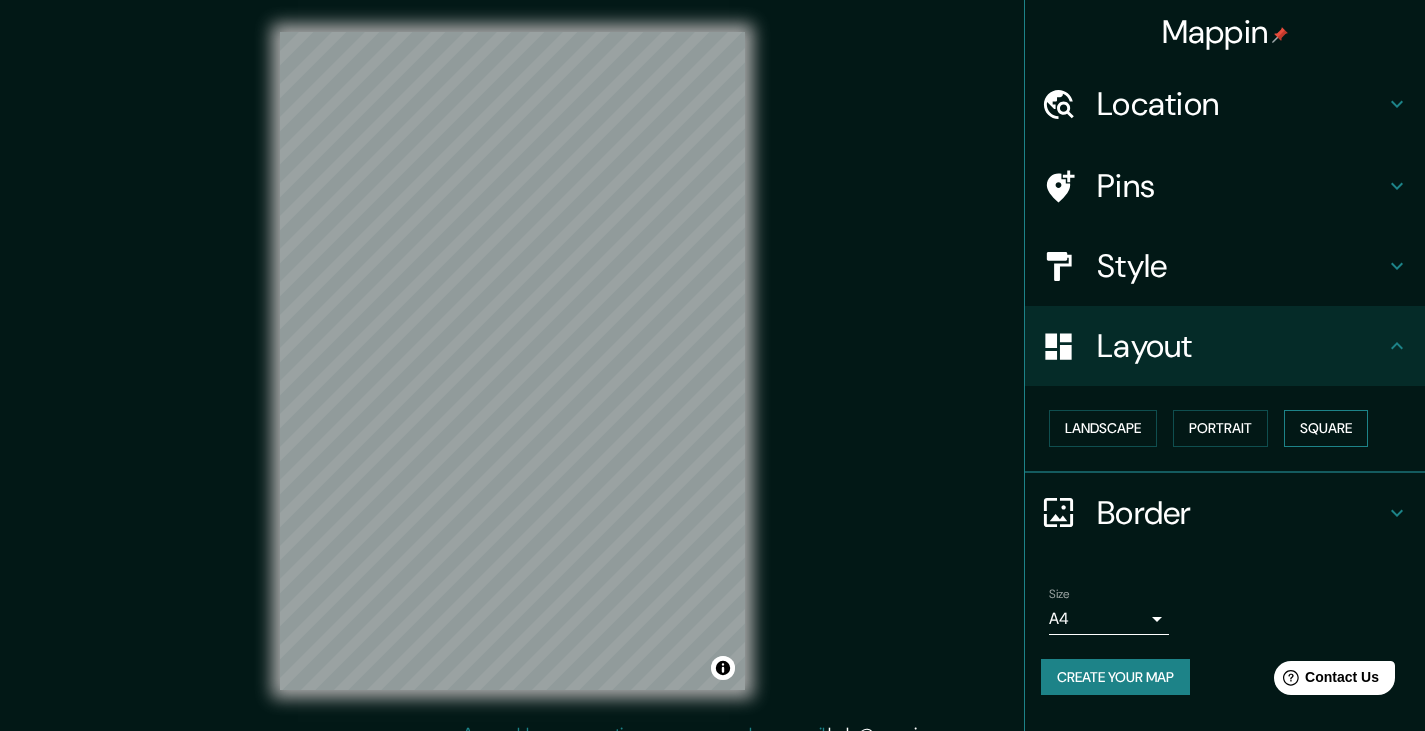 click on "Square" at bounding box center (1326, 428) 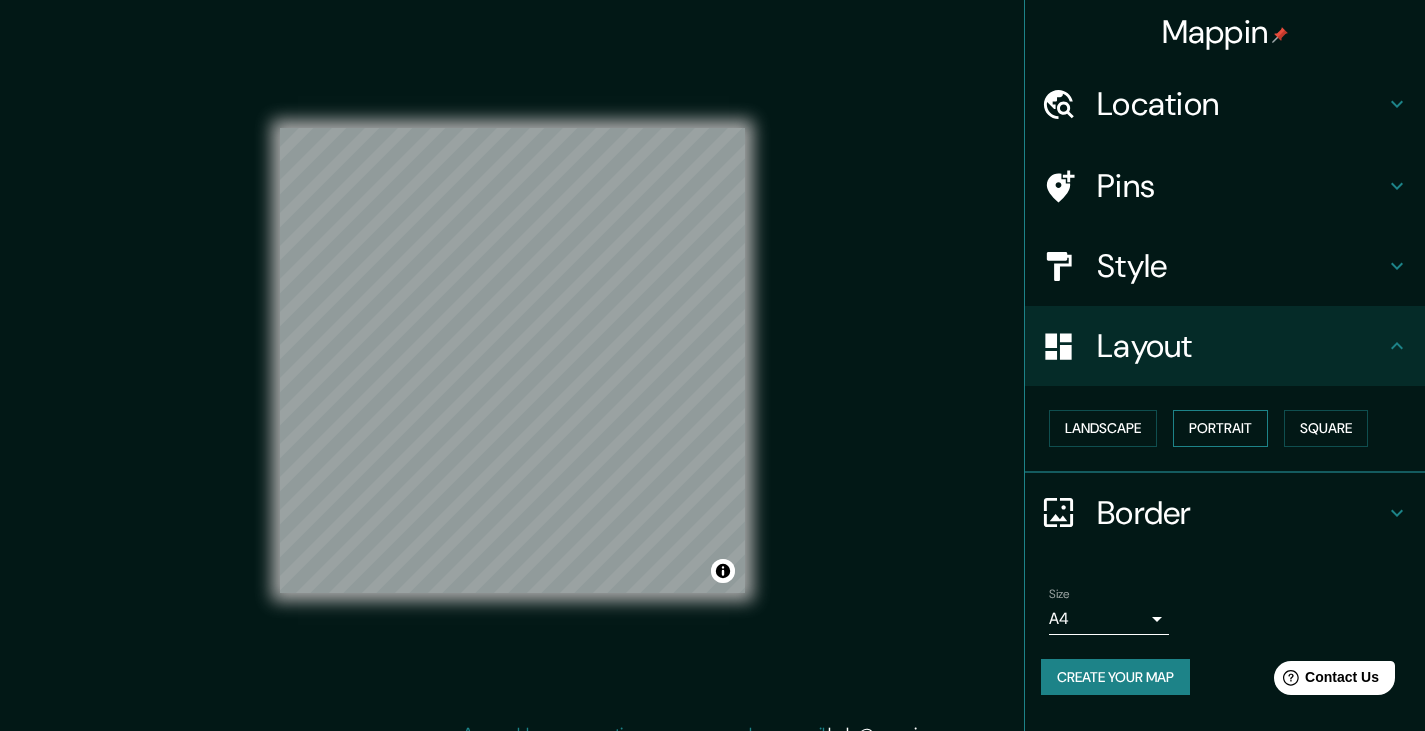 click on "Portrait" at bounding box center [1220, 428] 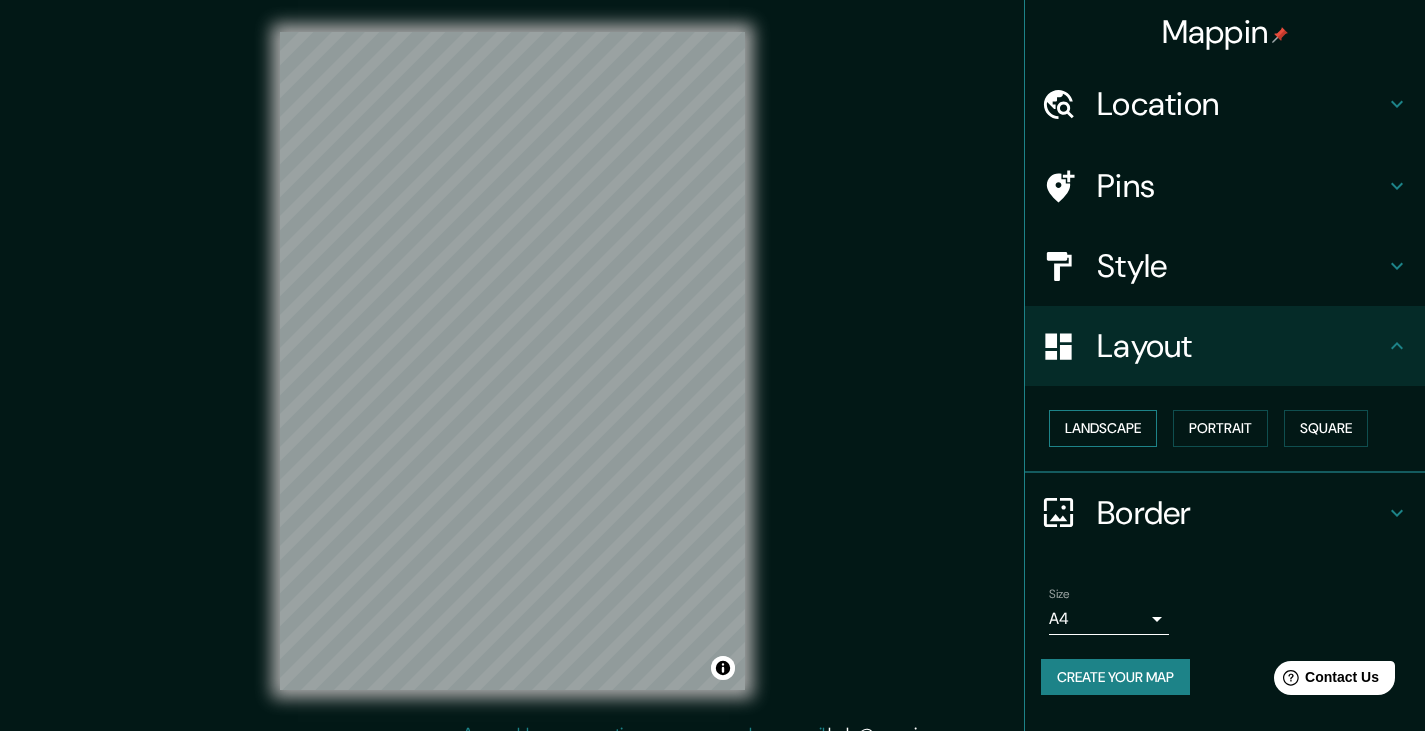 click on "Landscape" at bounding box center [1103, 428] 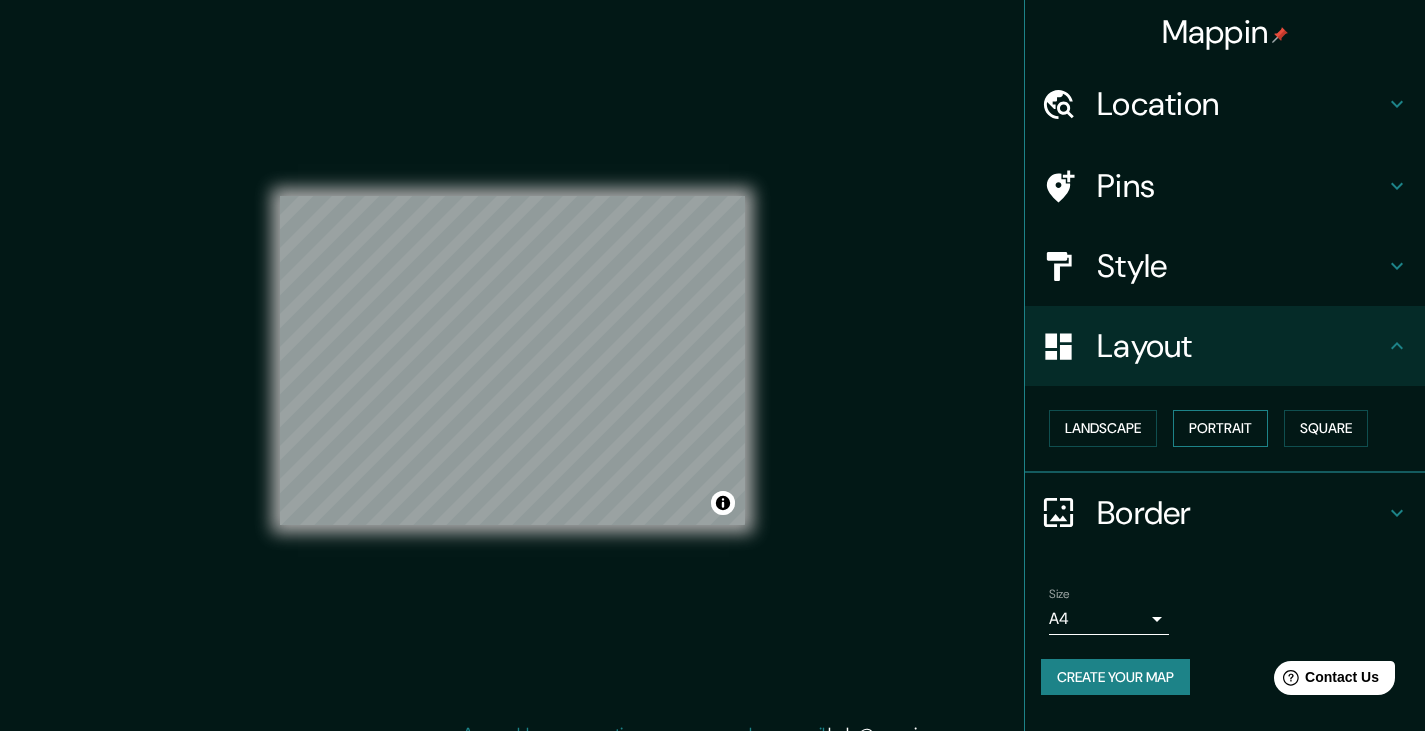 click on "Portrait" at bounding box center (1220, 428) 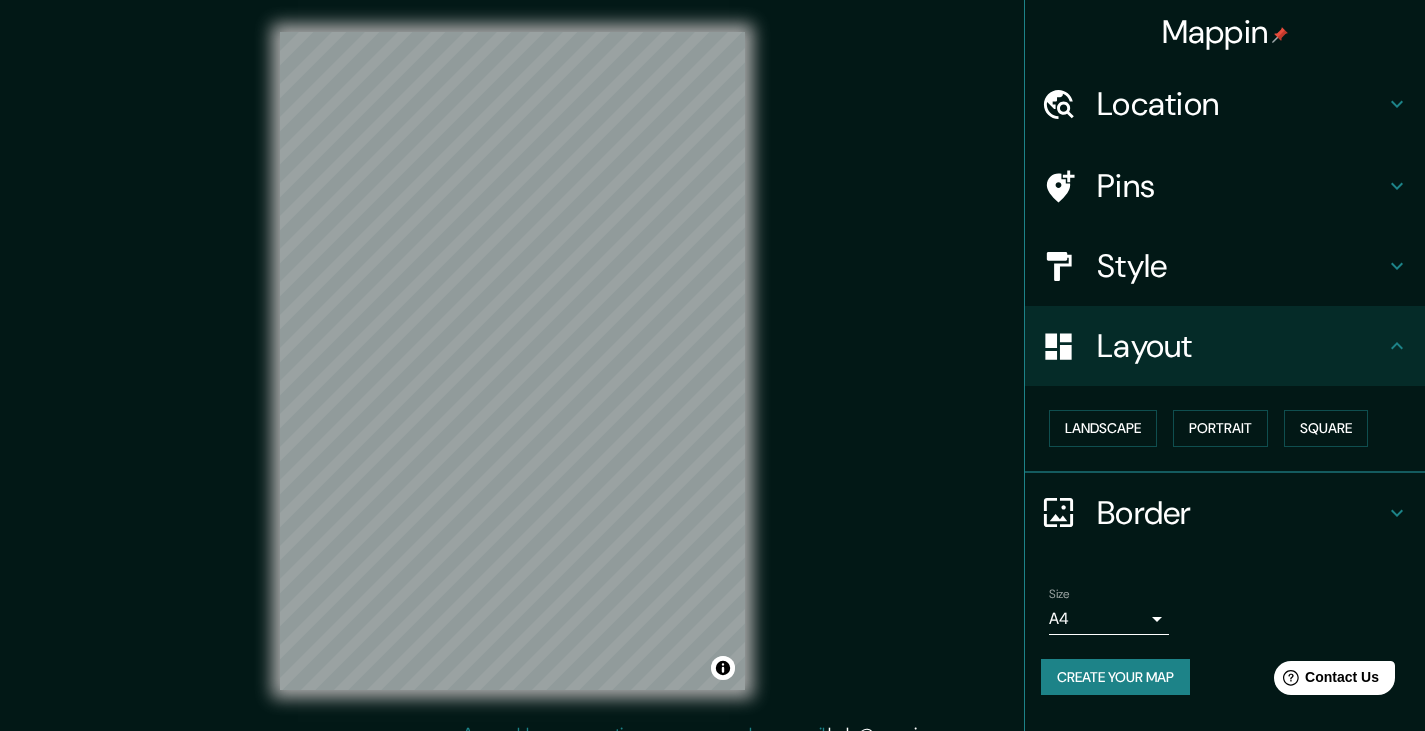 click on "Border" at bounding box center (1225, 513) 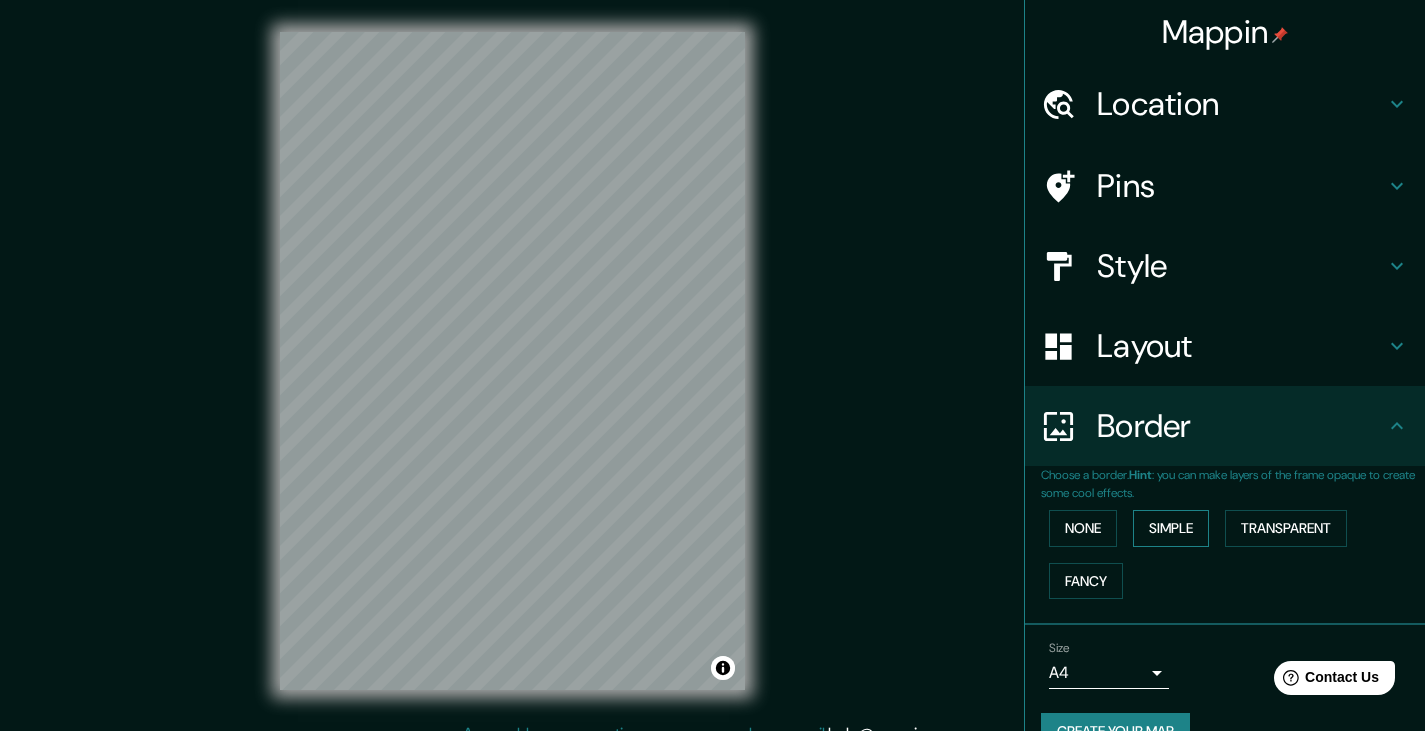 click on "Simple" at bounding box center (1171, 528) 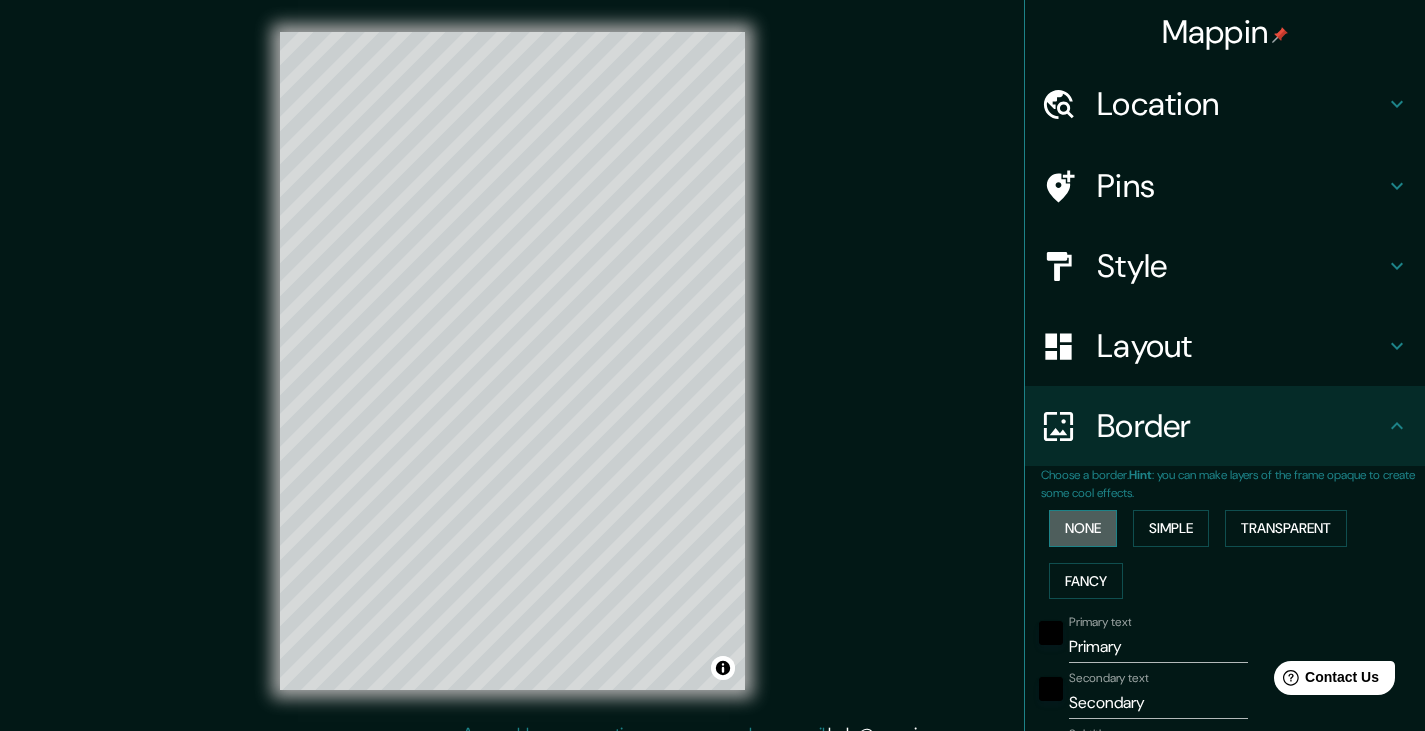 click on "None" at bounding box center [1083, 528] 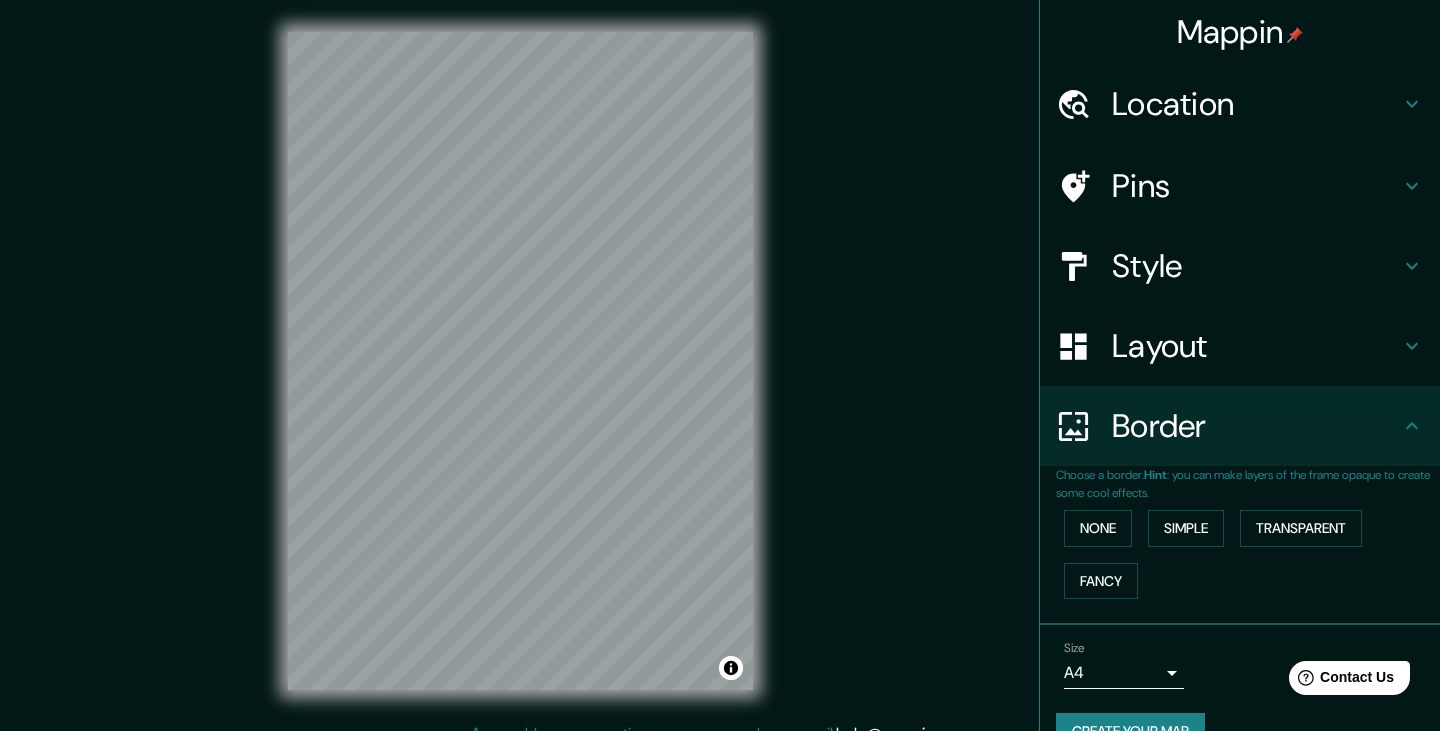 click on "Mappin Location Rua Barão Do Rio Branco [NUMBER], [NEIGHBORHOOD], [CITY] - [STATE], [POSTAL_CODE], Brasil Pins Style Layout Border Choose a border. Hint : you can make layers of the frame opaque to create some cool effects. None Simple Transparent Fancy Size A4 single Create your map © Mapbox © OpenStreetMap Improve this map Any problems, suggestions, or concerns please email help@example.com . . ." at bounding box center (720, 365) 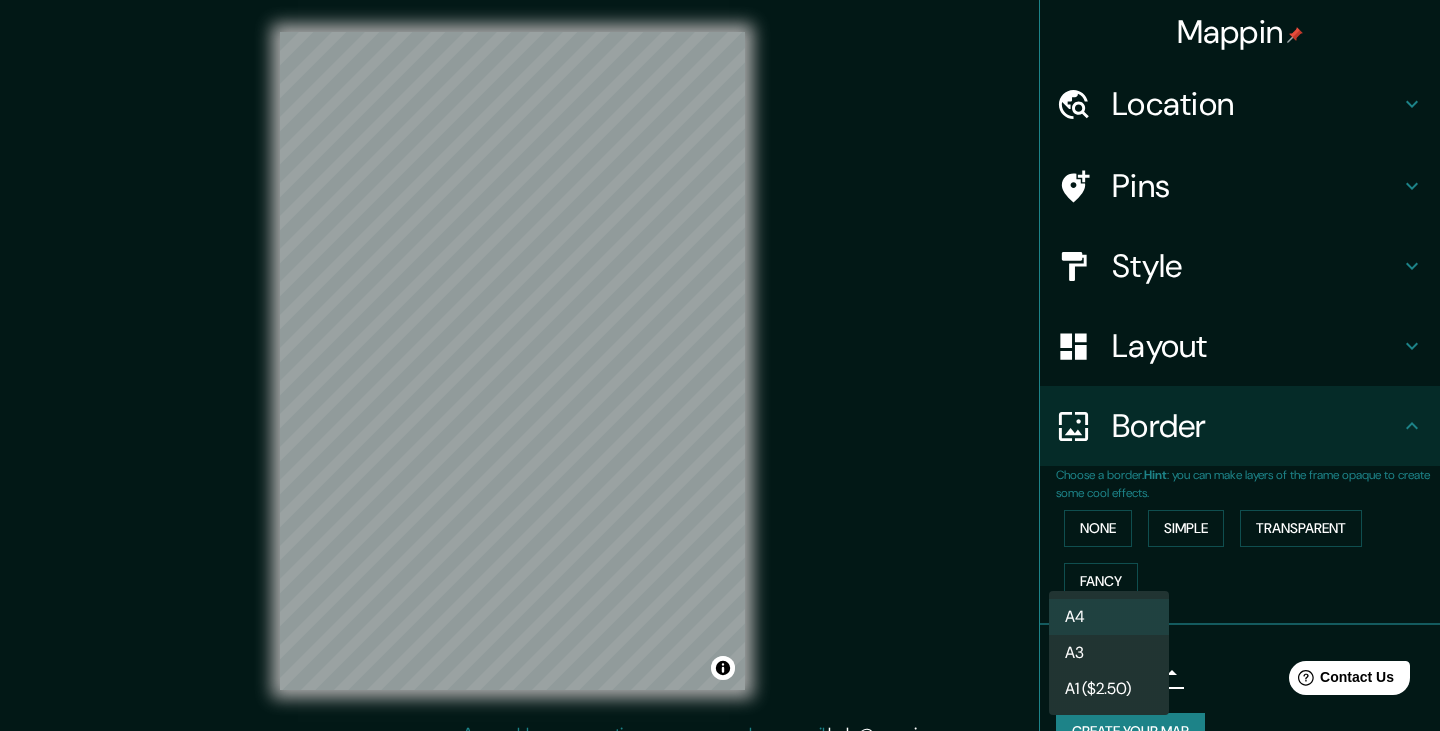 click on "A3" at bounding box center (1109, 653) 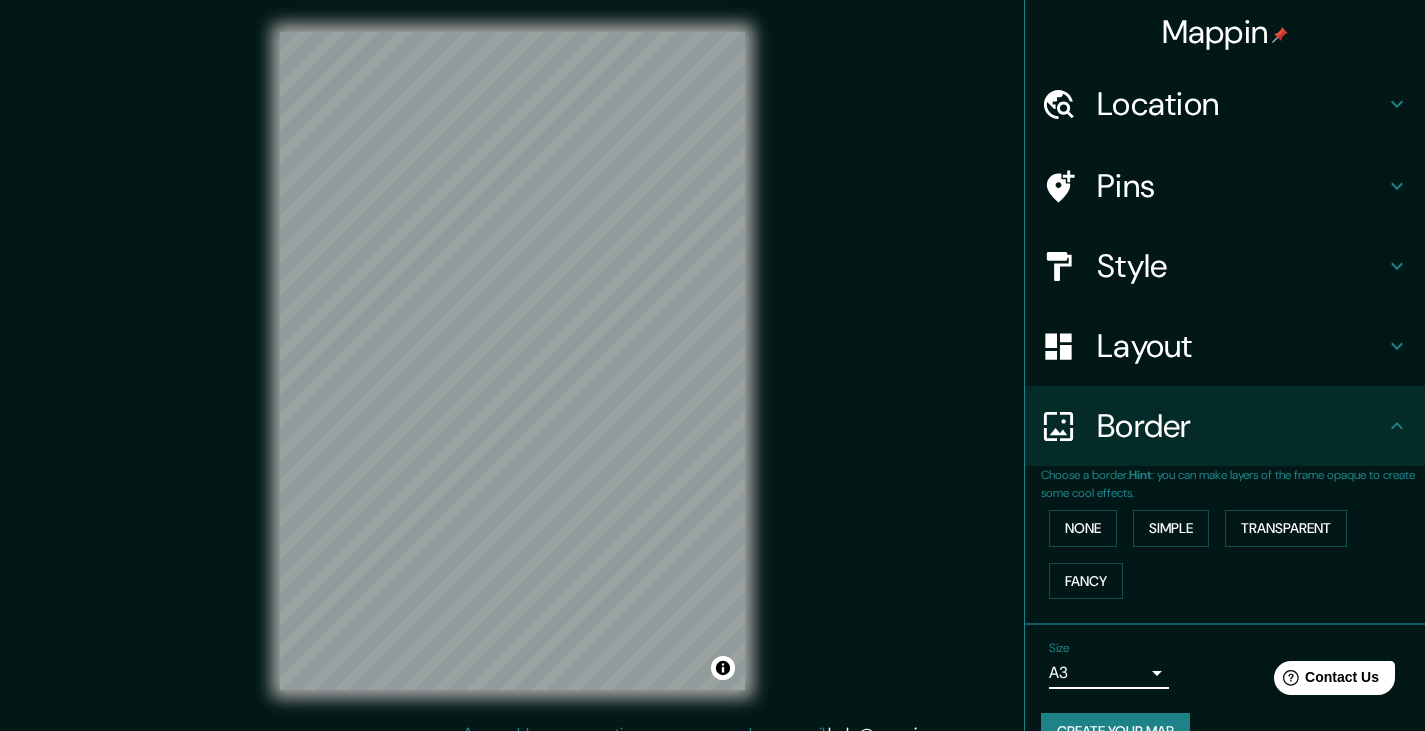 click on "Mappin Location Rua Barão Do Rio Branco [NUMBER], [NEIGHBORHOOD], [CITY] - [STATE], [POSTAL_CODE], Brasil Pins Style Layout Border Choose a border. Hint : you can make layers of the frame opaque to create some cool effects. None Simple Transparent Fancy Size A3 a4 Create your map © Mapbox © OpenStreetMap Improve this map Any problems, suggestions, or concerns please email help@example.com . . ." at bounding box center (712, 365) 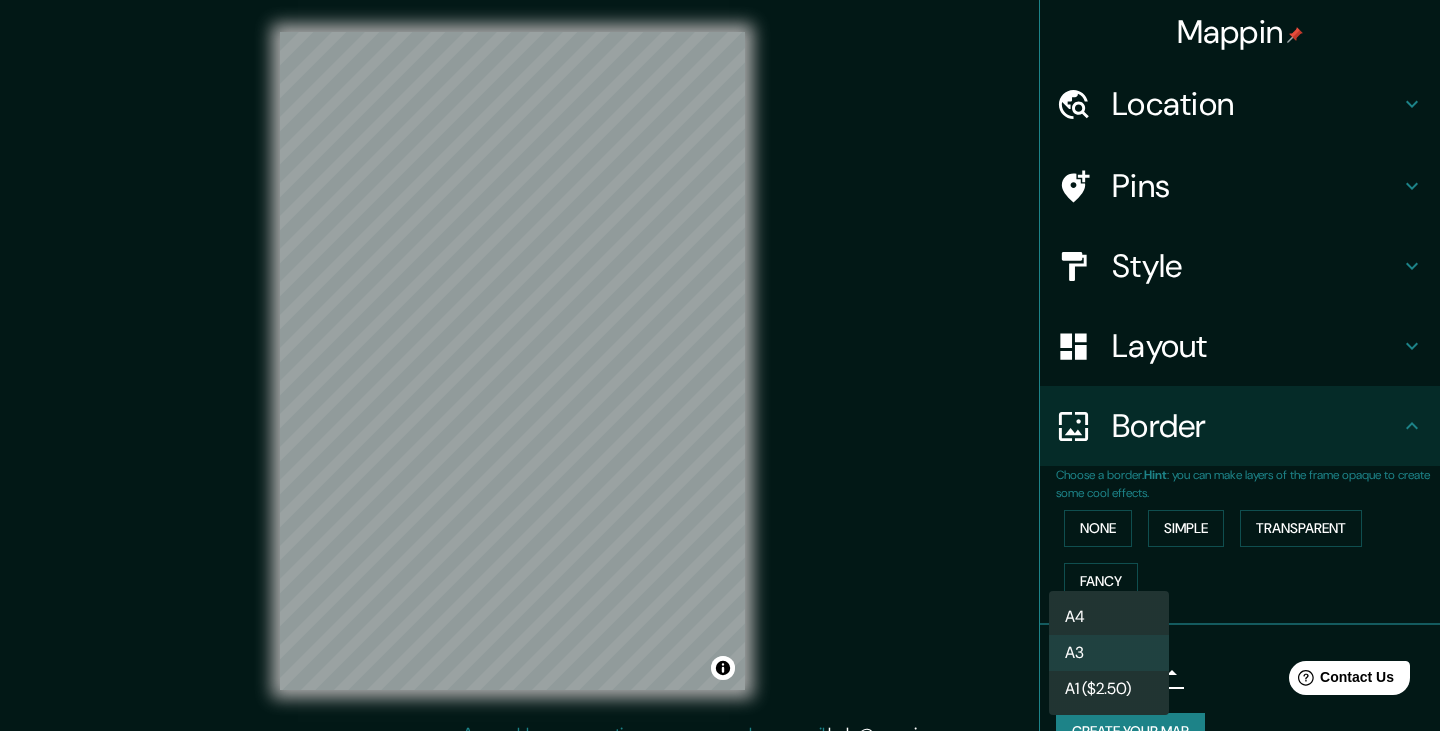 click on "A4" at bounding box center (1109, 617) 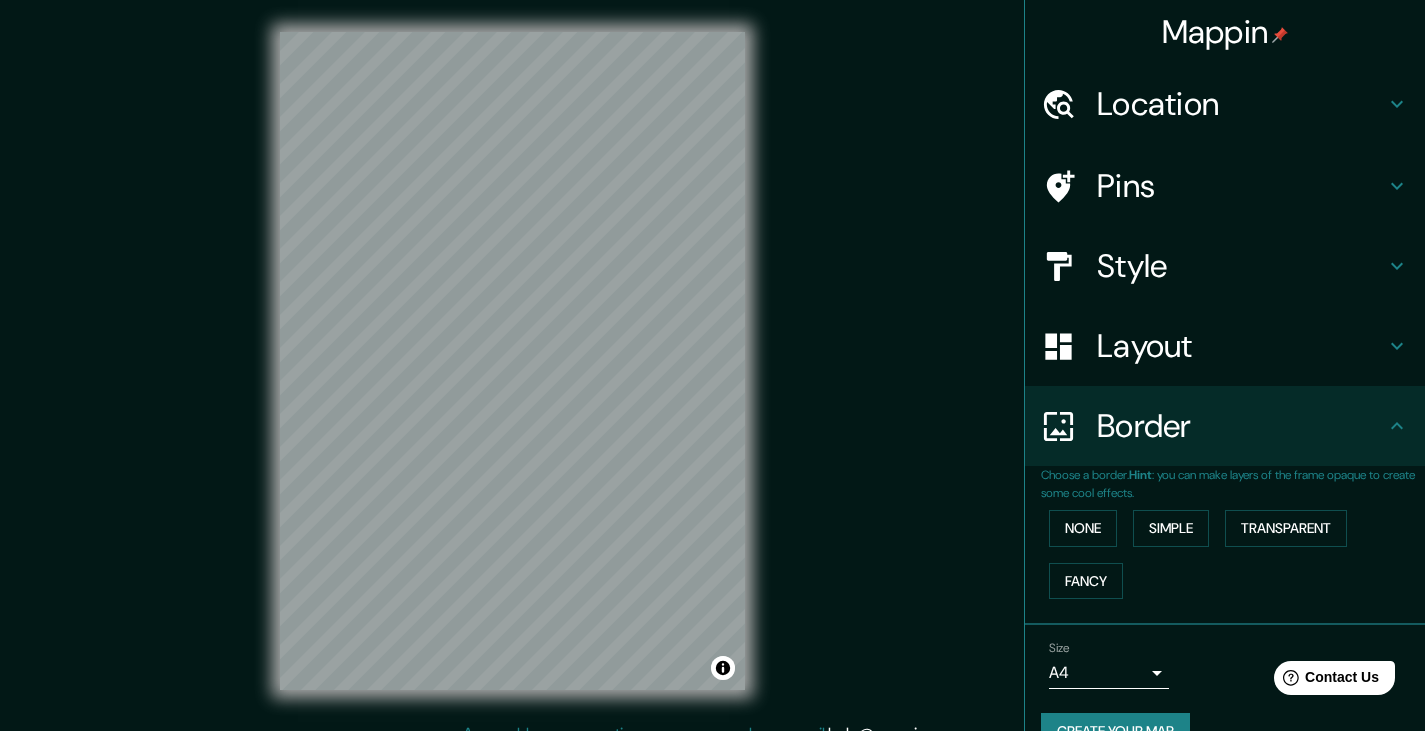 click on "Style" at bounding box center (1241, 266) 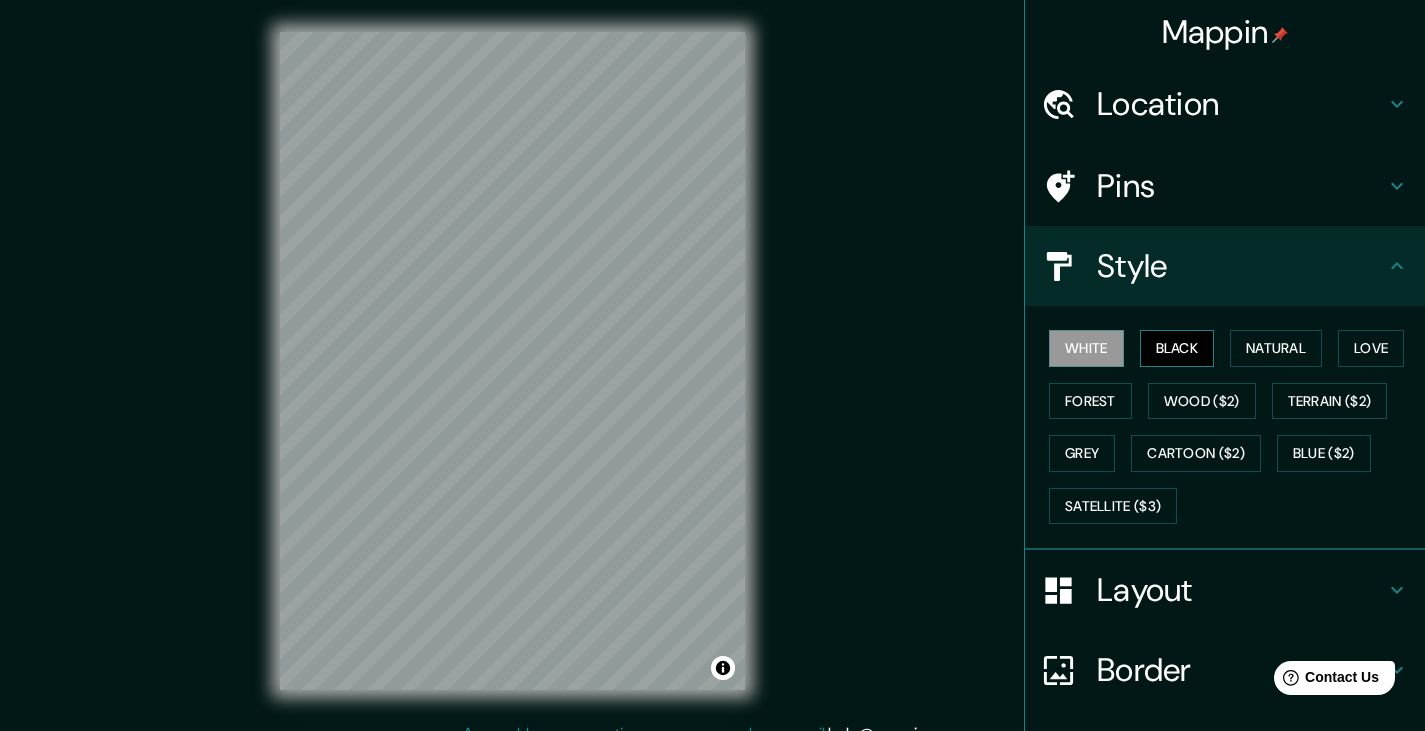 click on "Black" at bounding box center (1177, 348) 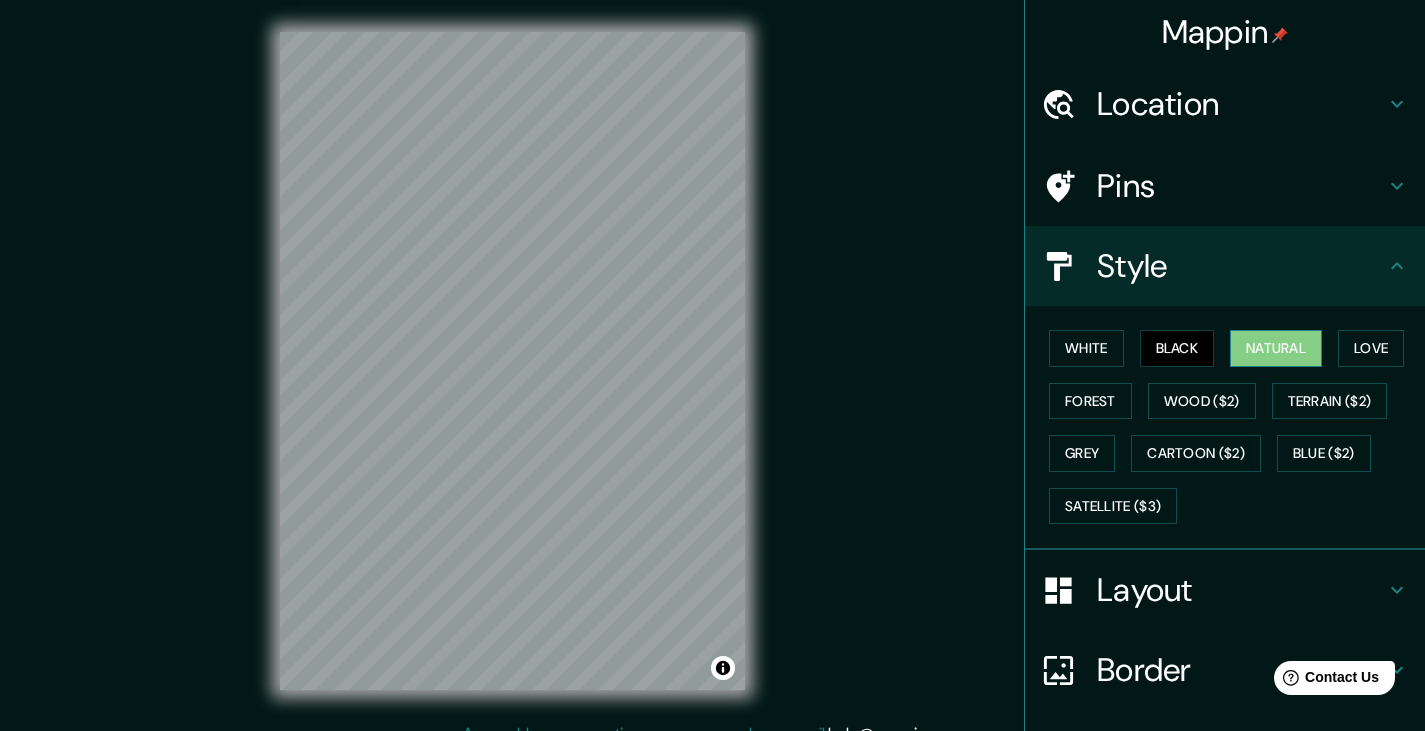 click on "Natural" at bounding box center [1276, 348] 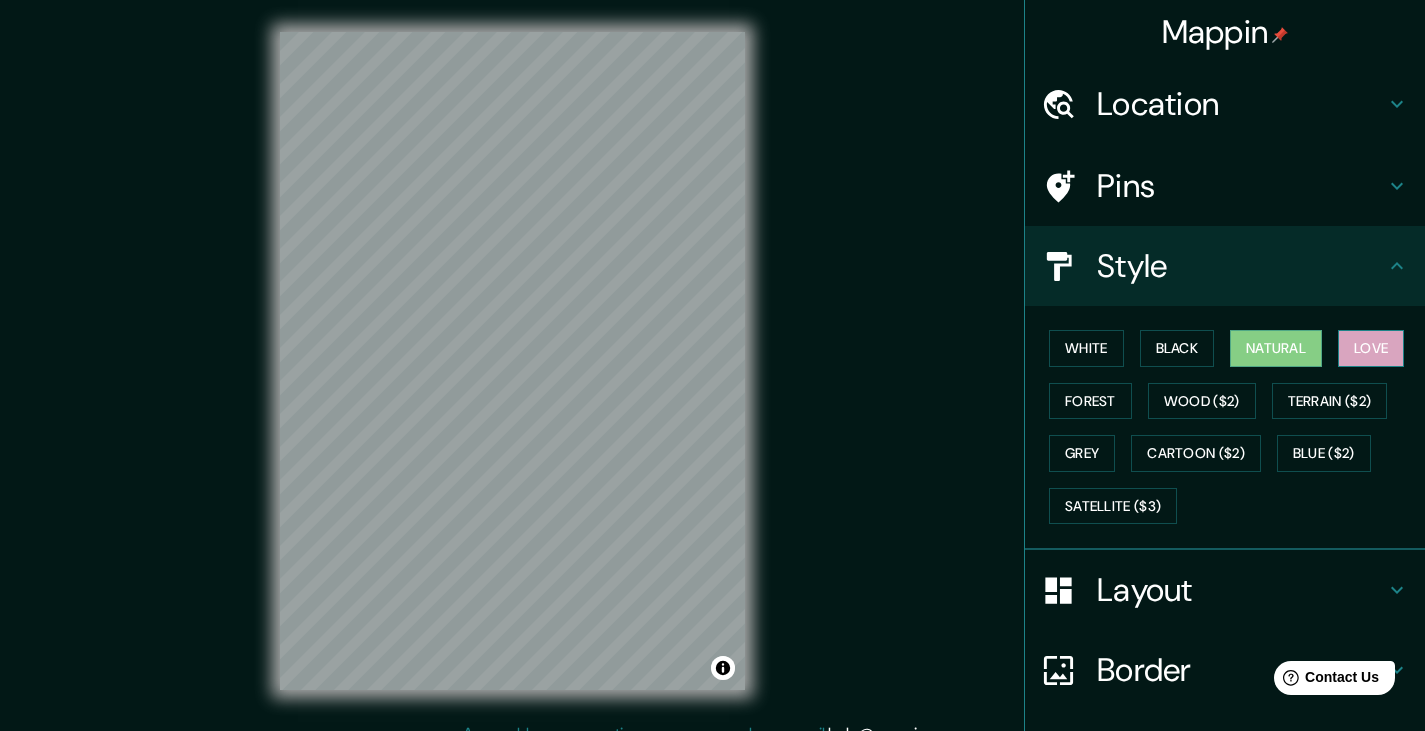 click on "Love" at bounding box center [1371, 348] 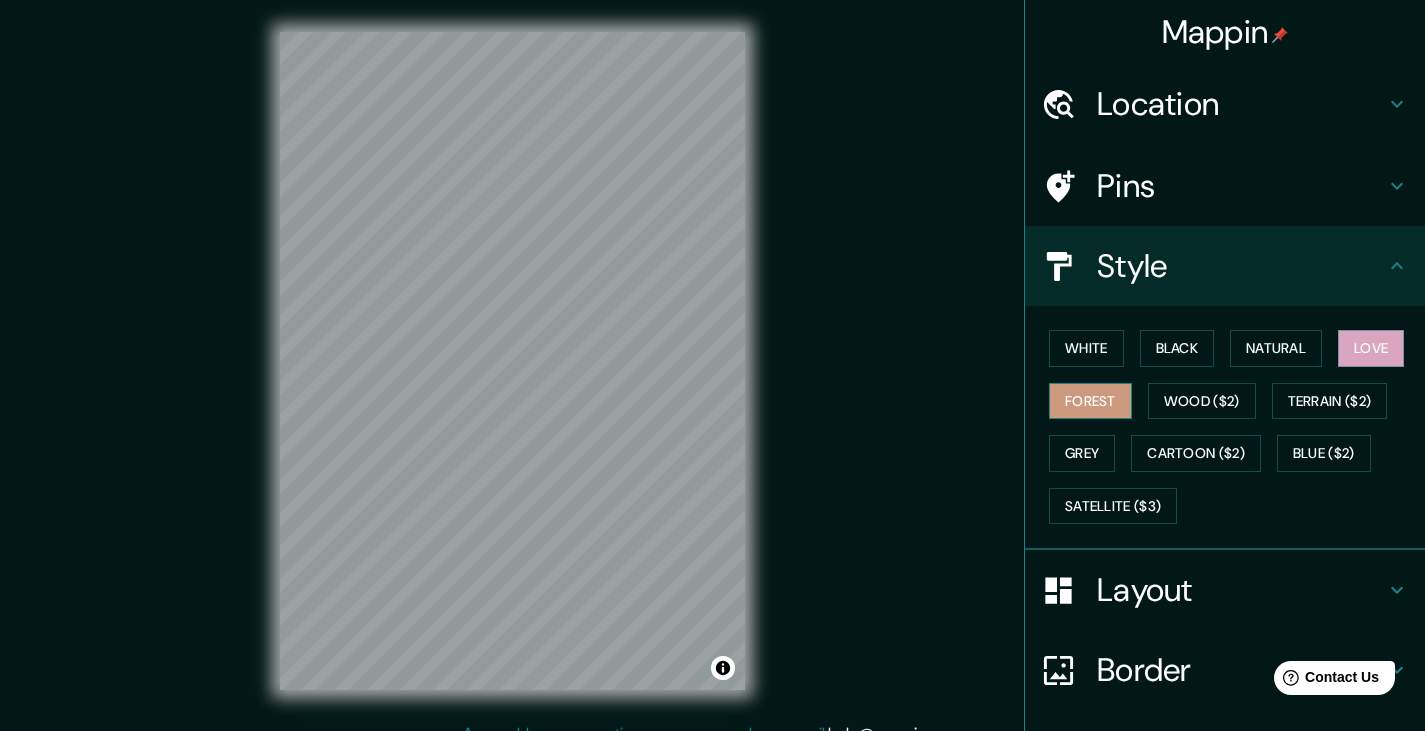 click on "Forest" at bounding box center (1090, 401) 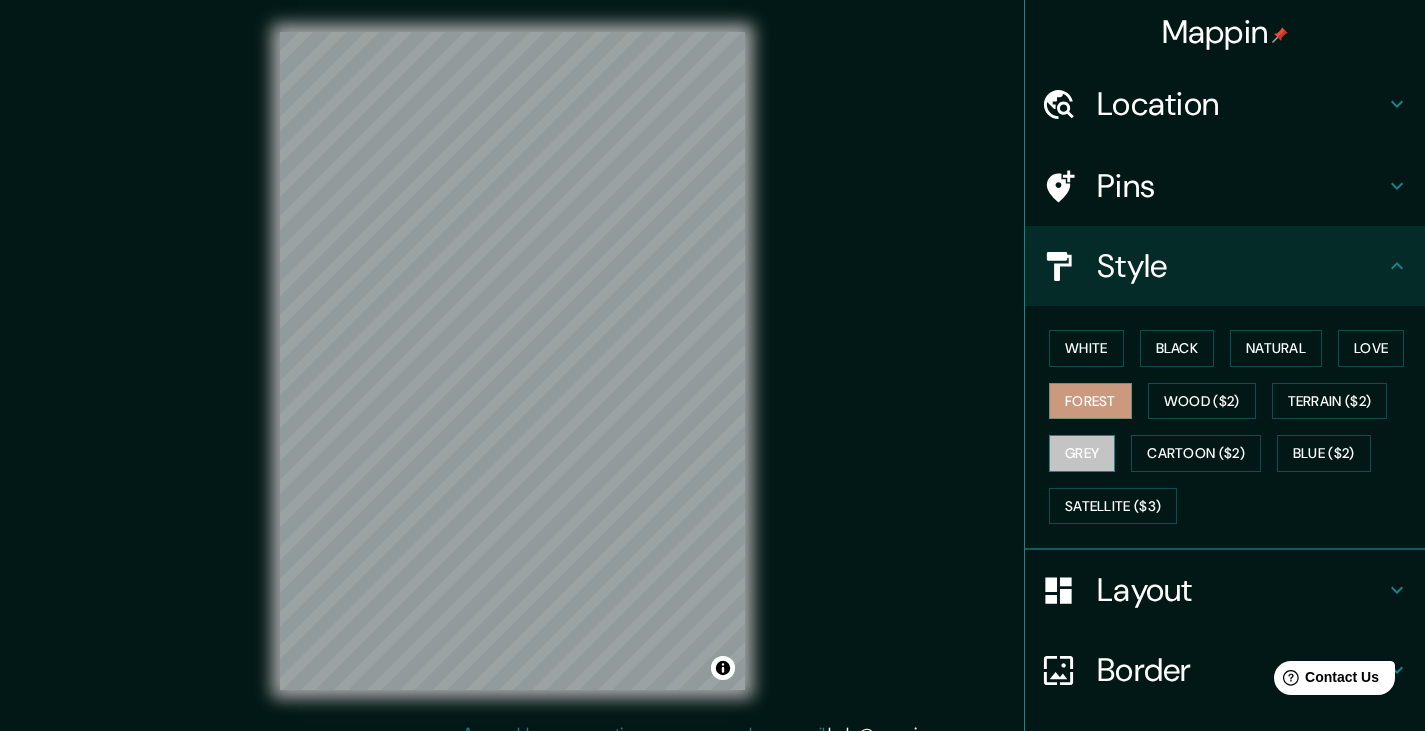 click on "Grey" at bounding box center [1082, 453] 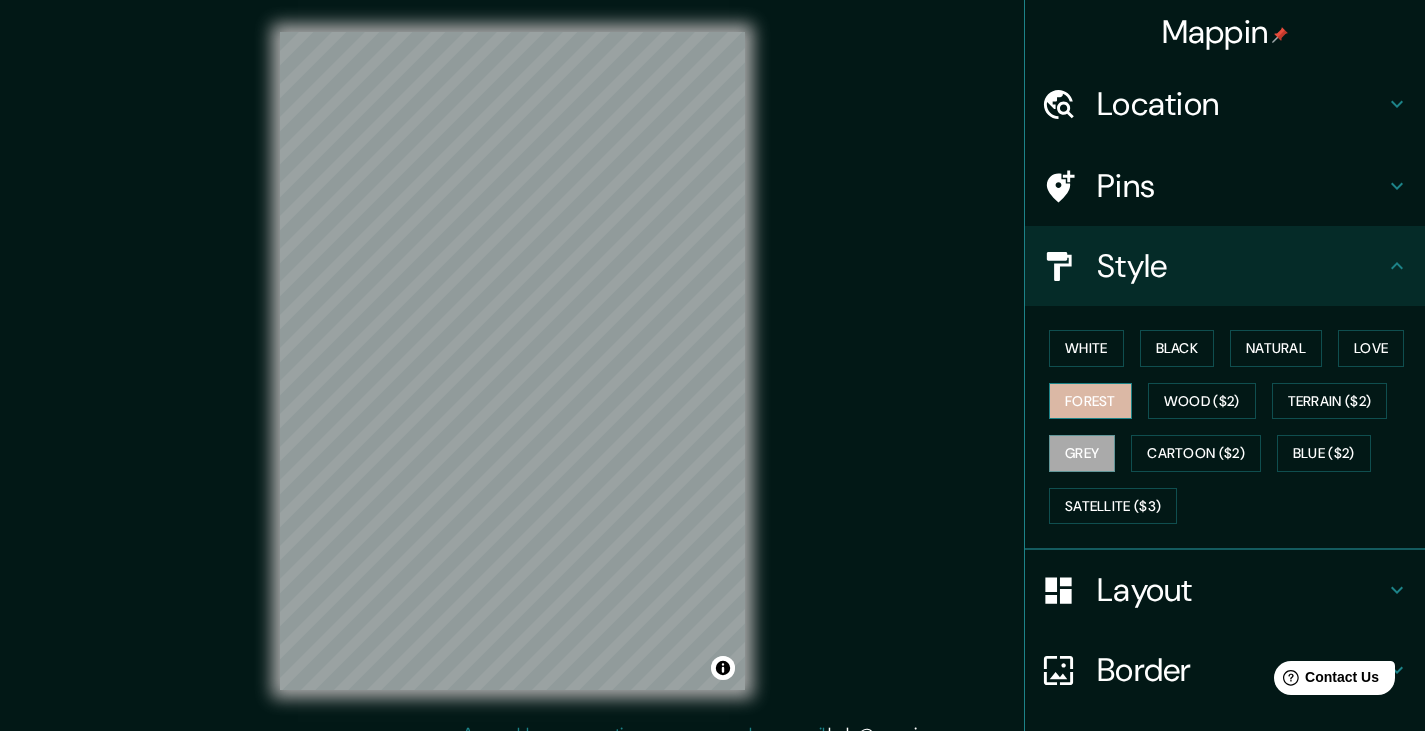 click on "Forest" at bounding box center [1090, 401] 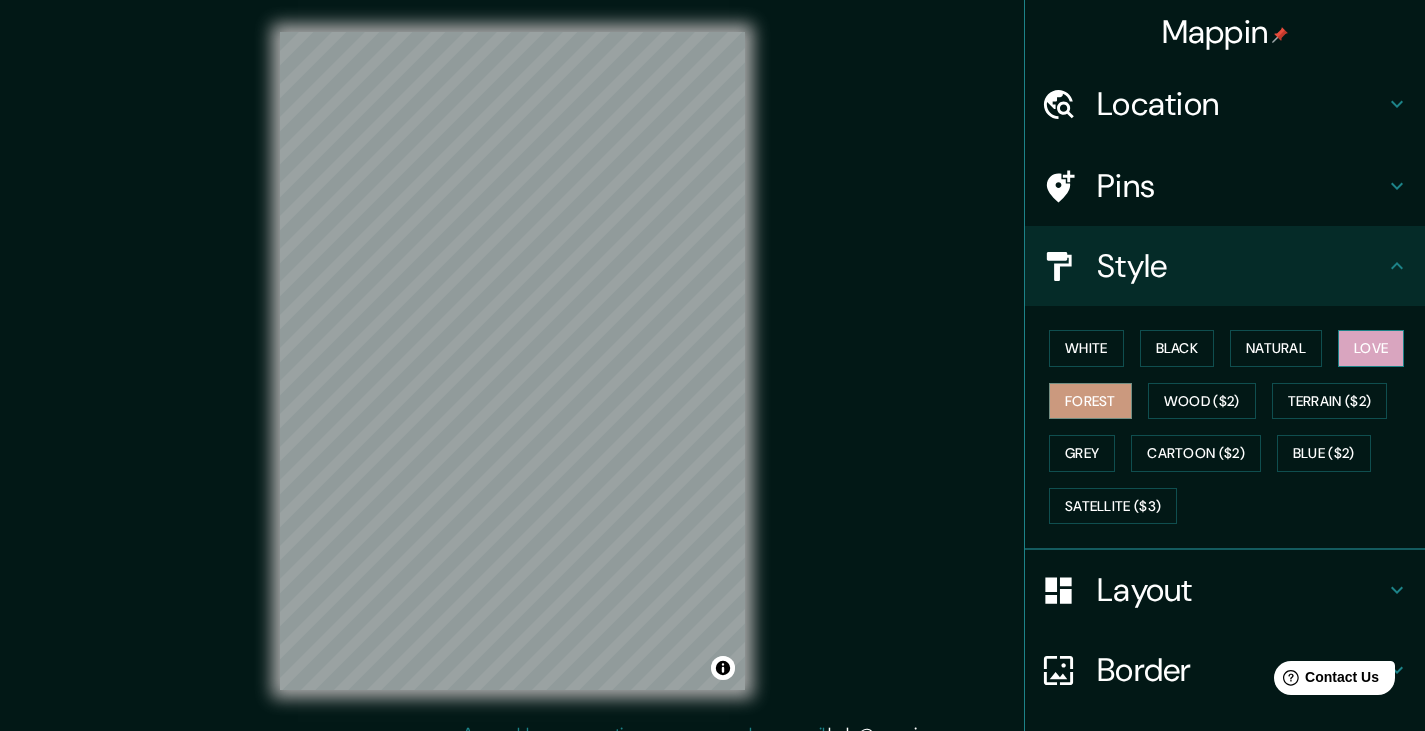 click on "Love" at bounding box center [1371, 348] 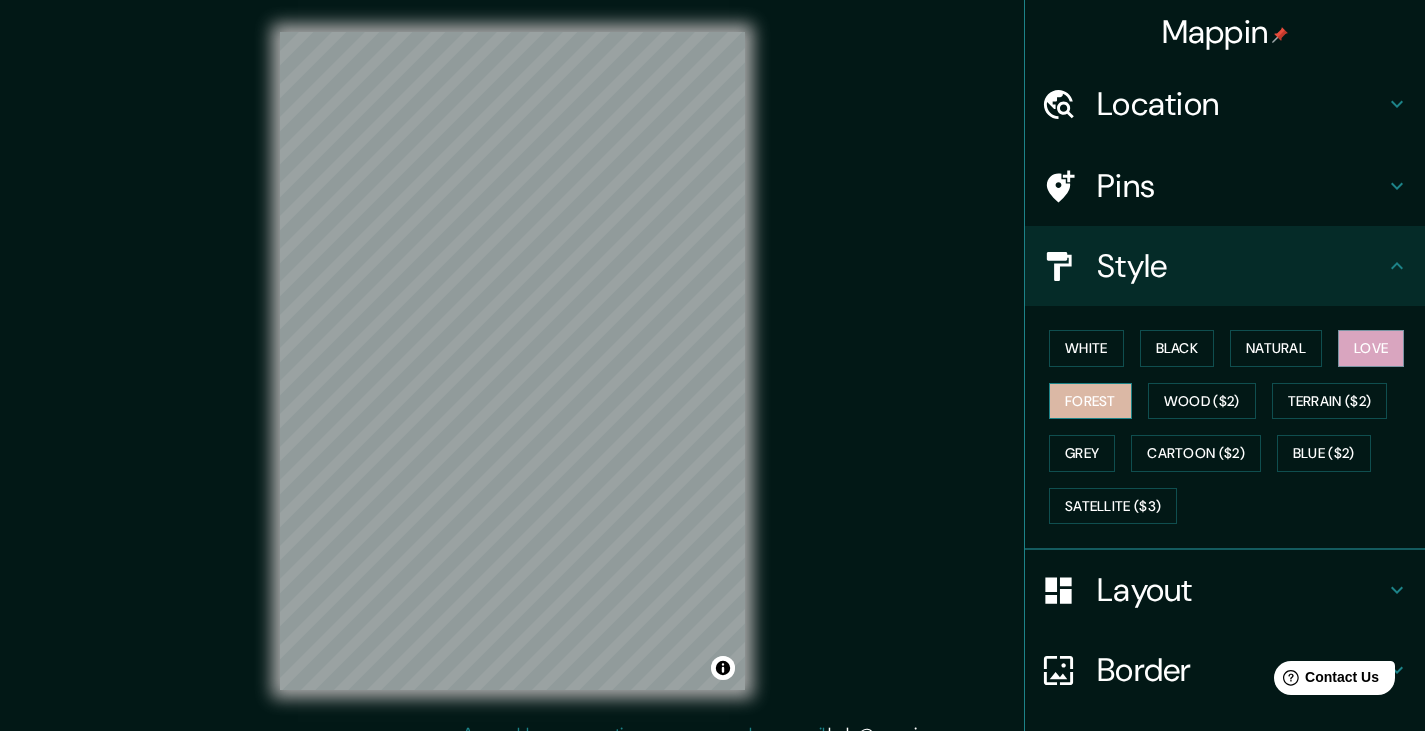 click on "Forest" at bounding box center [1090, 401] 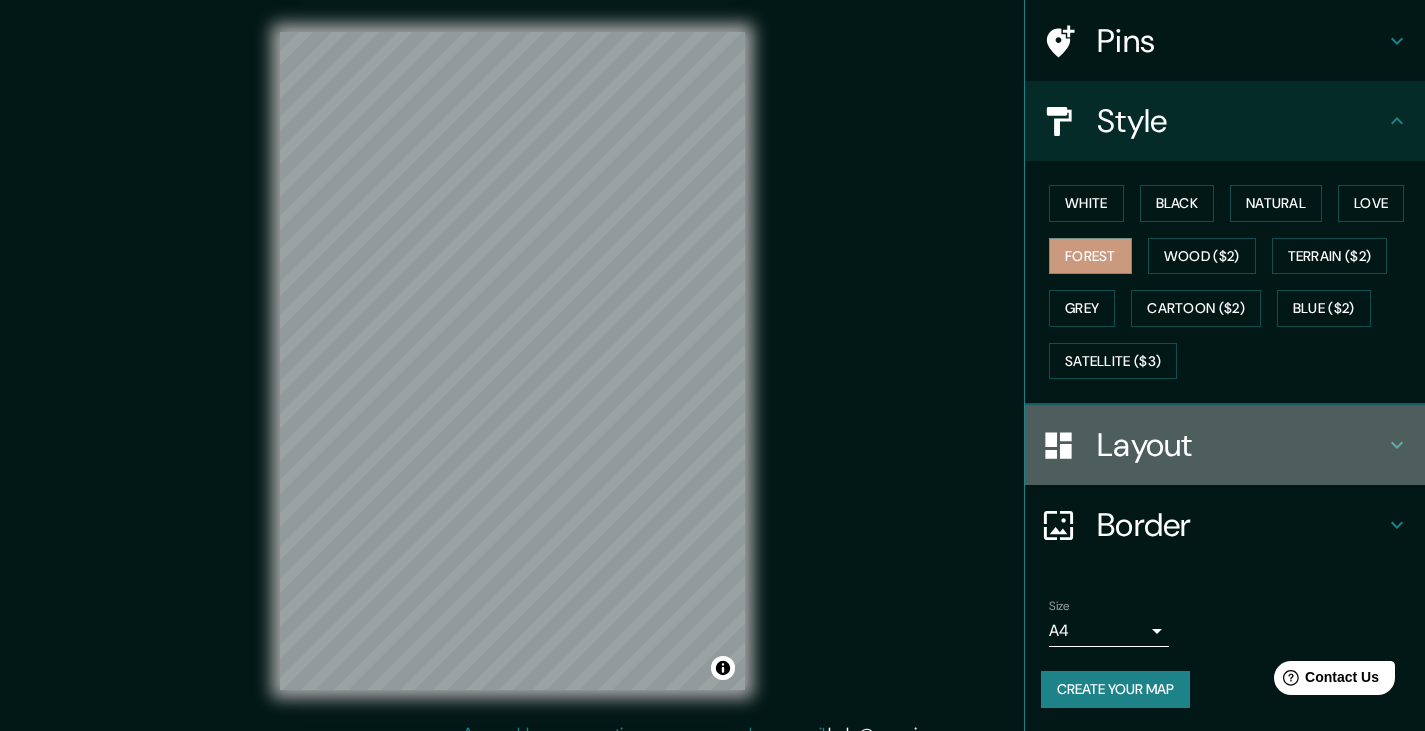 click on "Layout" at bounding box center [1241, 445] 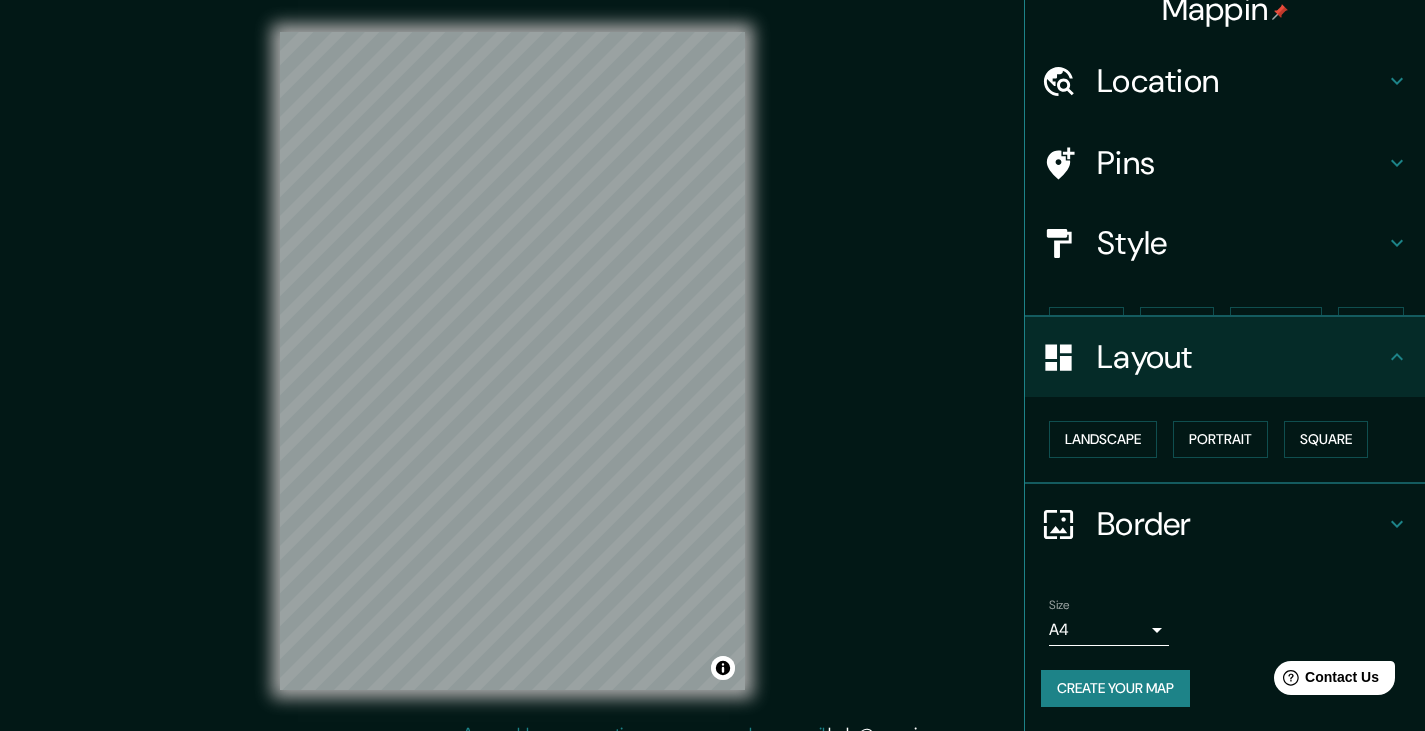 scroll, scrollTop: 0, scrollLeft: 0, axis: both 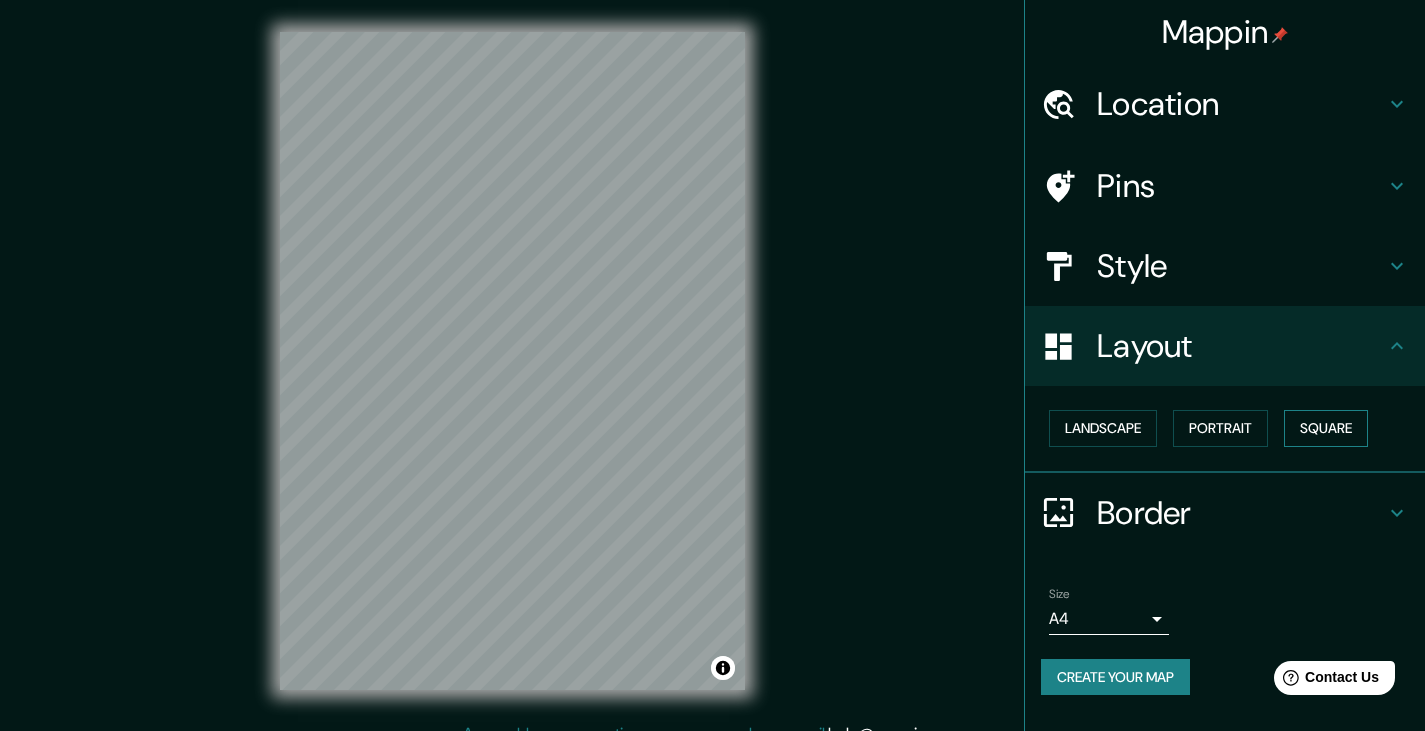 click on "Square" at bounding box center (1326, 428) 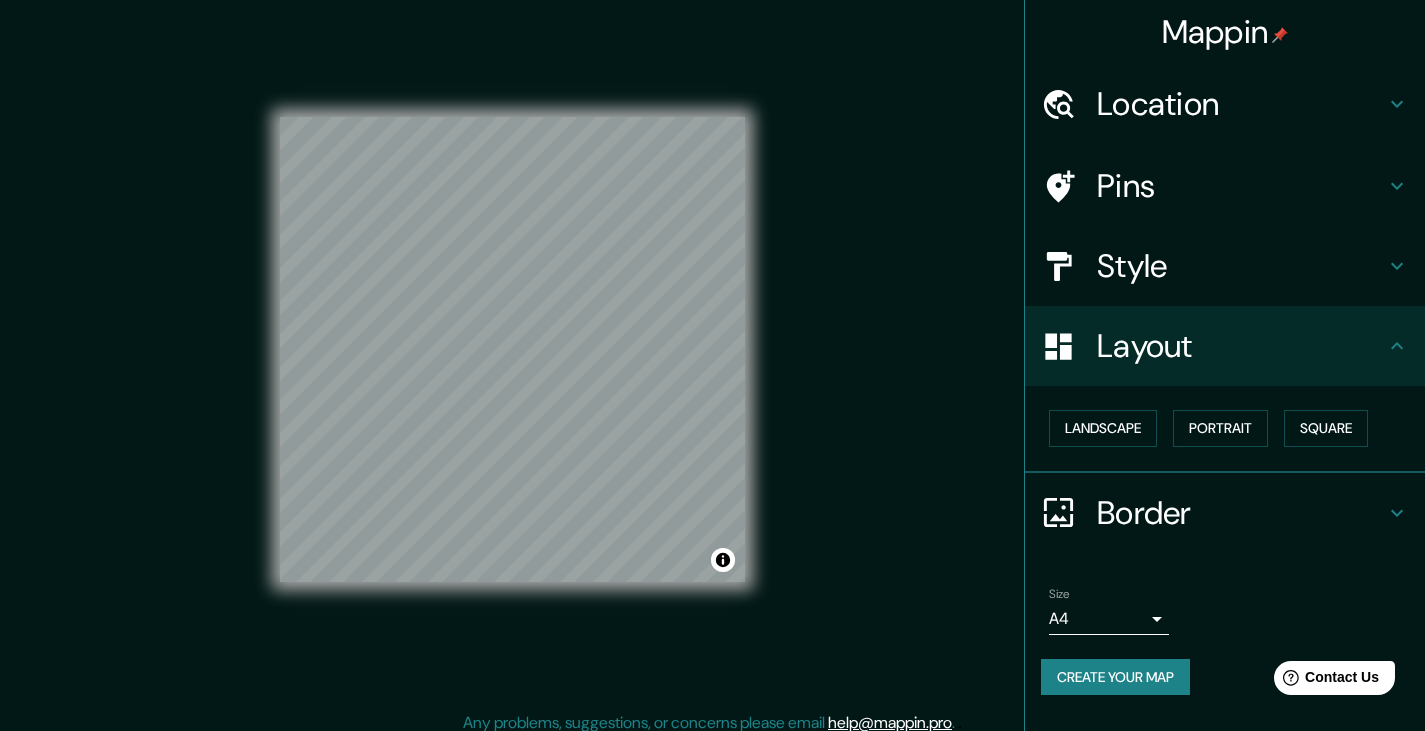 scroll, scrollTop: 23, scrollLeft: 0, axis: vertical 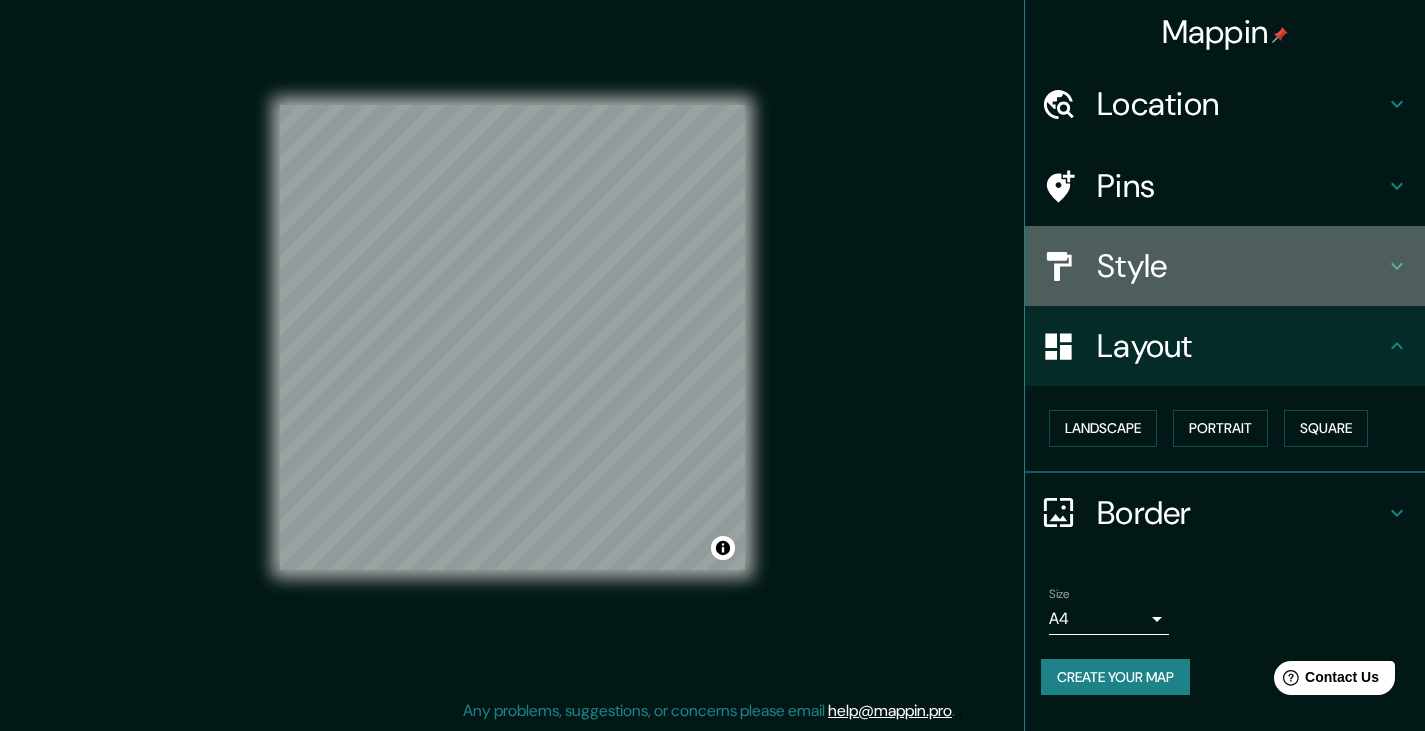 click on "Style" at bounding box center [1241, 266] 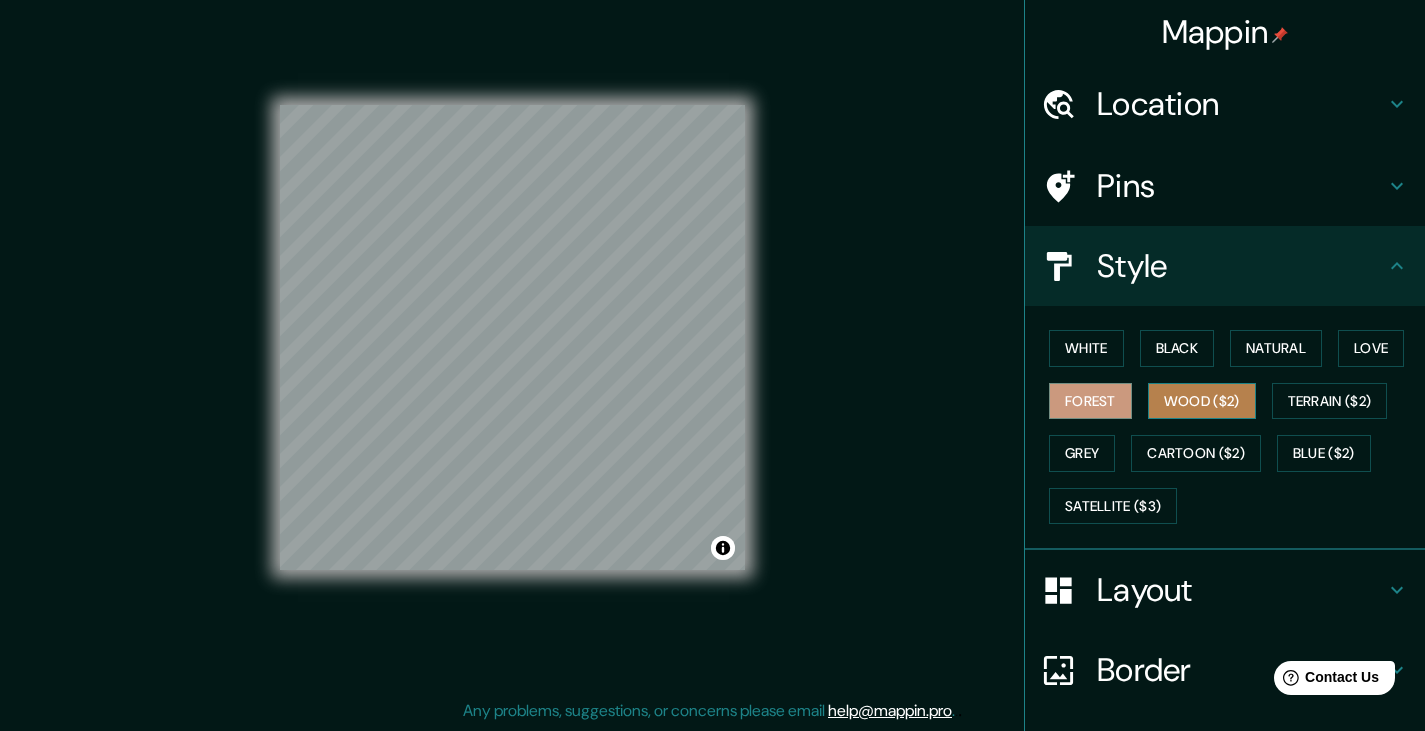 click on "Wood ($2)" at bounding box center (1202, 401) 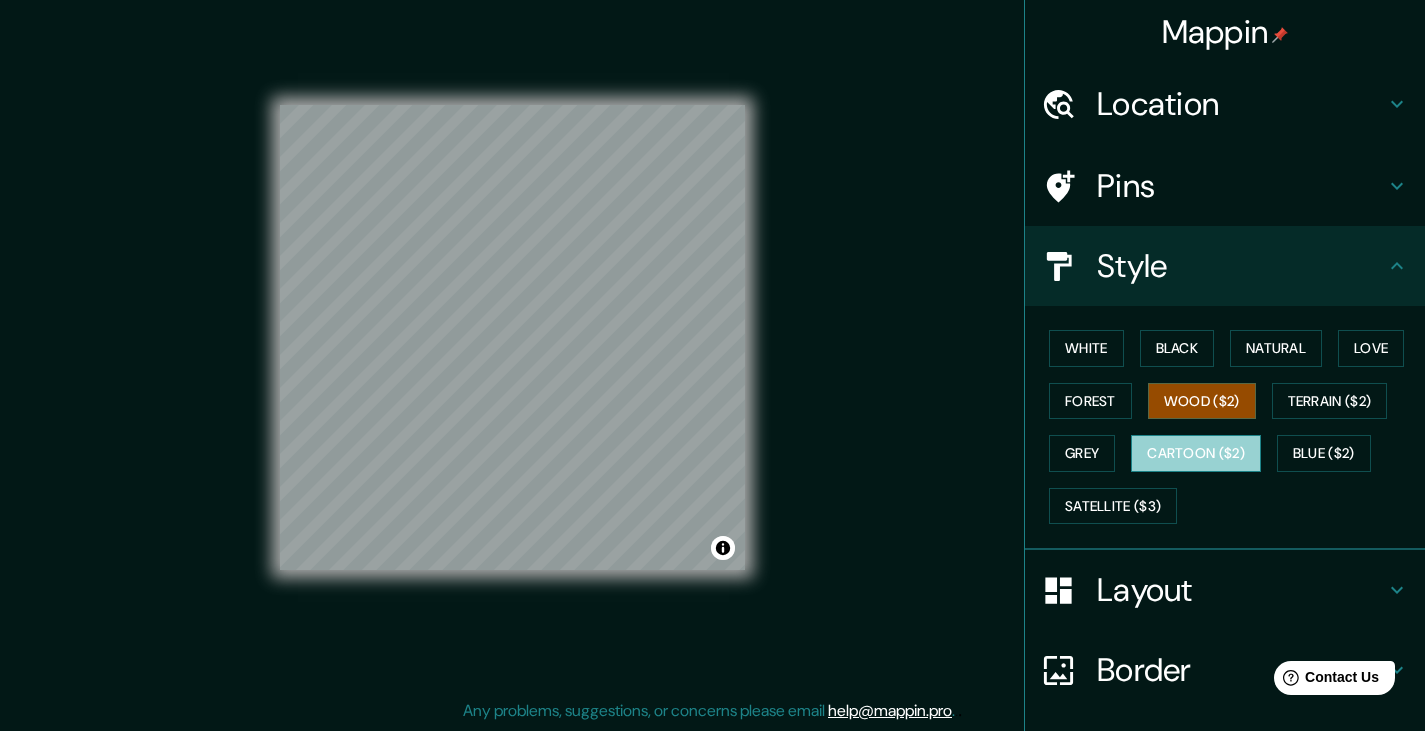 click on "Cartoon ($2)" at bounding box center (1196, 453) 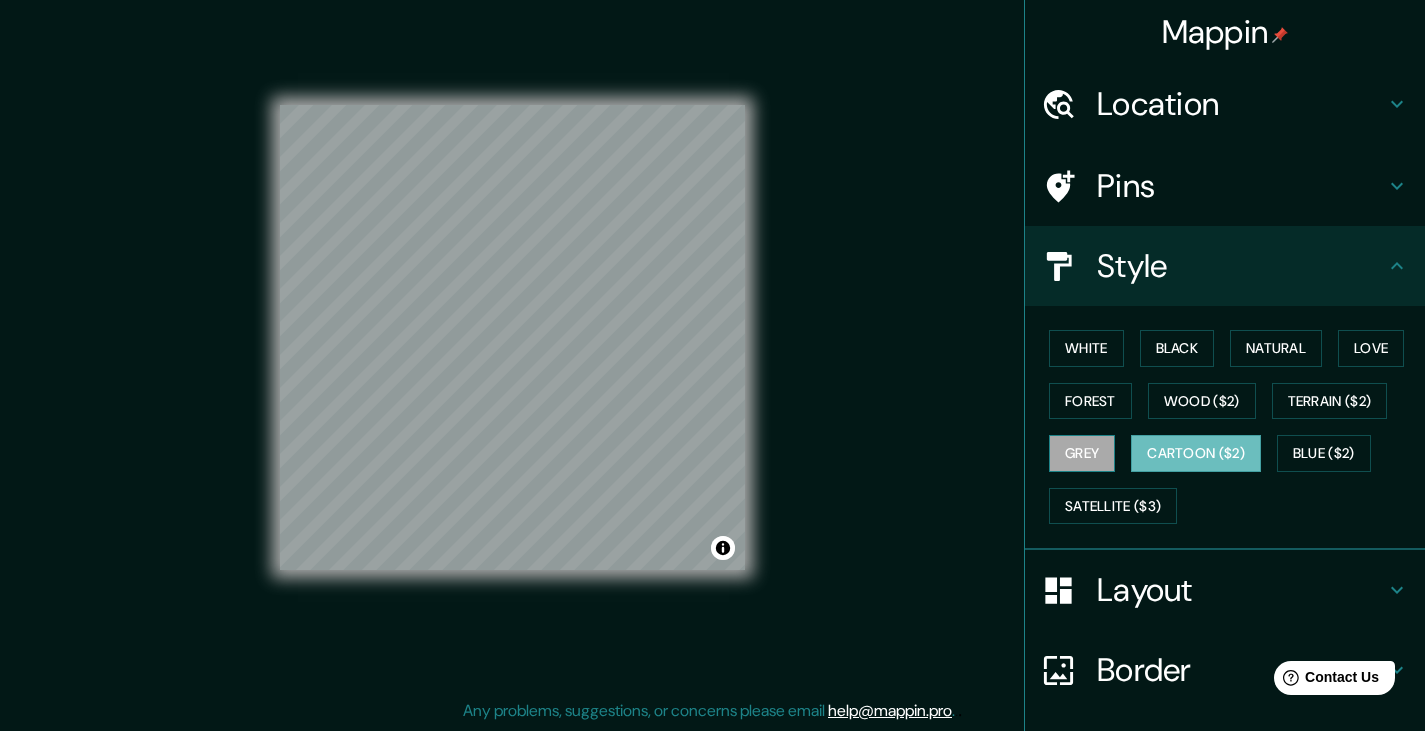 click on "Grey" at bounding box center [1082, 453] 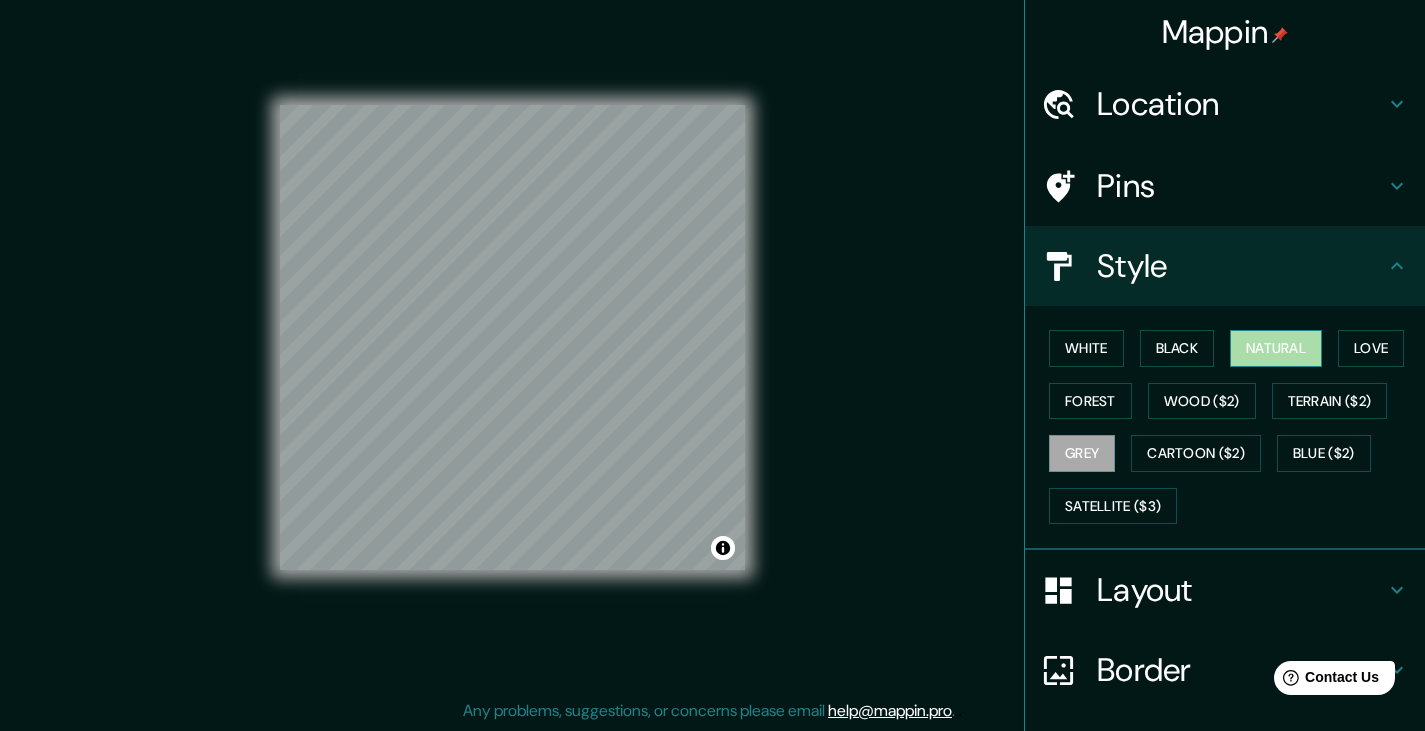 click on "Natural" at bounding box center (1276, 348) 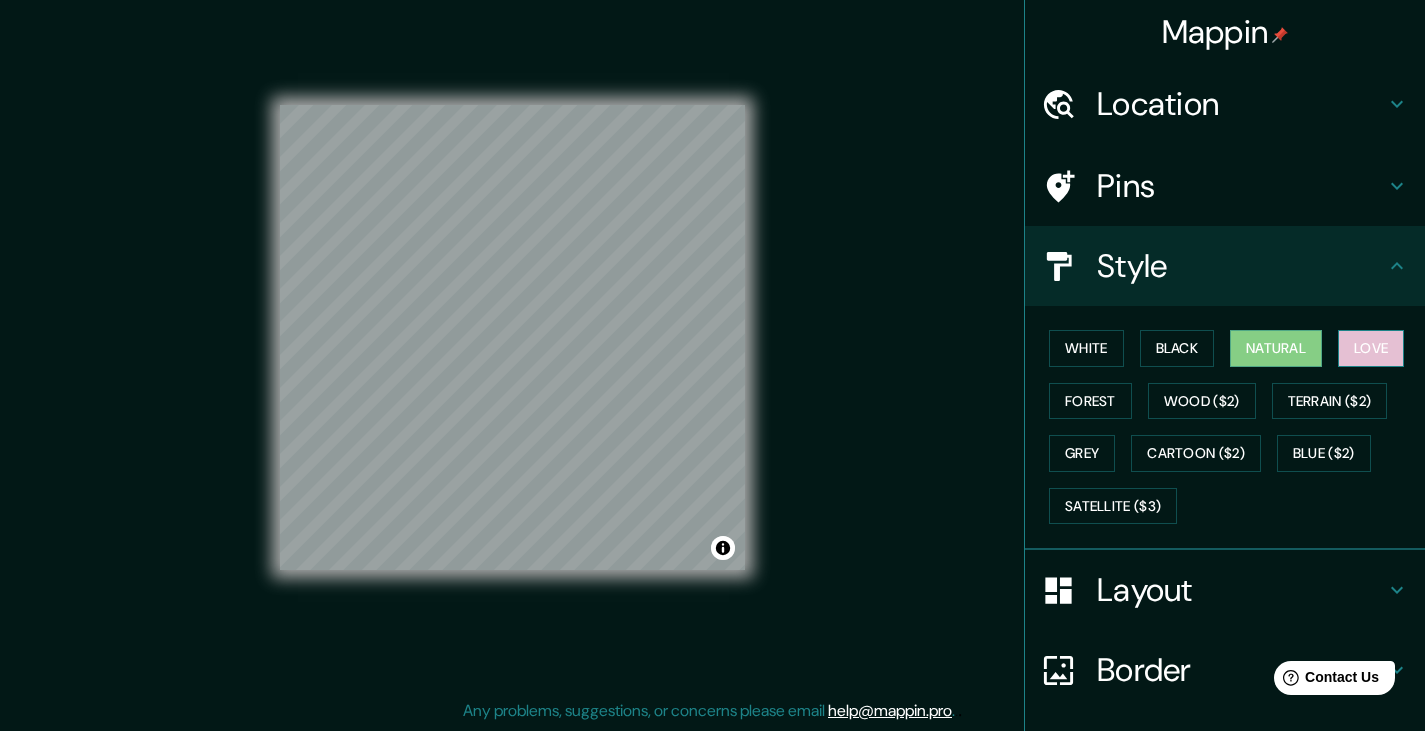 click on "Love" at bounding box center [1371, 348] 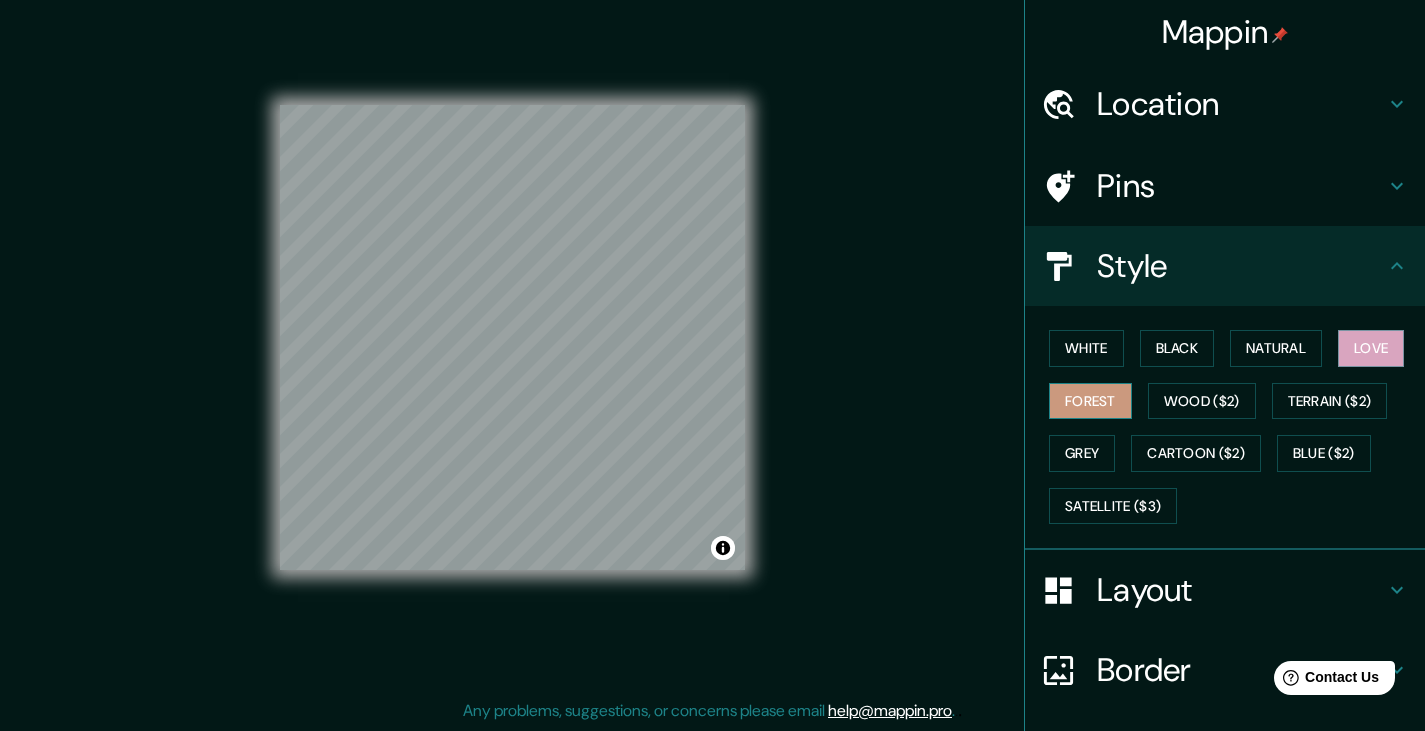 click on "Forest" at bounding box center (1090, 401) 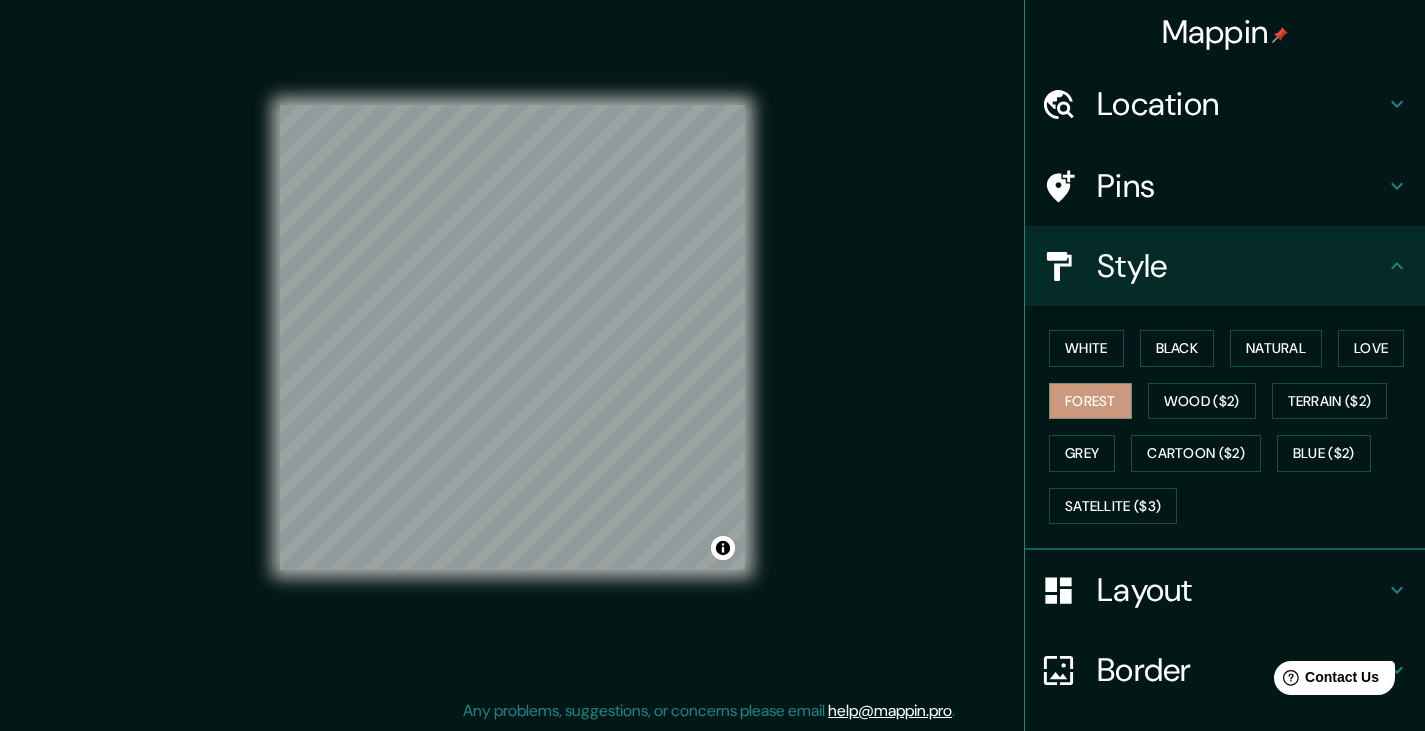 scroll, scrollTop: 145, scrollLeft: 0, axis: vertical 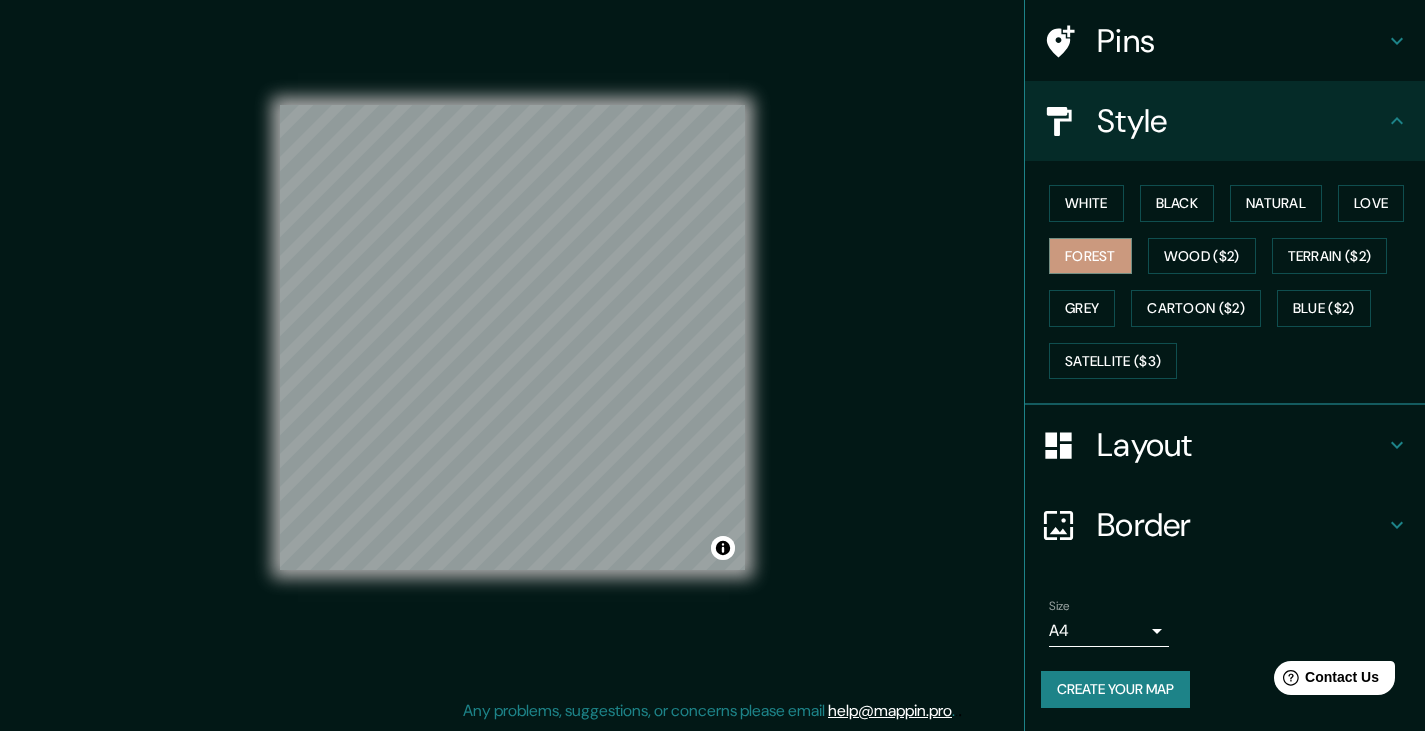 click on "Create your map" at bounding box center (1115, 689) 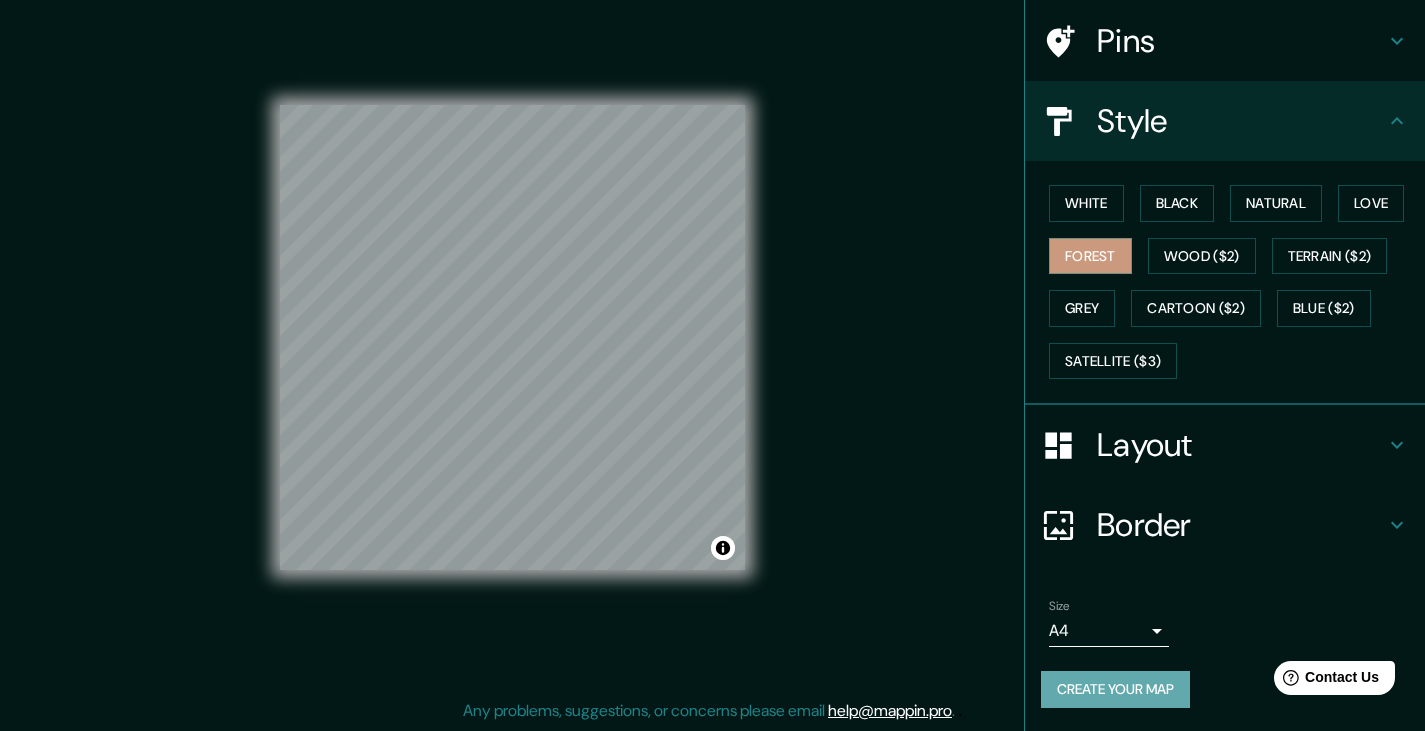 click on "Create your map" at bounding box center (1115, 689) 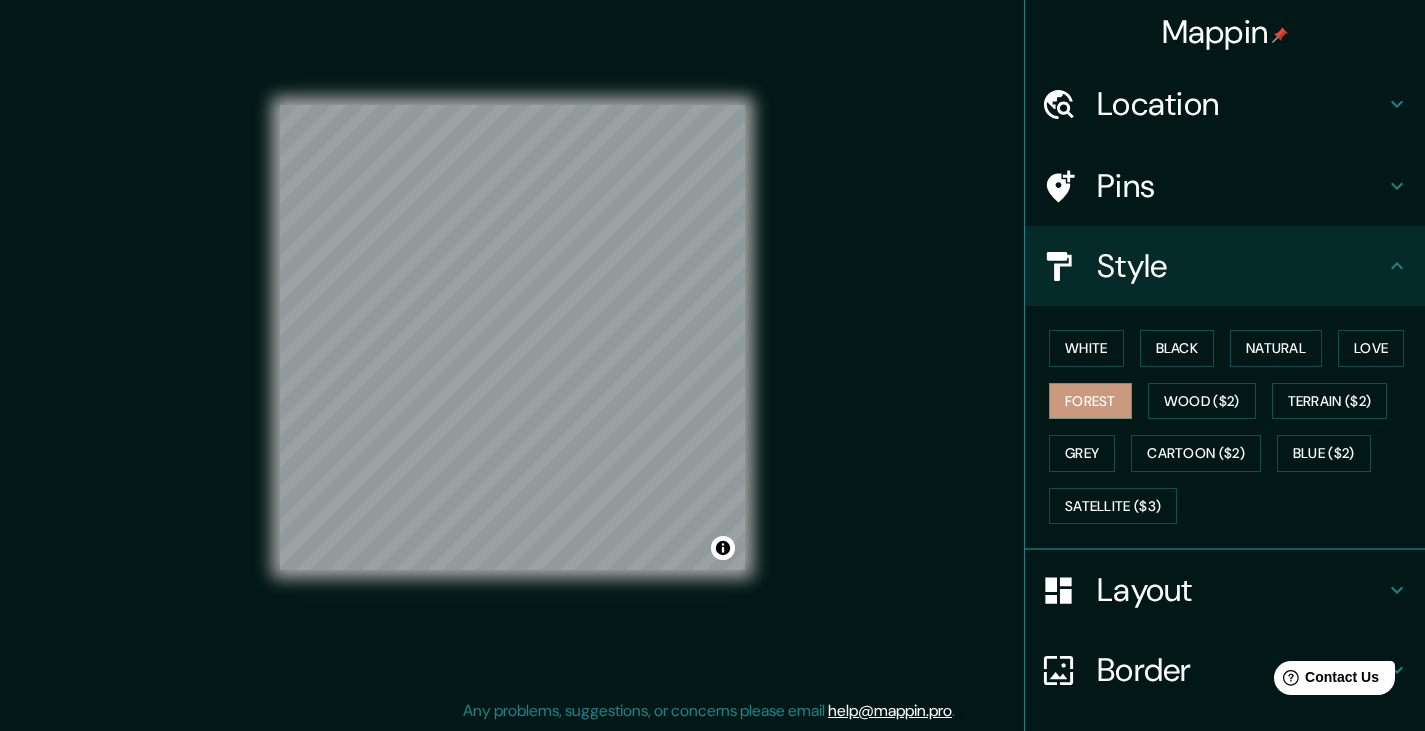 scroll, scrollTop: 145, scrollLeft: 0, axis: vertical 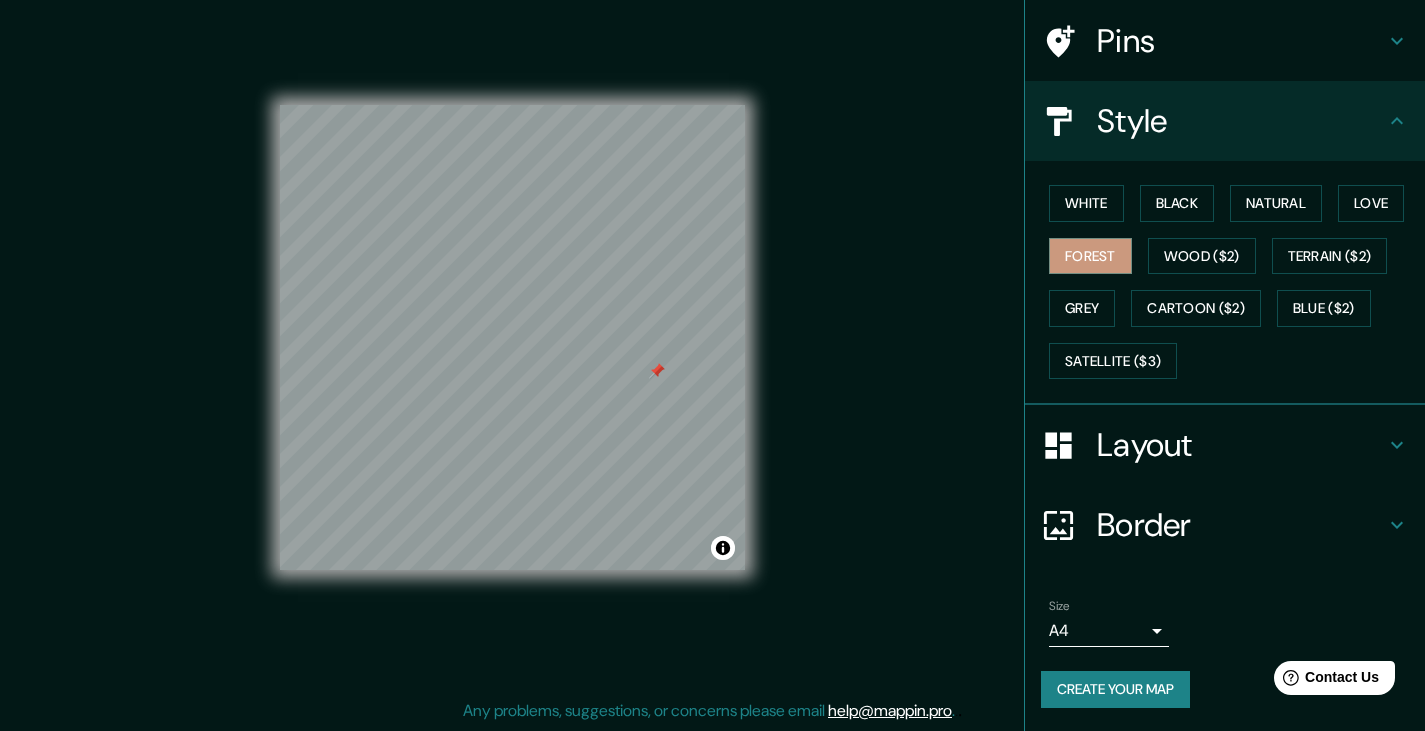 click on "White Black Natural Love Forest Wood ($2) Terrain ($2) Grey Cartoon ($2) Blue ($2) Satellite ($3)" at bounding box center (1225, 283) 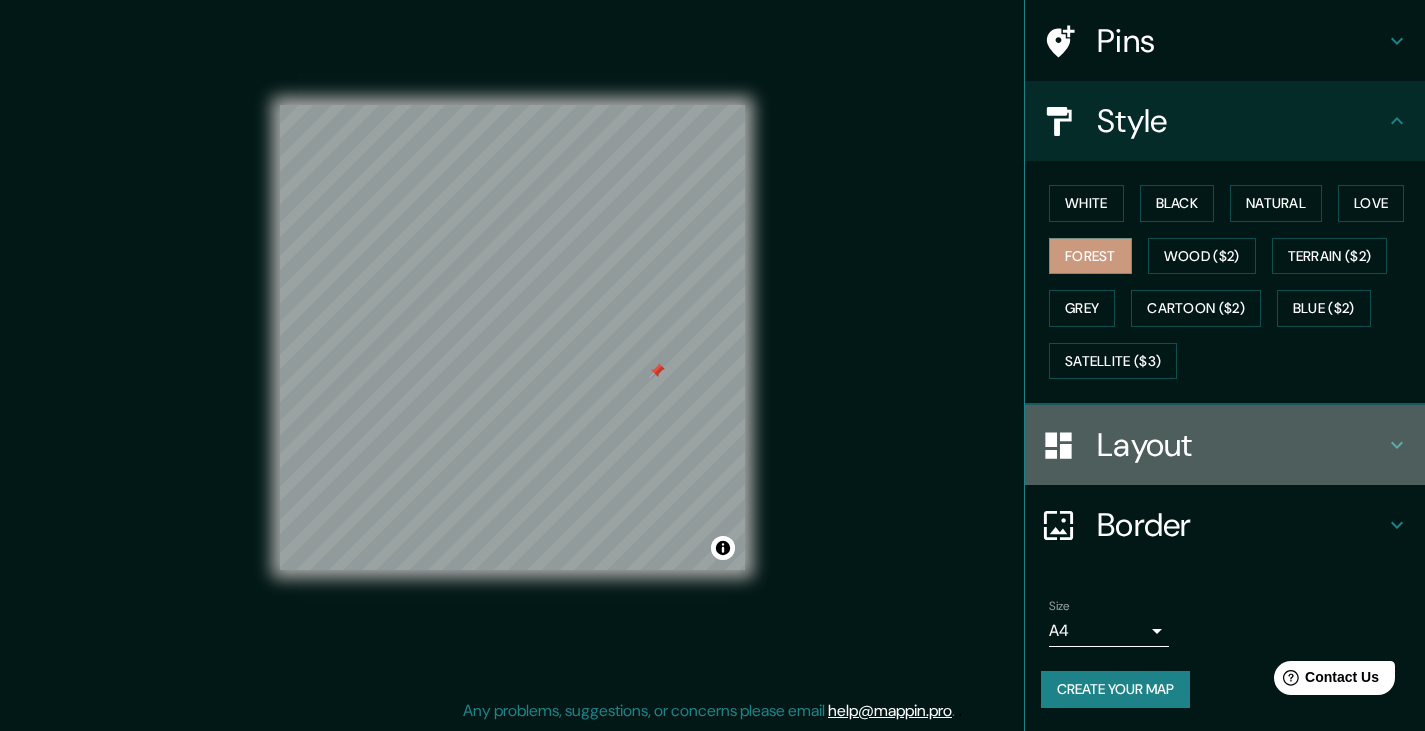 click on "Layout" at bounding box center [1241, 445] 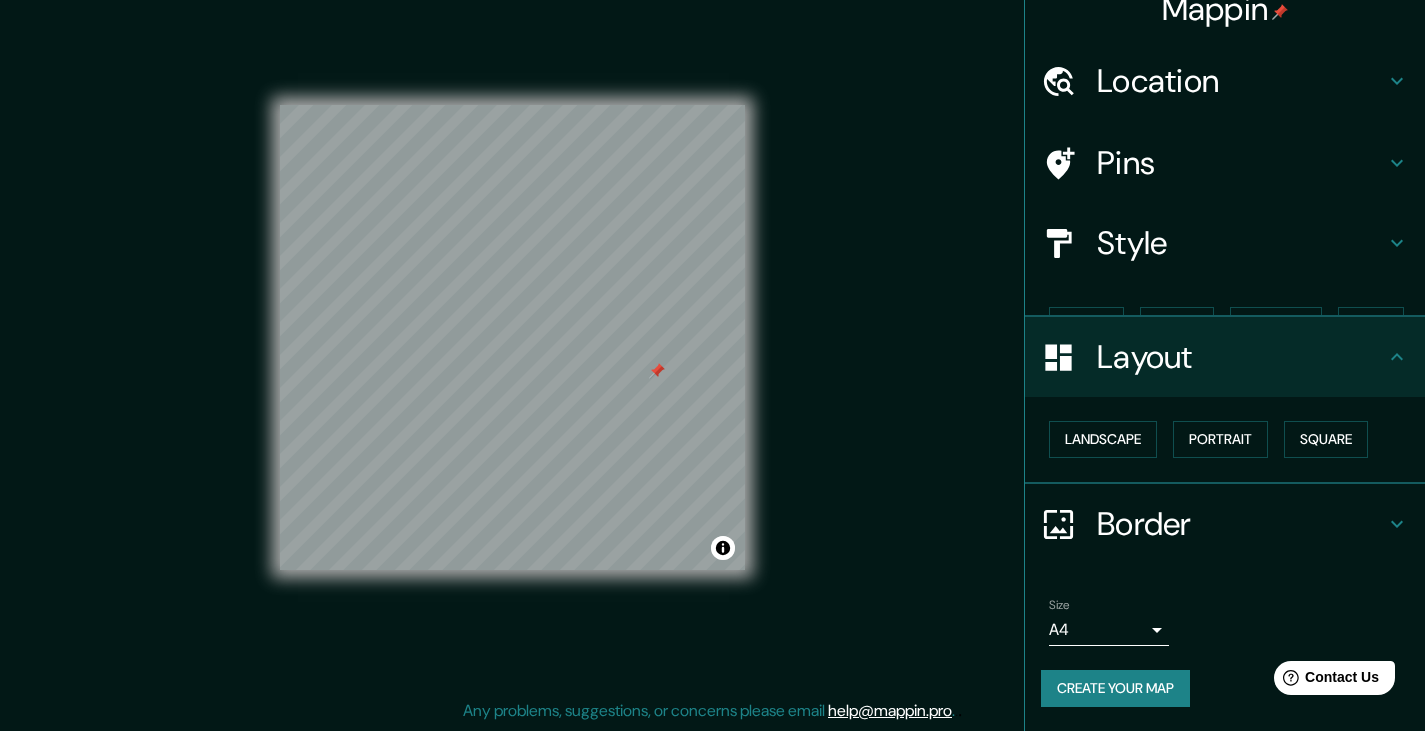 scroll, scrollTop: 0, scrollLeft: 0, axis: both 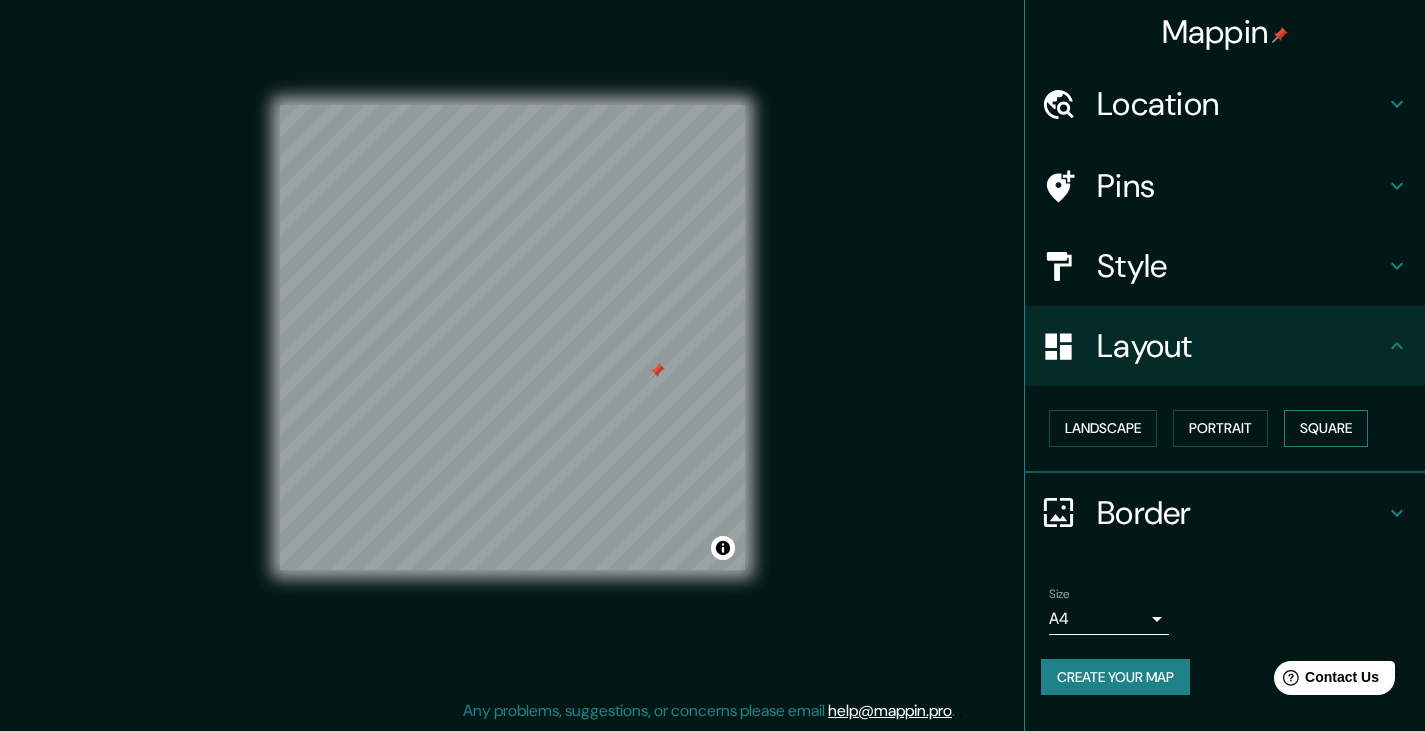 click on "Square" at bounding box center [1326, 428] 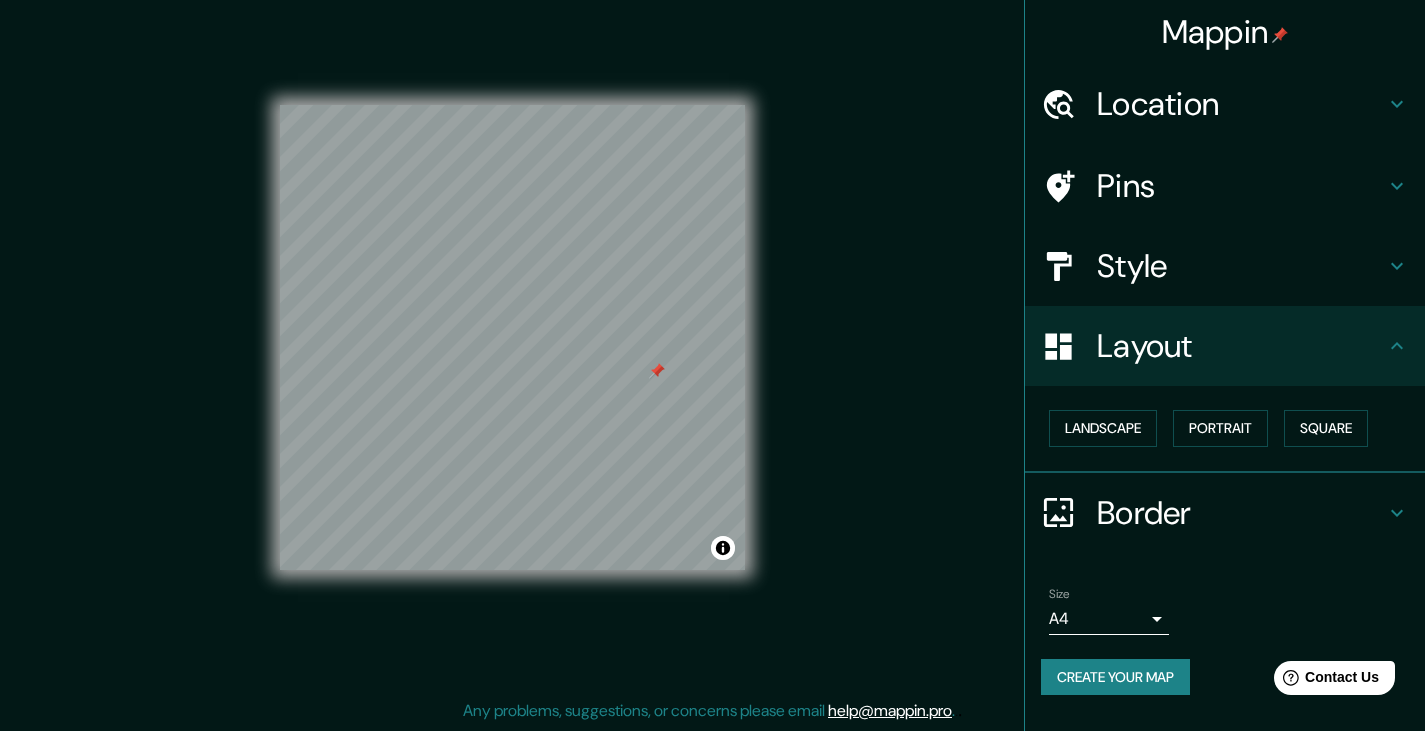click on "Border" at bounding box center [1225, 513] 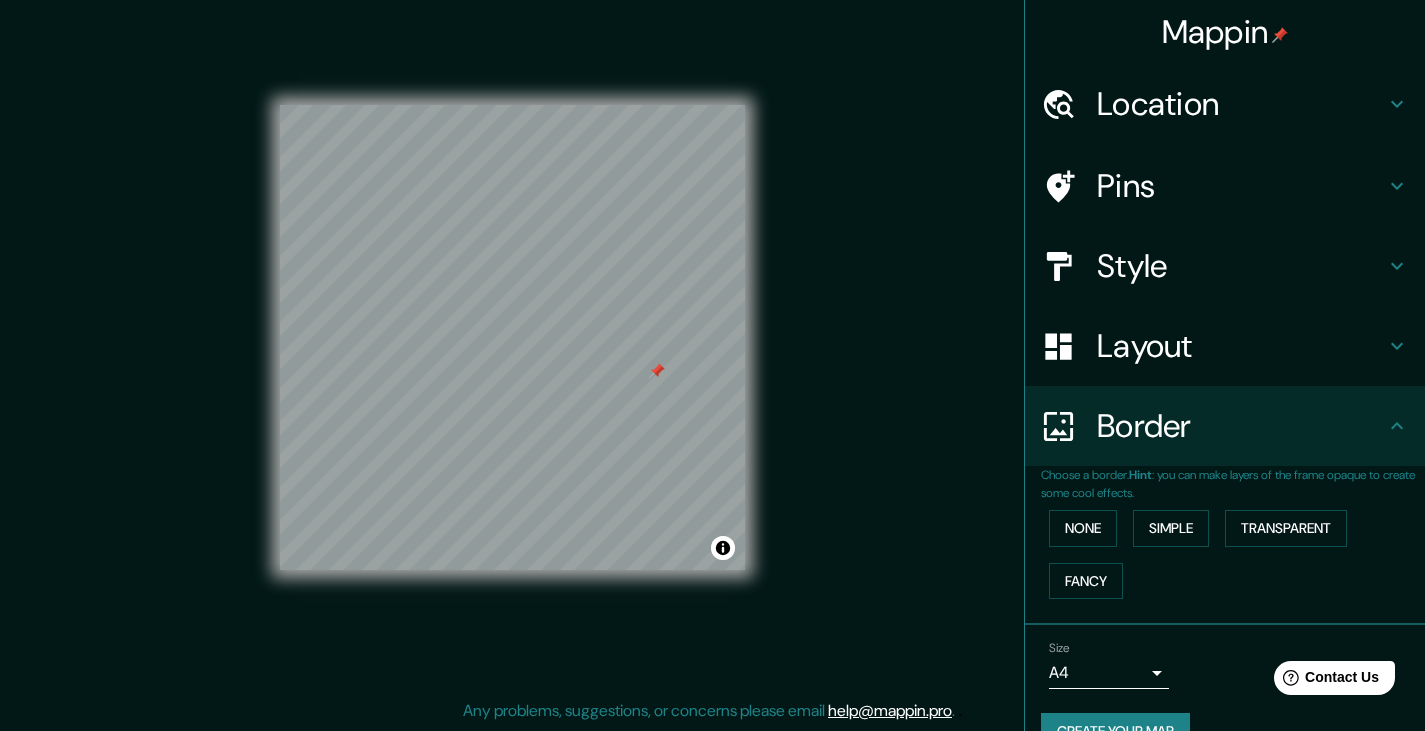 scroll, scrollTop: 42, scrollLeft: 0, axis: vertical 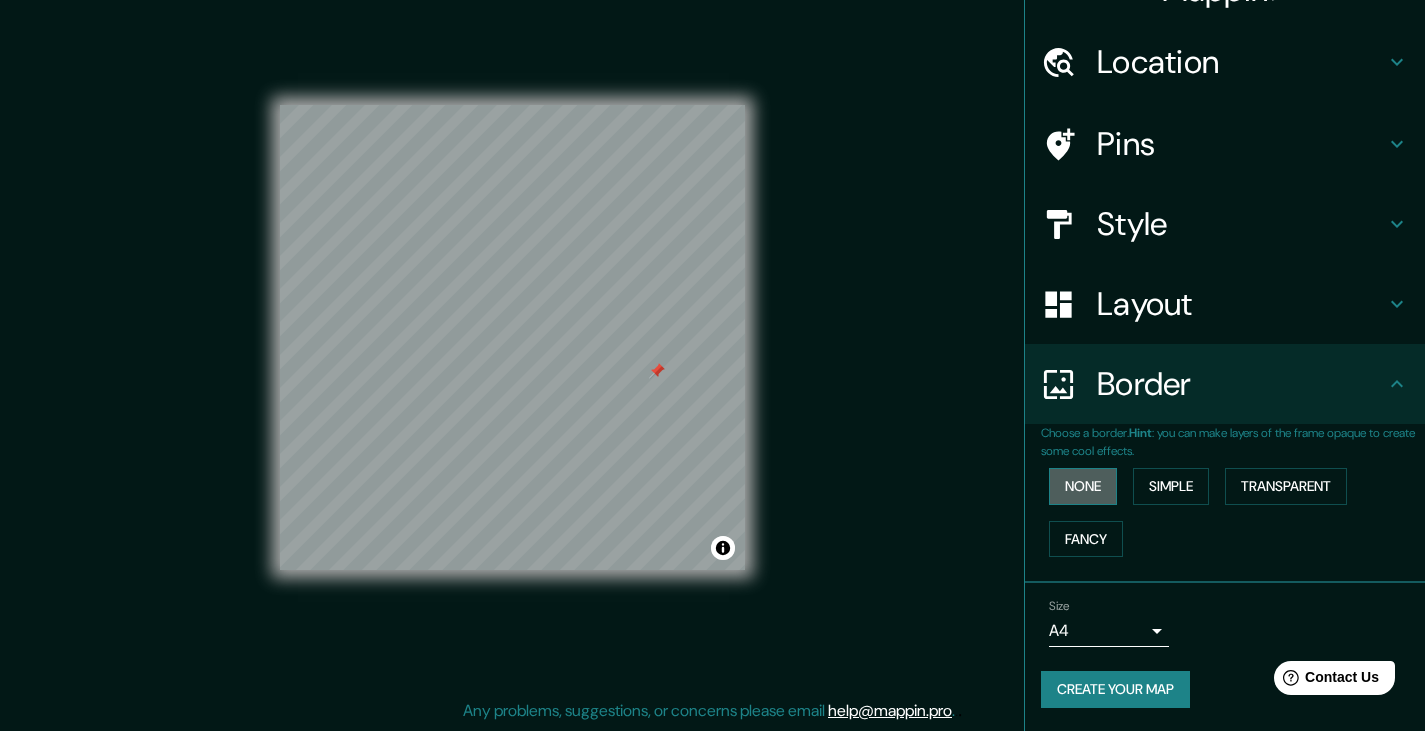click on "None" at bounding box center [1083, 486] 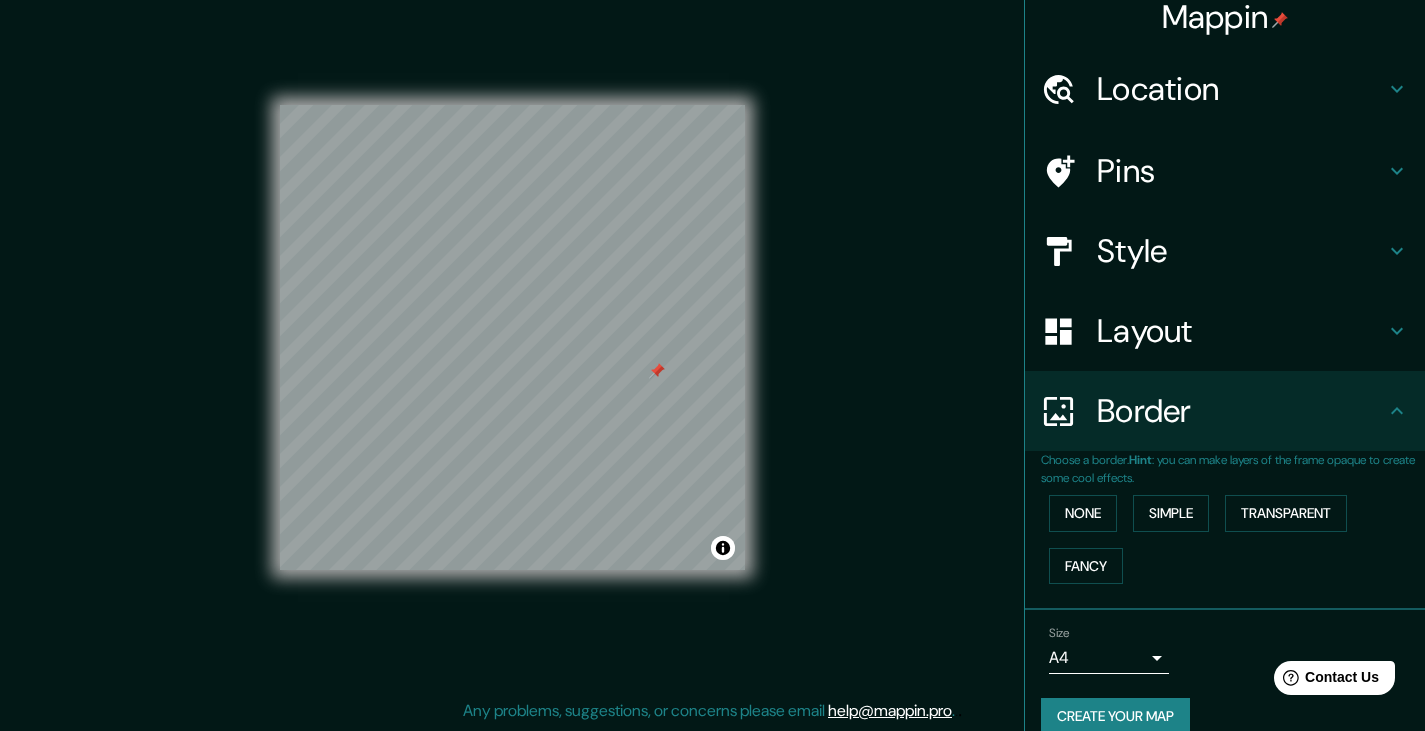 scroll, scrollTop: 0, scrollLeft: 0, axis: both 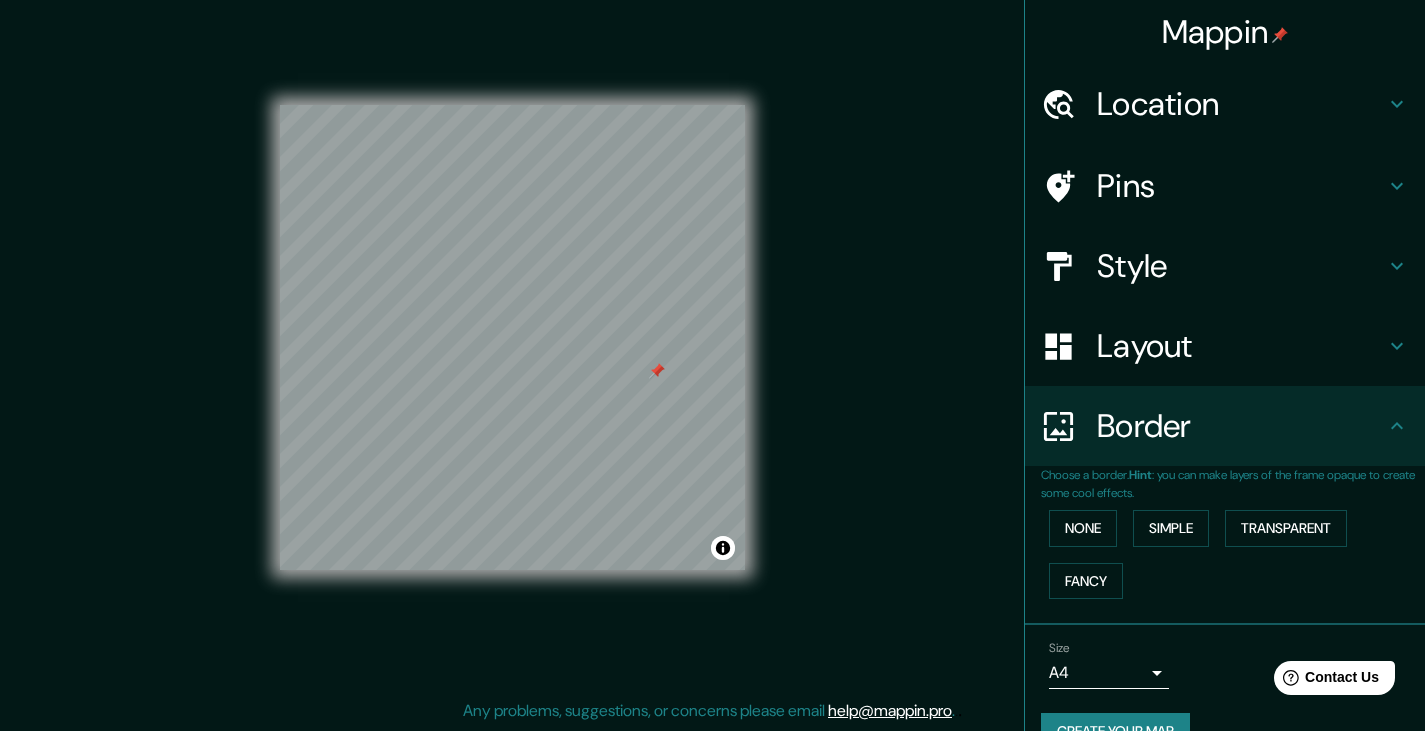click on "Location" at bounding box center [1225, 104] 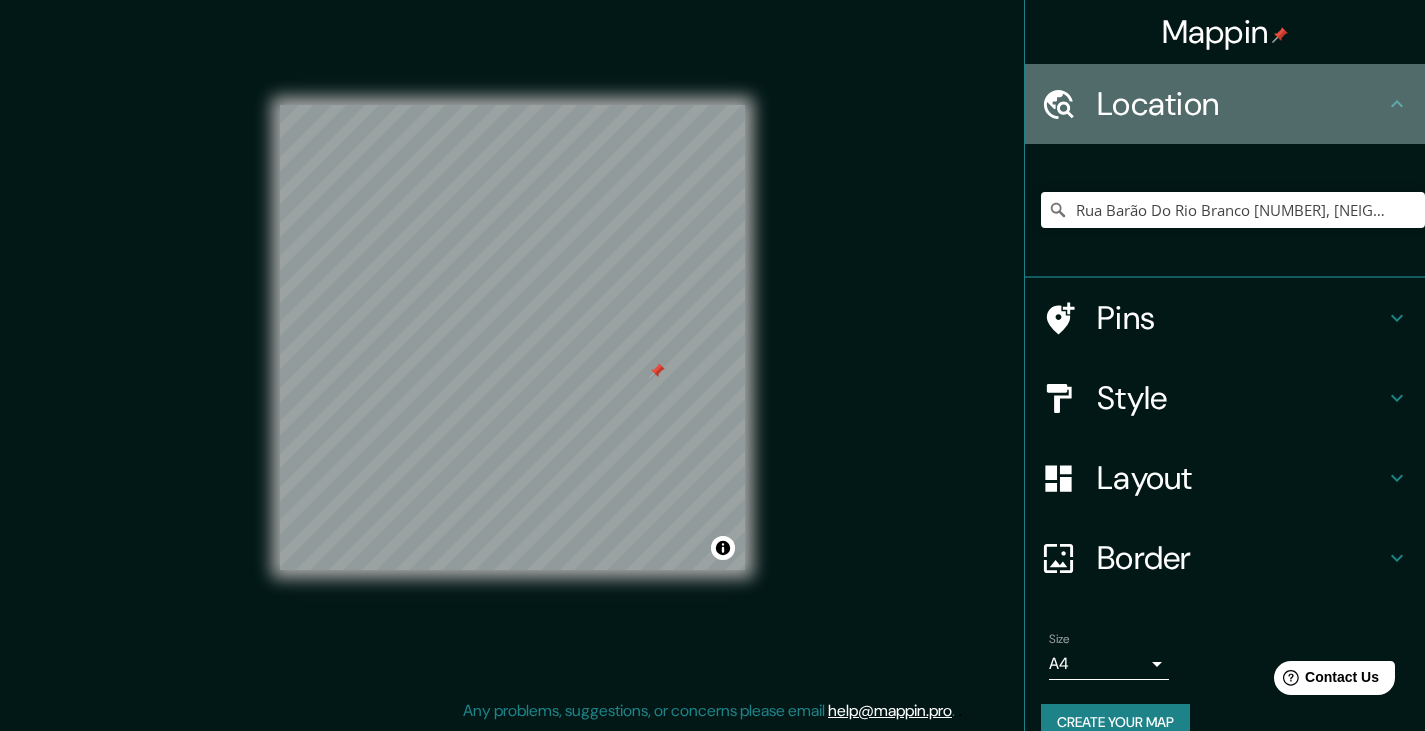 click on "Location" at bounding box center (1225, 104) 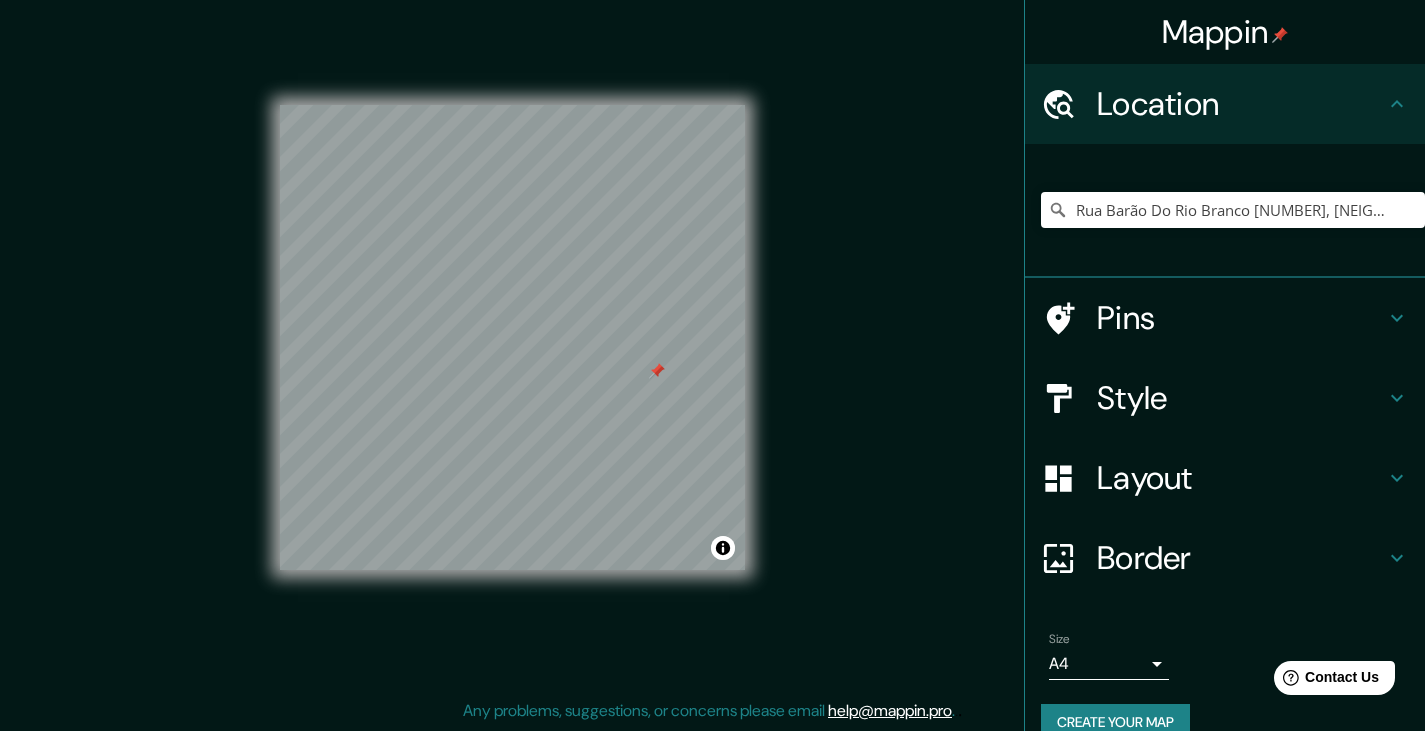 click on "Pins" at bounding box center [1241, 318] 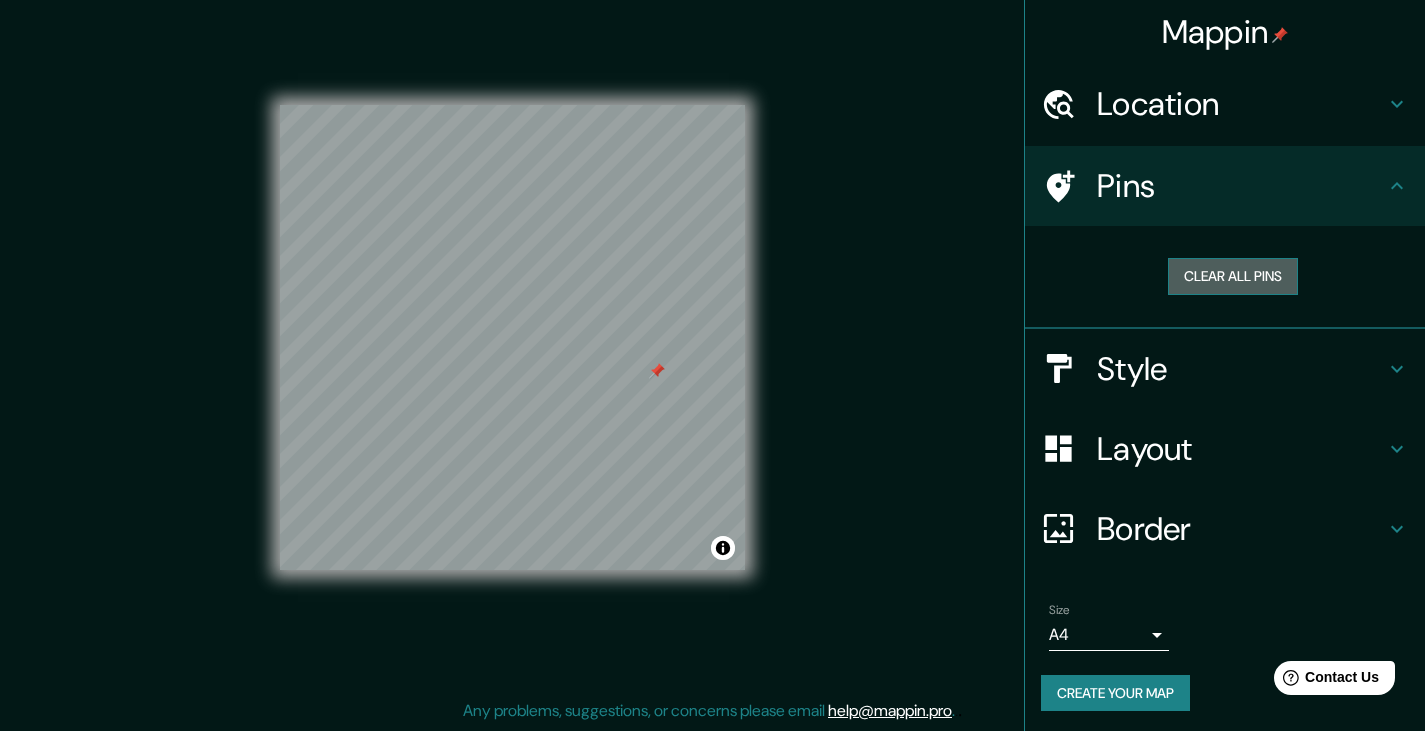 click on "Clear all pins" at bounding box center [1233, 276] 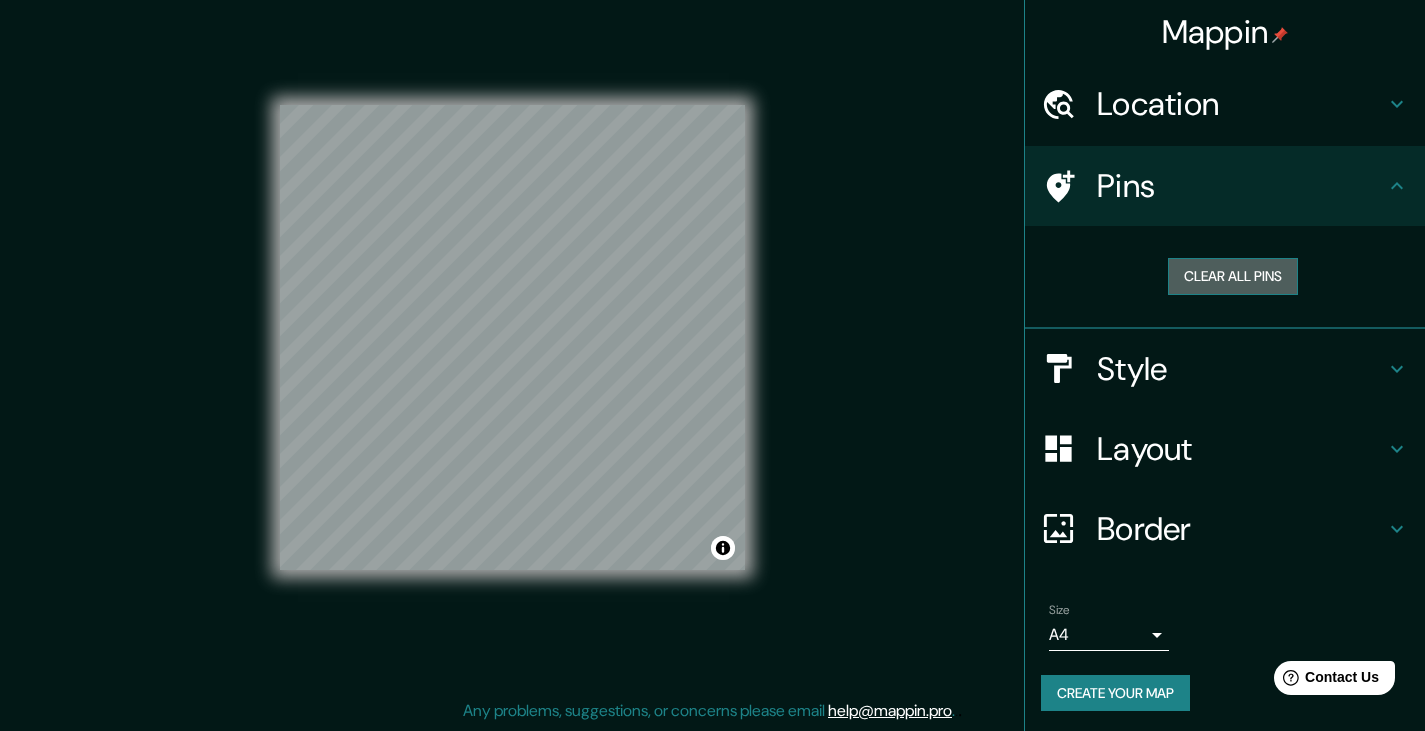 click on "Clear all pins" at bounding box center (1233, 276) 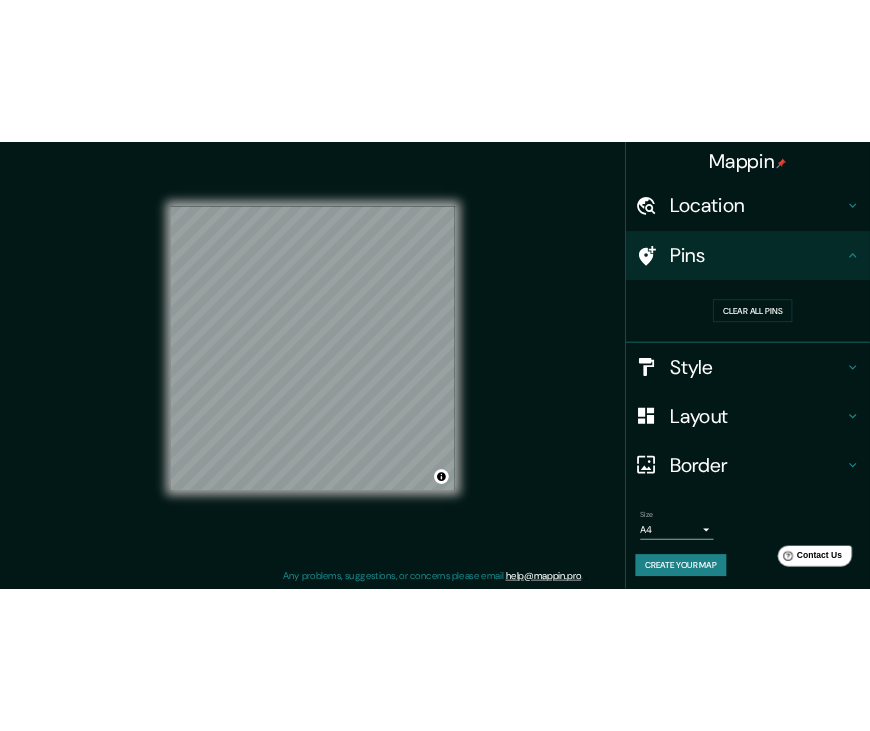 scroll, scrollTop: 4, scrollLeft: 0, axis: vertical 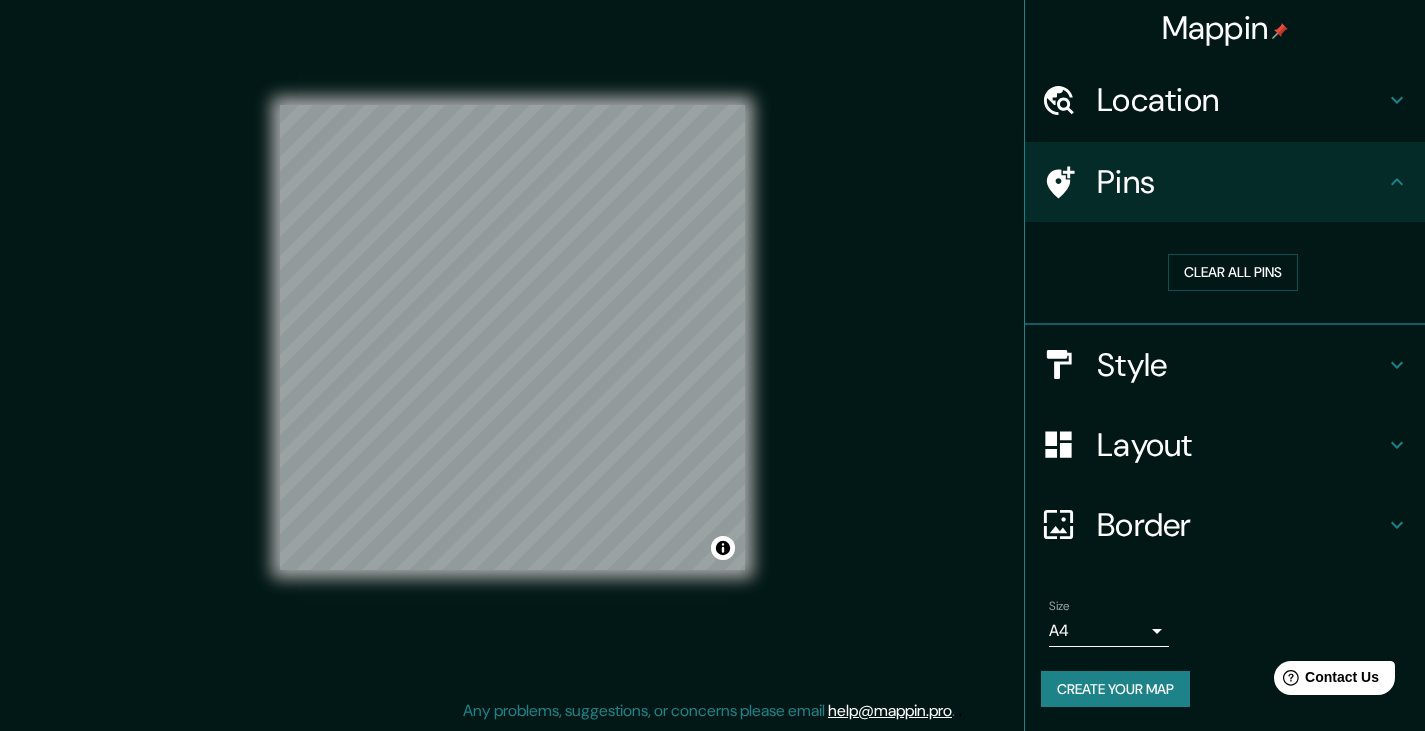 click on "Mappin Location Rua Barão Do Rio Branco [NUMBER], [NEIGHBORHOOD], [CITY] - [STATE], [POSTAL_CODE], Brasil Pins Clear all pins Style Layout Border Choose a border. Hint : you can make layers of the frame opaque to create some cool effects. None Simple Transparent Fancy Size A4 single Create your map © Mapbox © OpenStreetMap Improve this map Any problems, suggestions, or concerns please email help@example.com . . ." at bounding box center (712, 342) 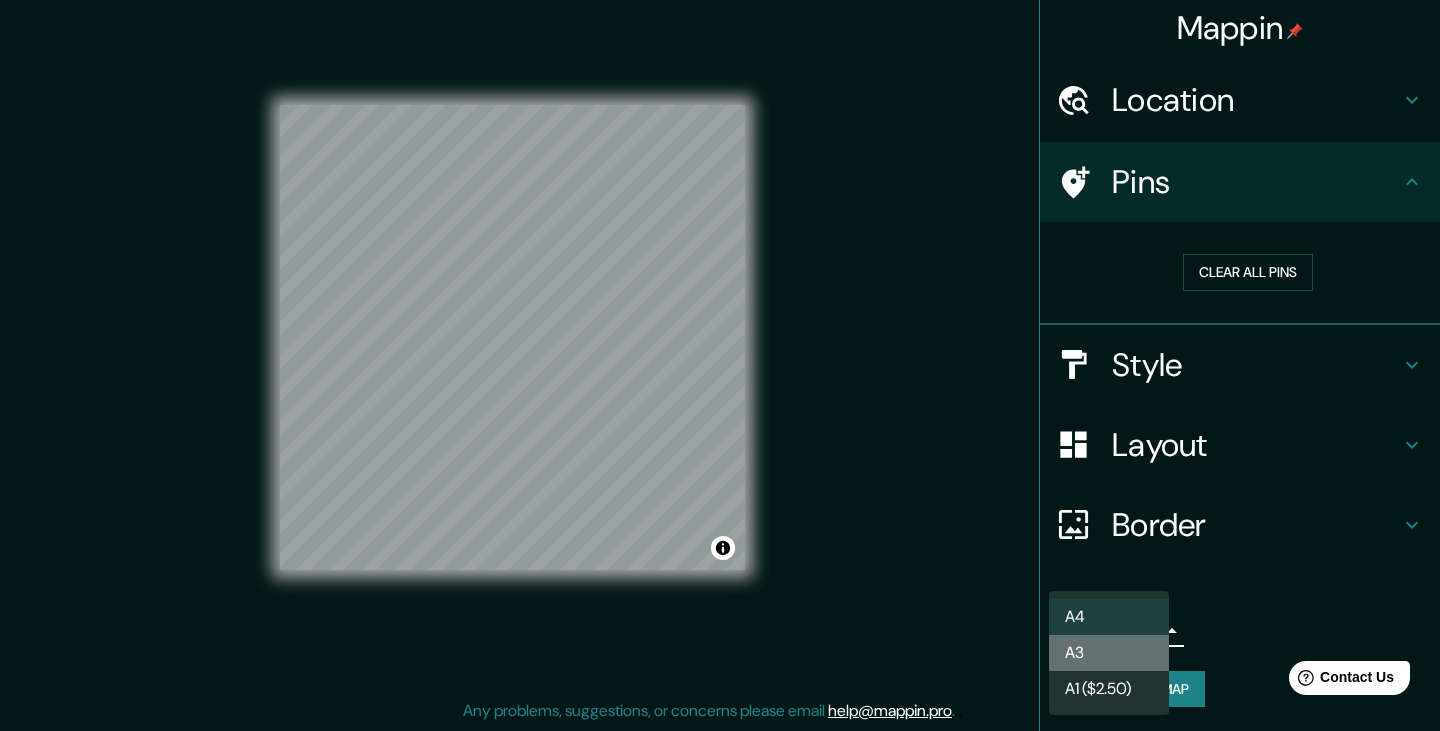click on "A3" at bounding box center (1109, 653) 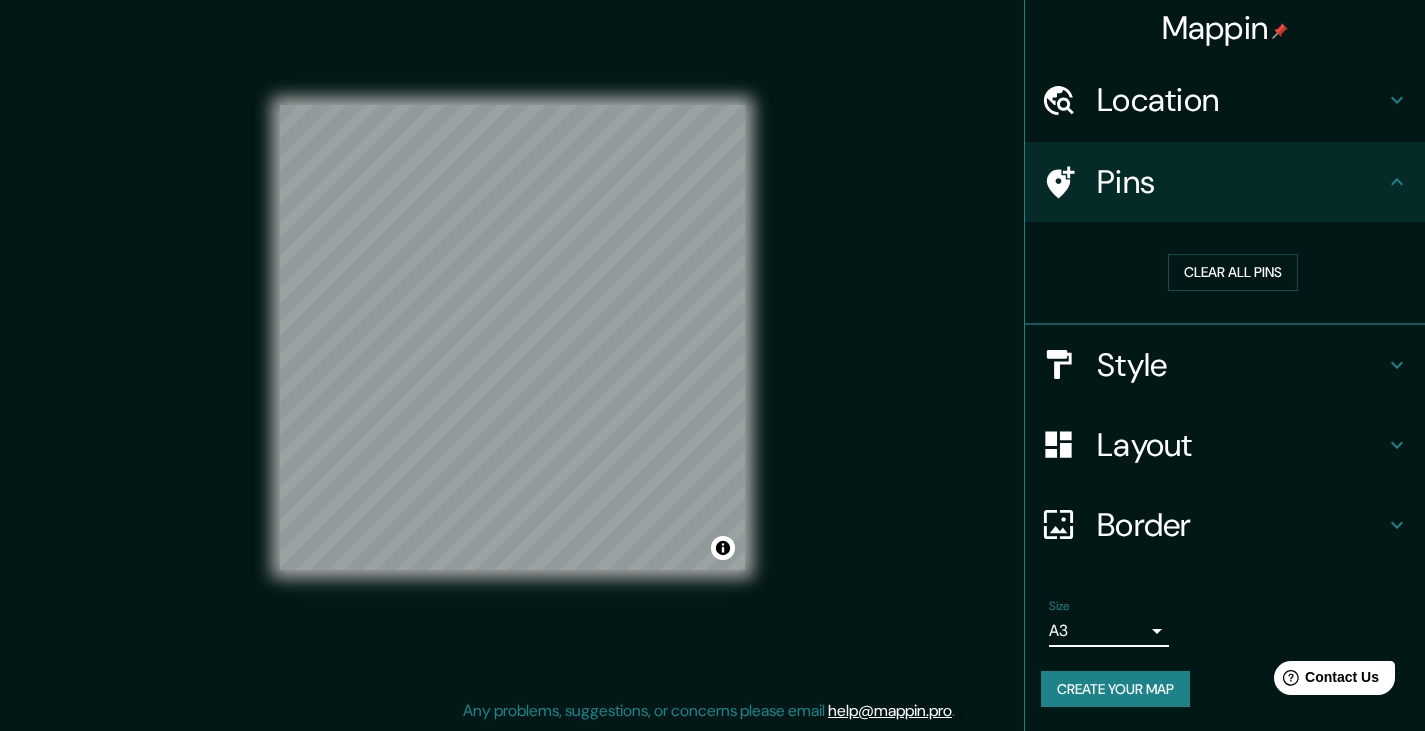 click on "Mappin Location Rua Barão Do Rio Branco [NUMBER], [NEIGHBORHOOD], [CITY] - [STATE], [POSTAL_CODE], Brasil Pins Clear all pins Style Layout Border Choose a border. Hint : you can make layers of the frame opaque to create some cool effects. None Simple Transparent Fancy Size A3 a4 Create your map © Mapbox © OpenStreetMap Improve this map Any problems, suggestions, or concerns please email help@example.com . . ." at bounding box center (712, 342) 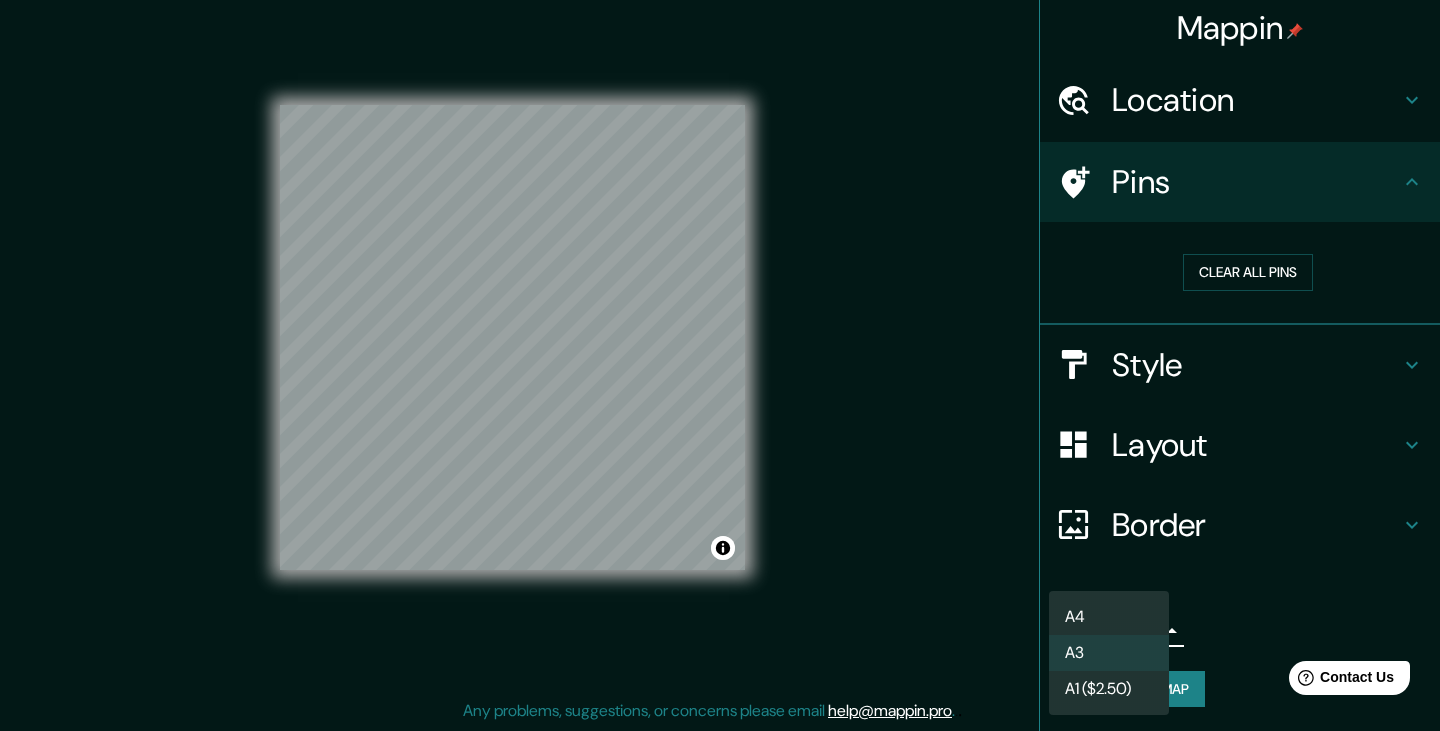 click on "A4" at bounding box center [1109, 617] 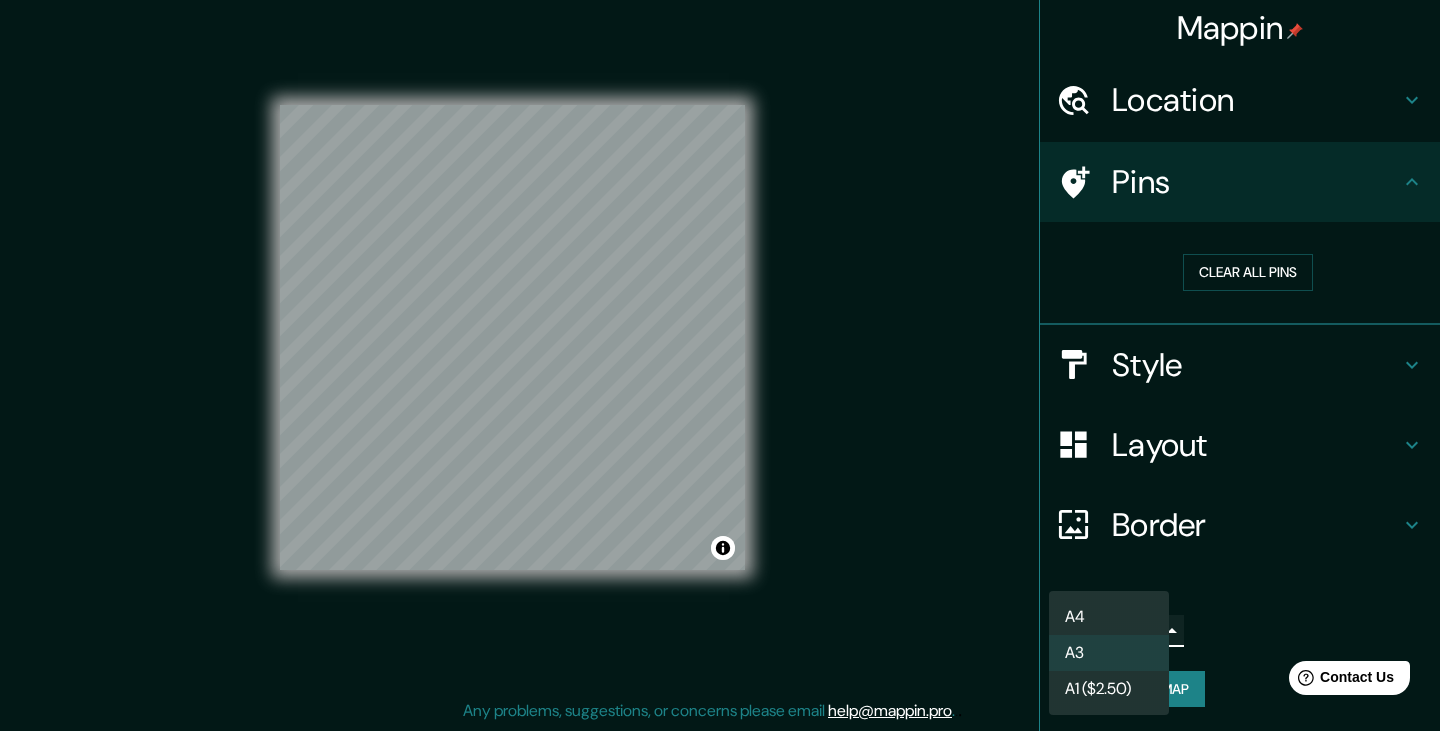 type on "single" 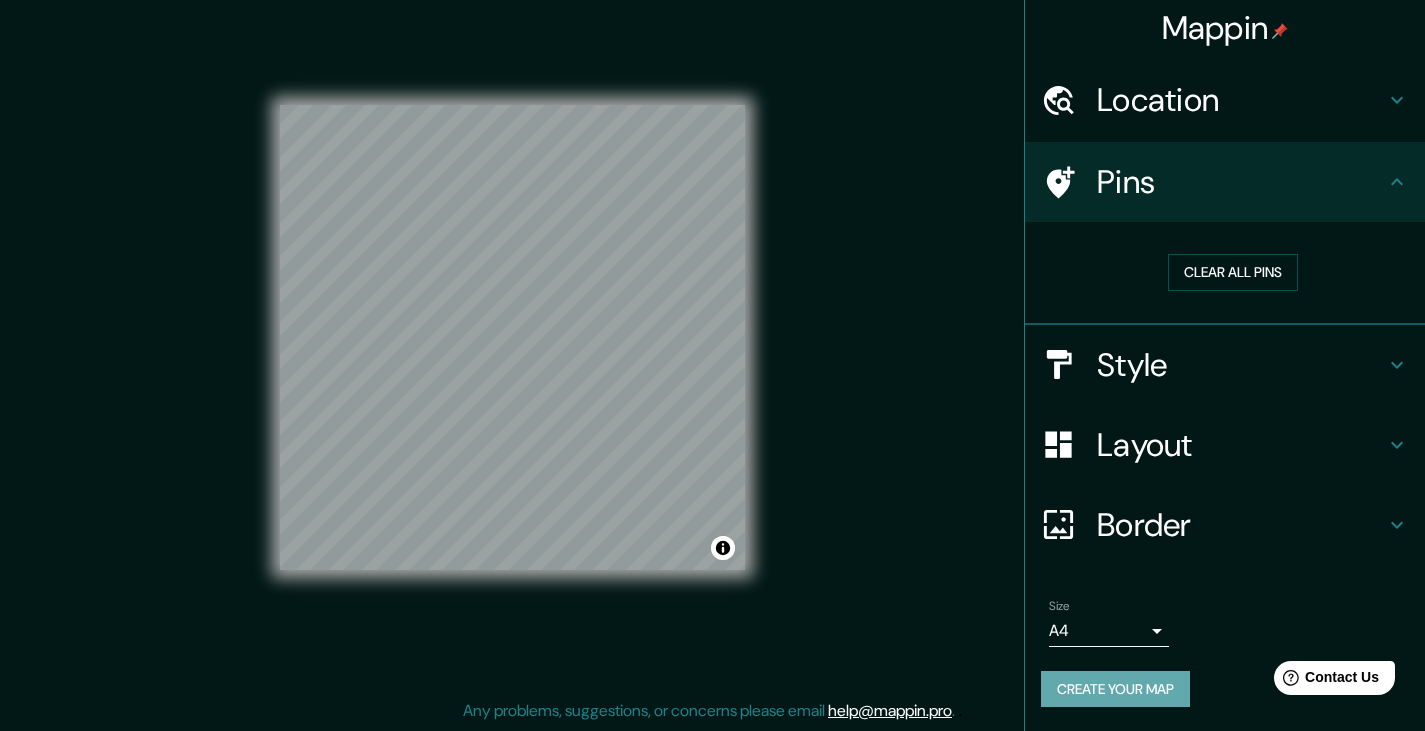 click on "Create your map" at bounding box center (1115, 689) 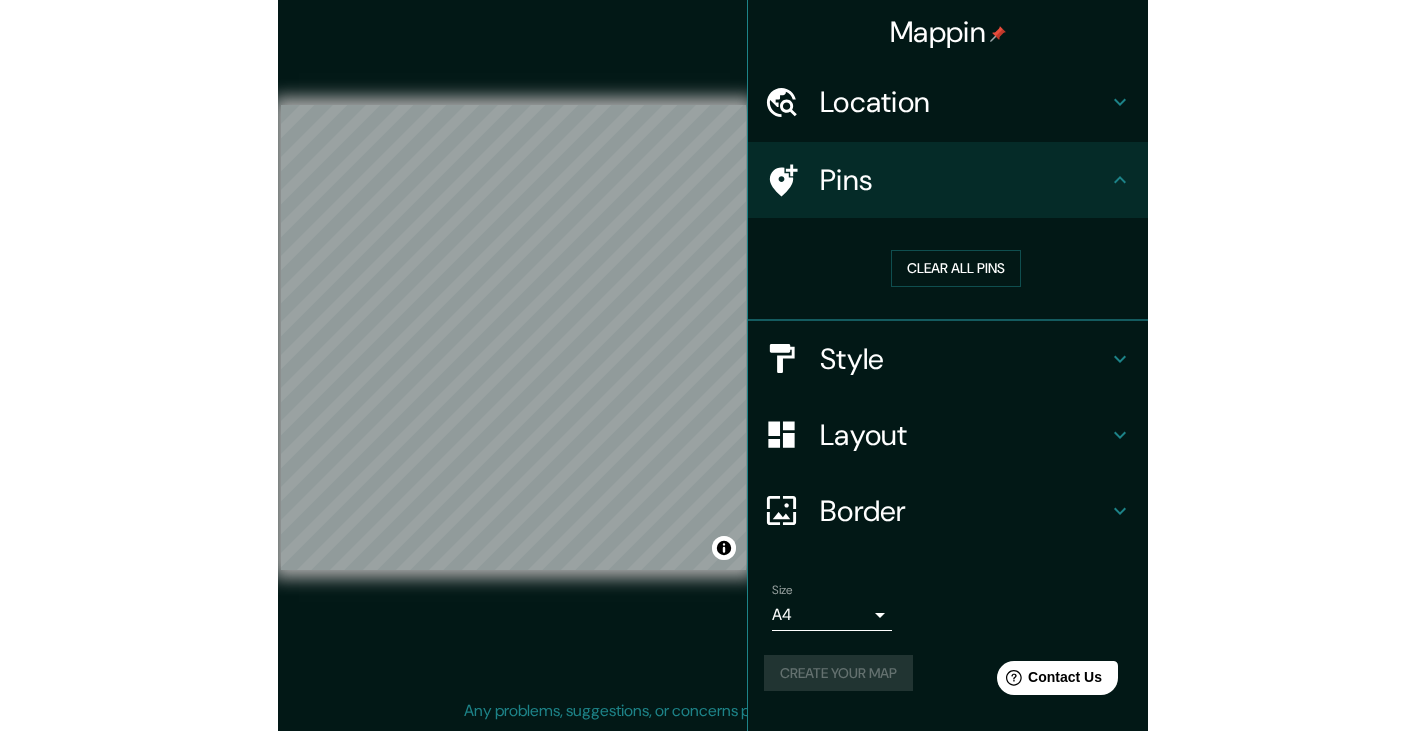 scroll, scrollTop: 0, scrollLeft: 0, axis: both 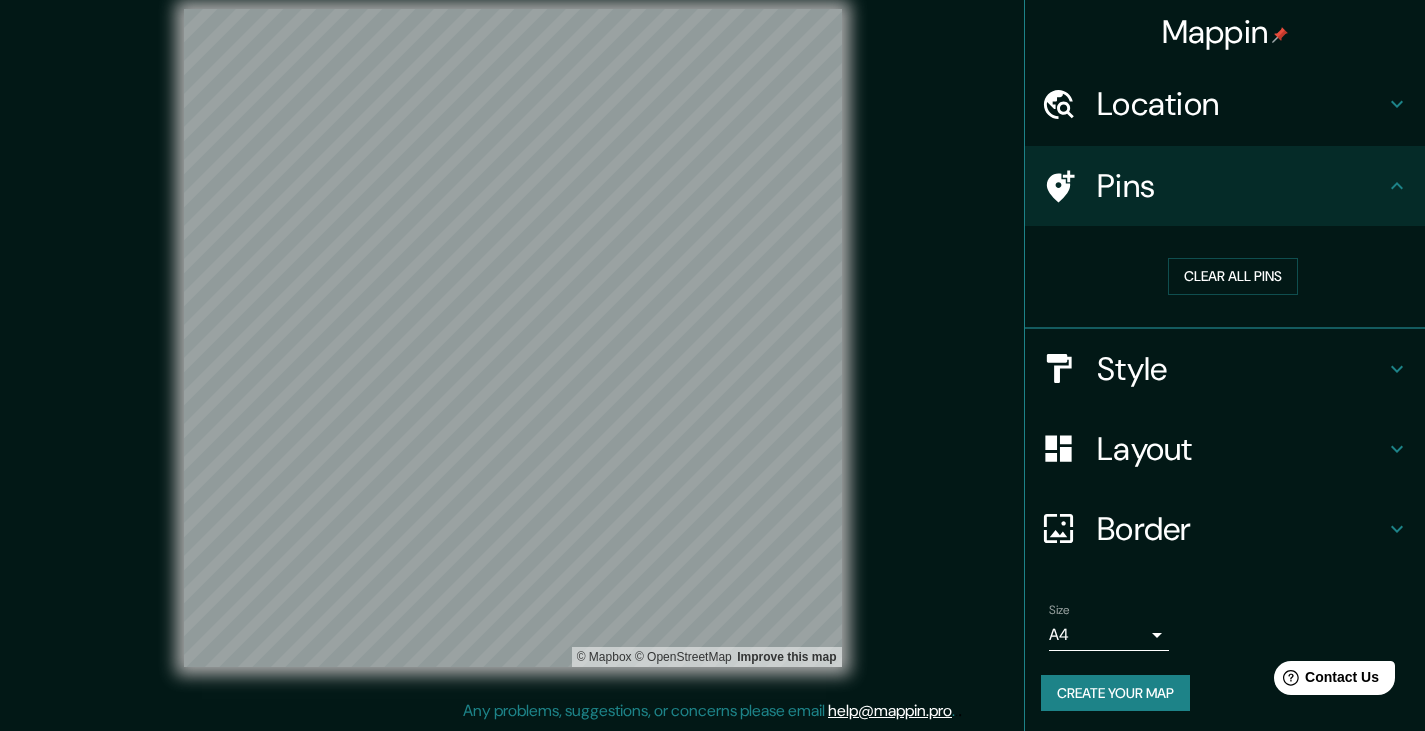 click on "Style" at bounding box center [1241, 369] 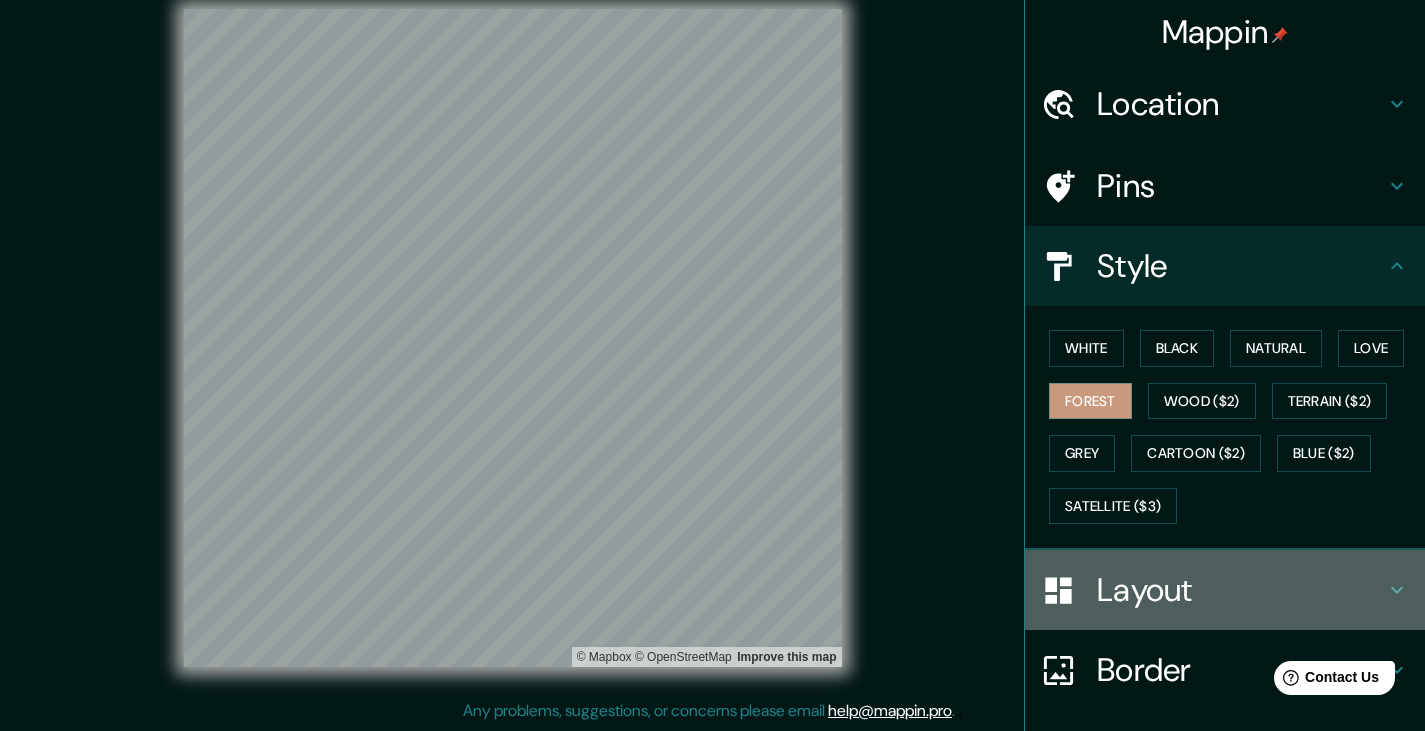 click on "Layout" at bounding box center (1241, 590) 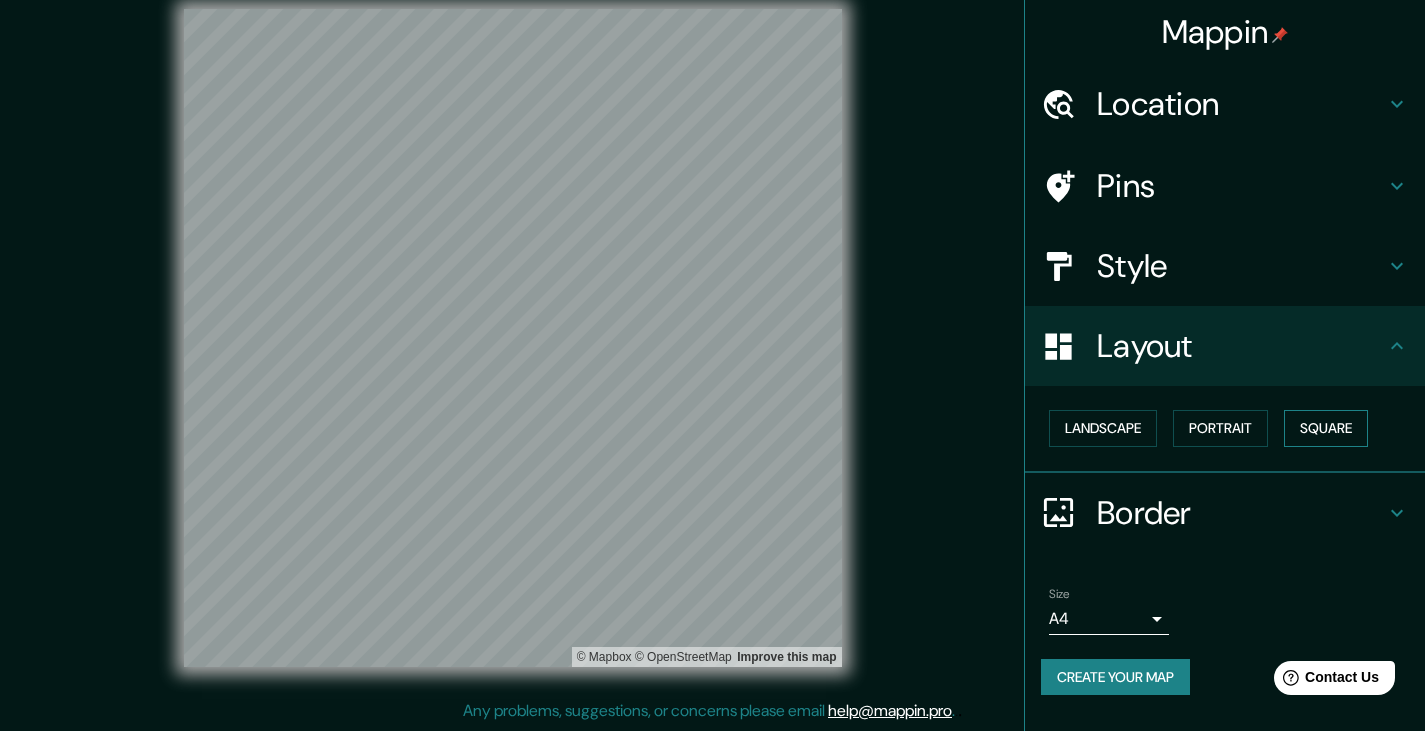 click on "Square" at bounding box center (1326, 428) 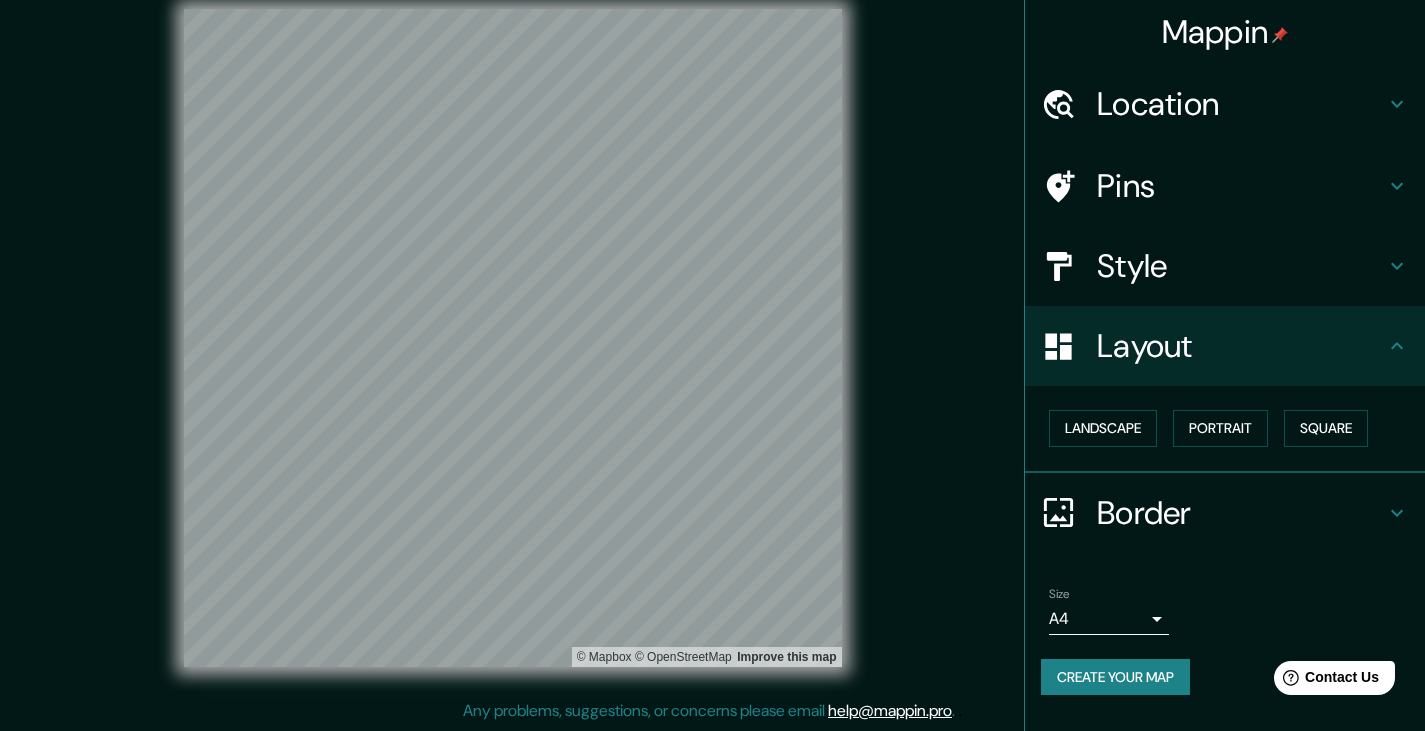 scroll, scrollTop: 0, scrollLeft: 0, axis: both 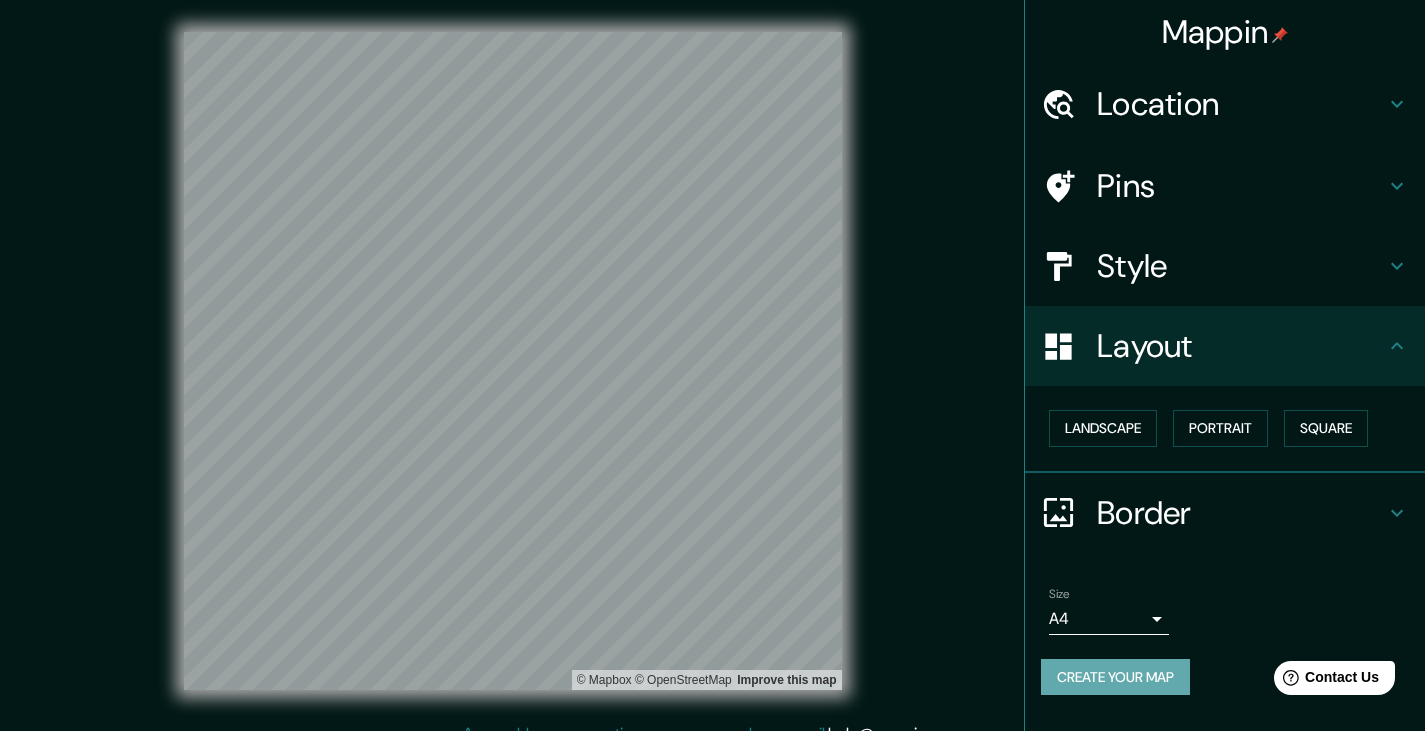 click on "Create your map" at bounding box center [1115, 677] 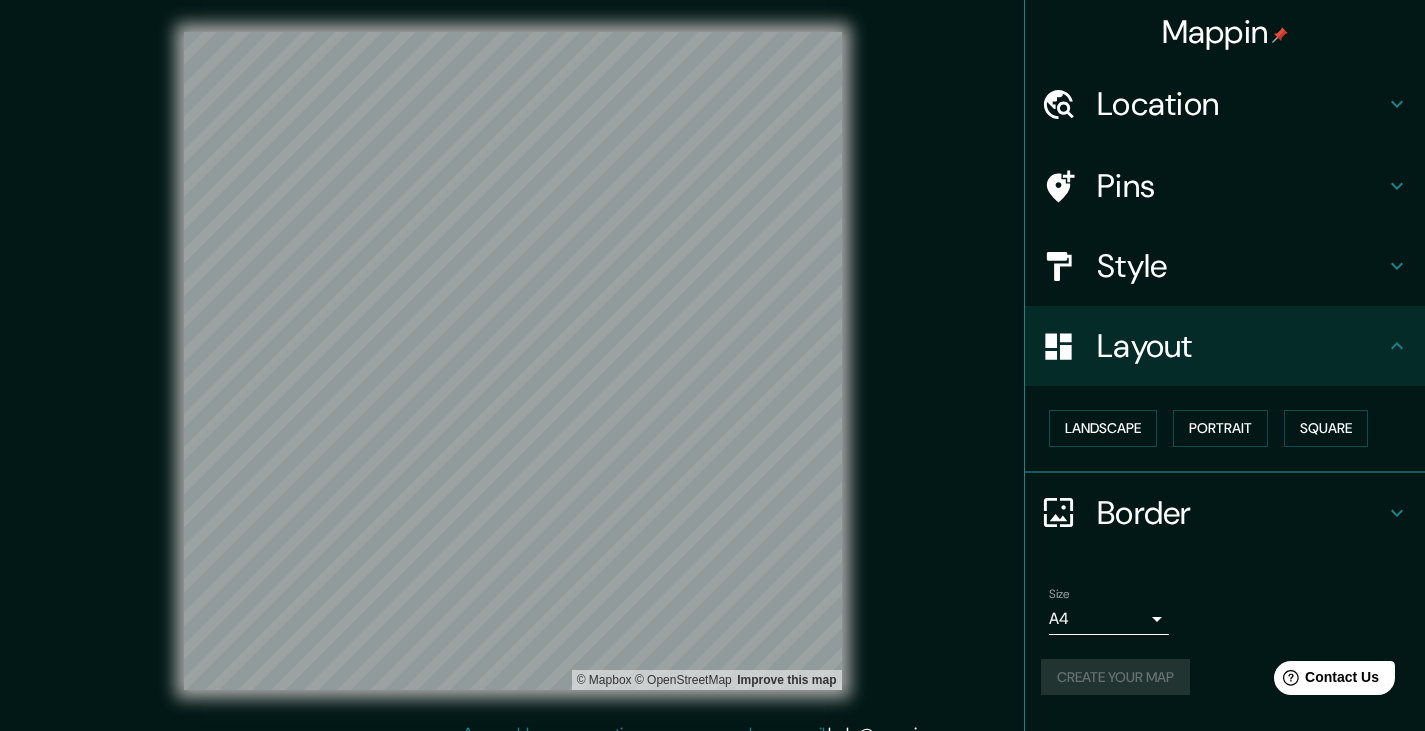 click on "Border" at bounding box center (1241, 513) 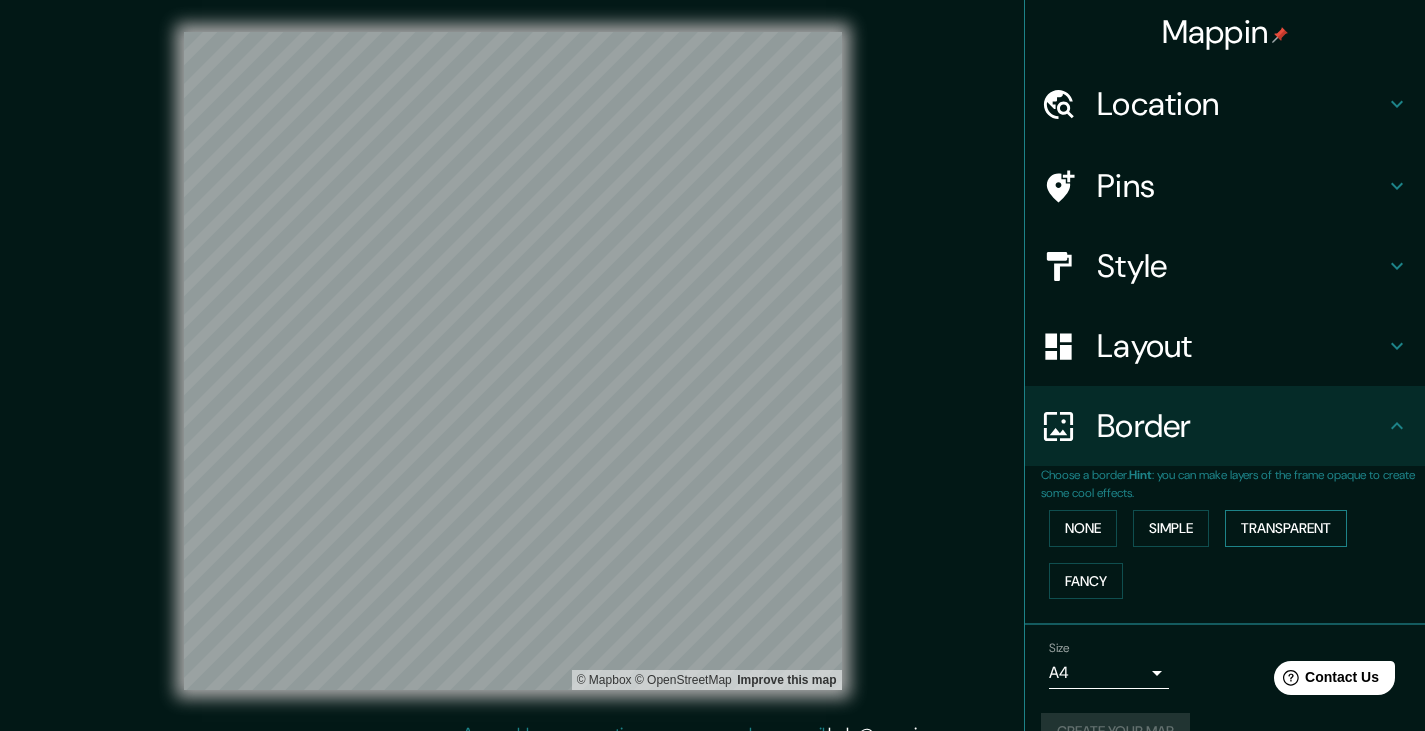 click on "Transparent" at bounding box center [1286, 528] 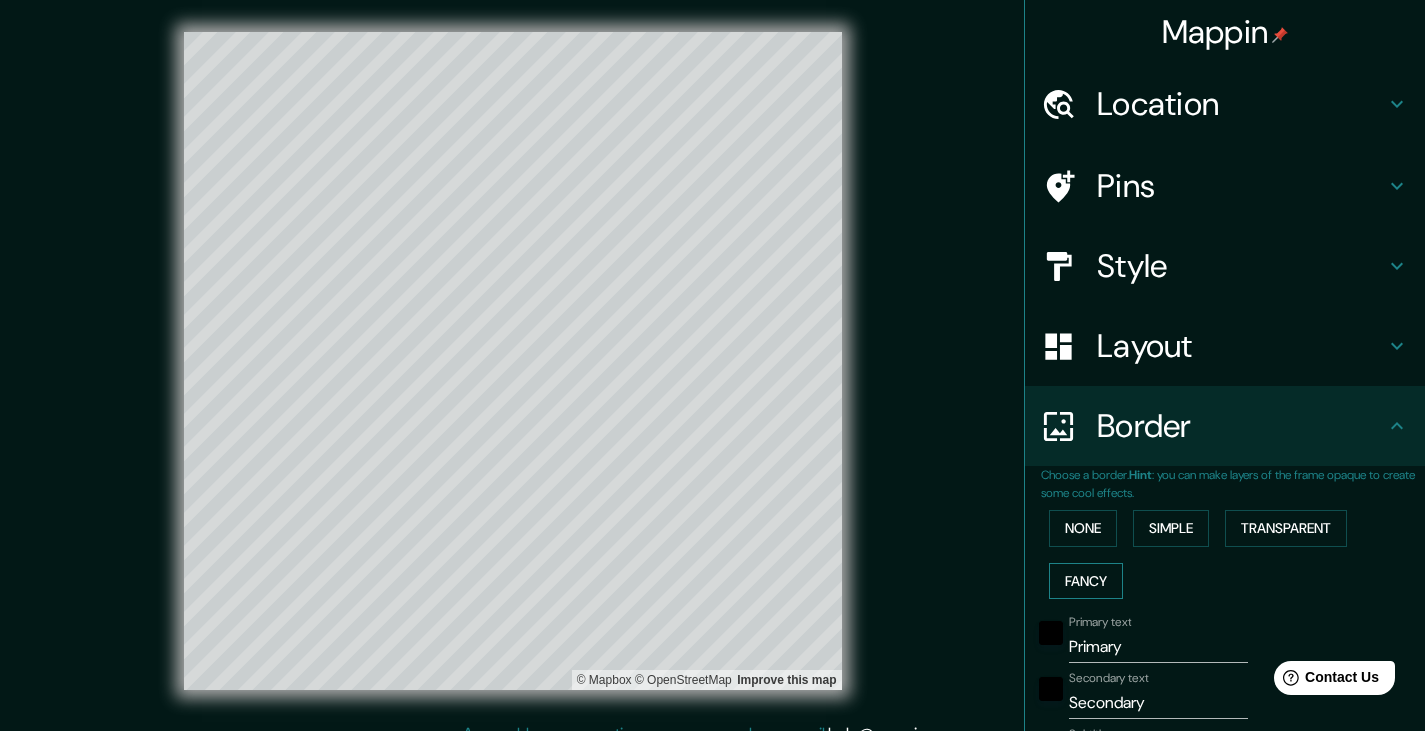 click on "Fancy" at bounding box center [1086, 581] 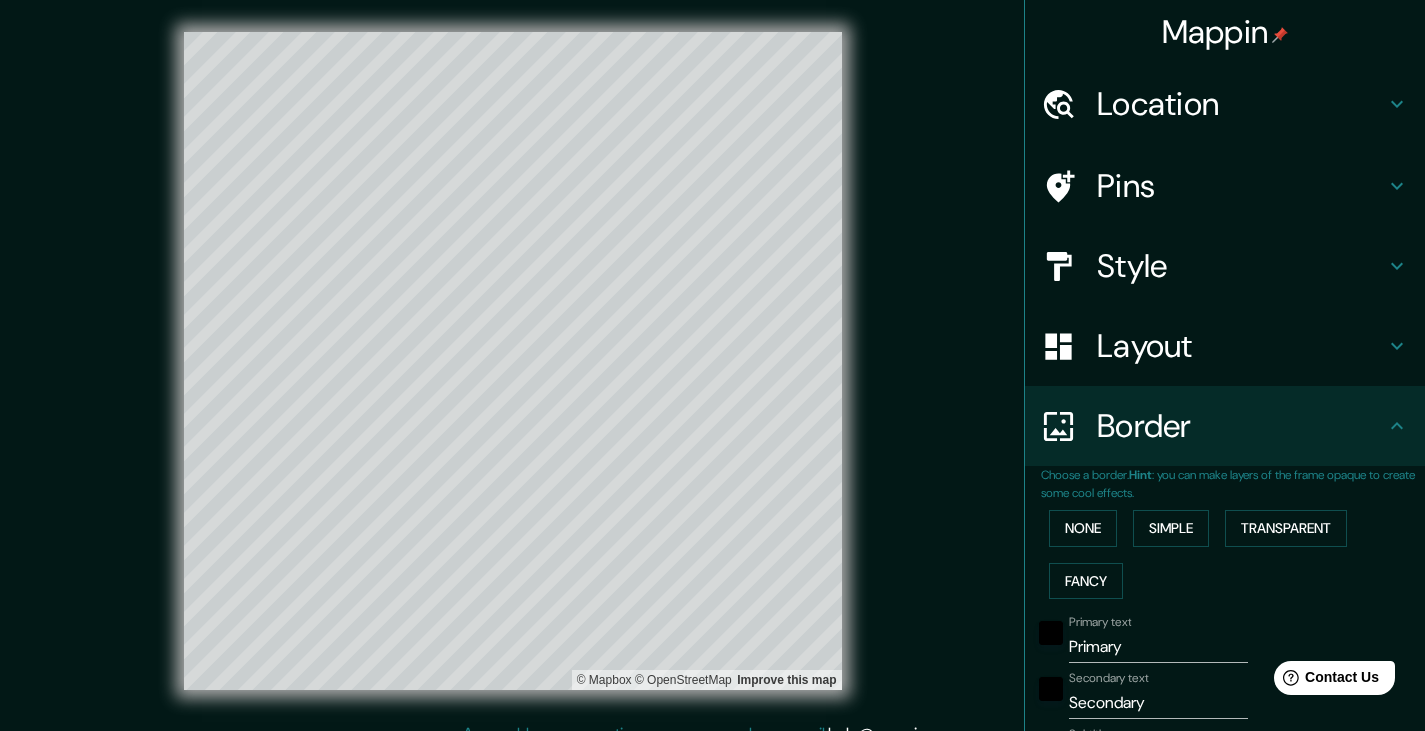click on "None Simple Transparent Fancy" at bounding box center (1233, 554) 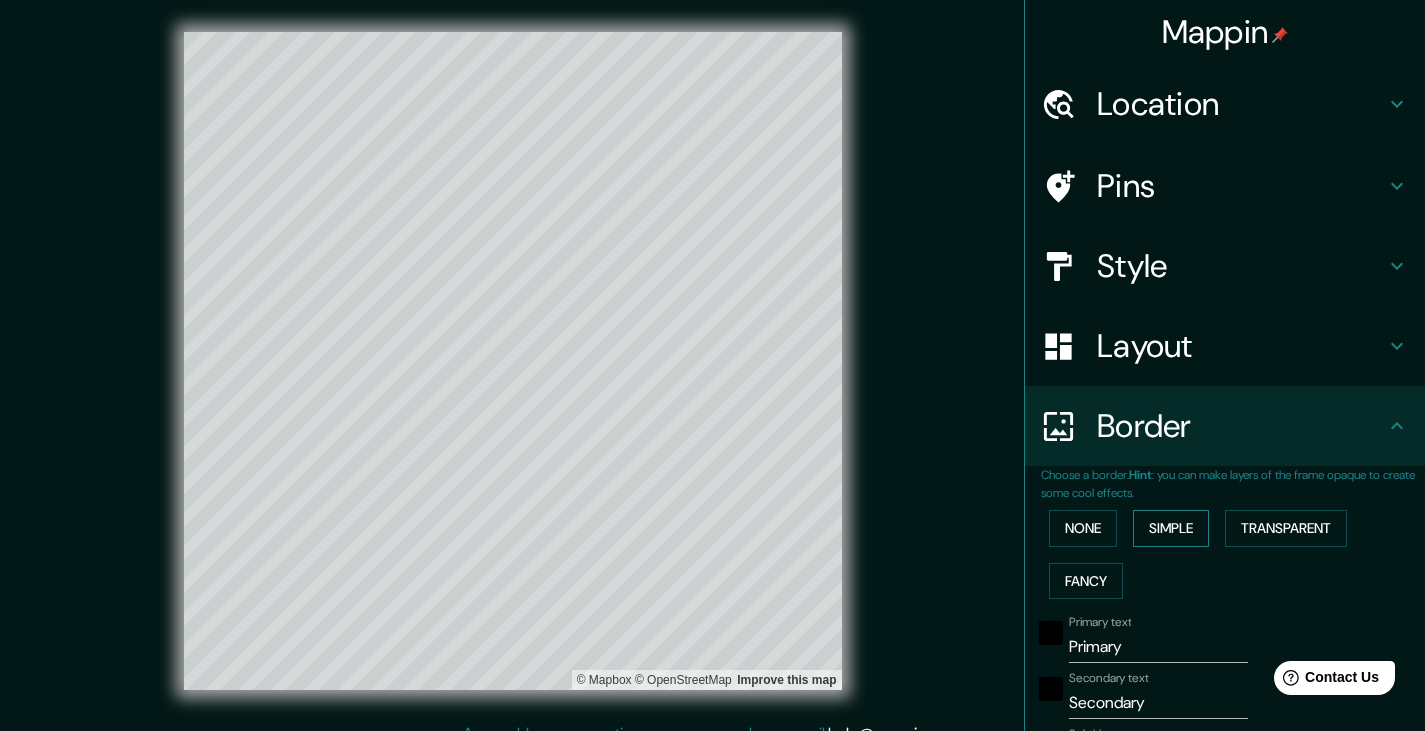 click on "Simple" at bounding box center [1171, 528] 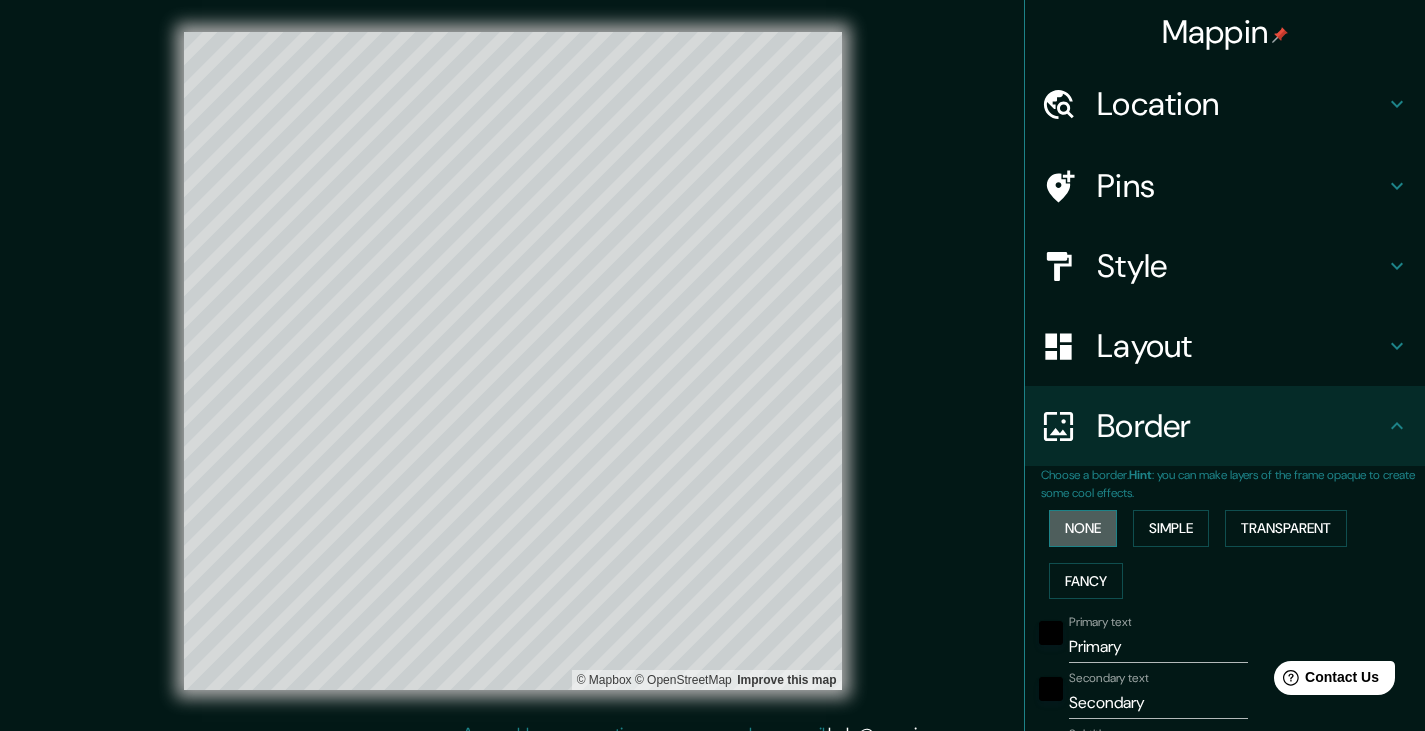 click on "None" at bounding box center [1083, 528] 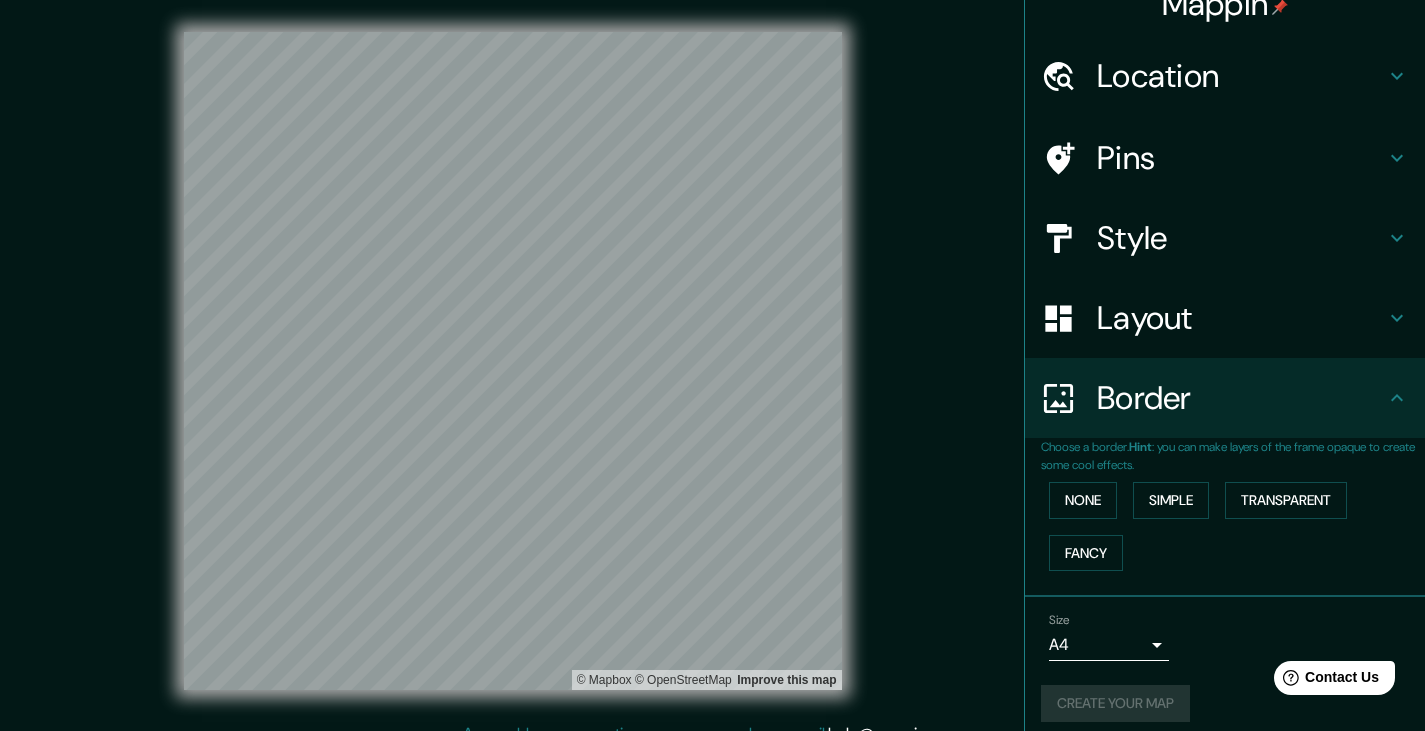 scroll, scrollTop: 42, scrollLeft: 0, axis: vertical 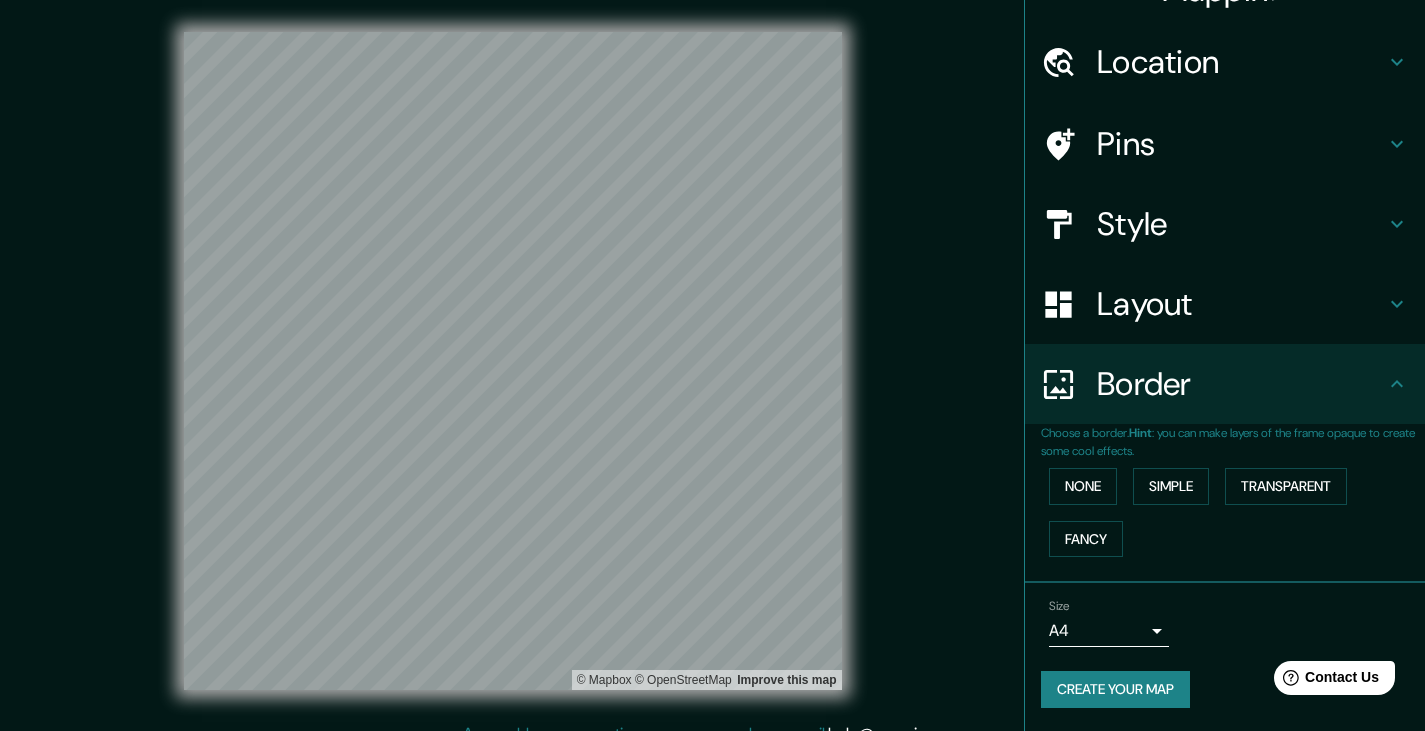 click on "Mappin Location Rua Barão Do Rio Branco [NUMBER], [NEIGHBORHOOD], [CITY] - [STATE], [POSTAL_CODE], Brasil Pins Style Layout Border Choose a border. Hint : you can make layers of the frame opaque to create some cool effects. None Simple Transparent Fancy Size A4 single Create your map © Mapbox © OpenStreetMap Improve this map Any problems, suggestions, or concerns please email help@example.com . . ." at bounding box center [712, 365] 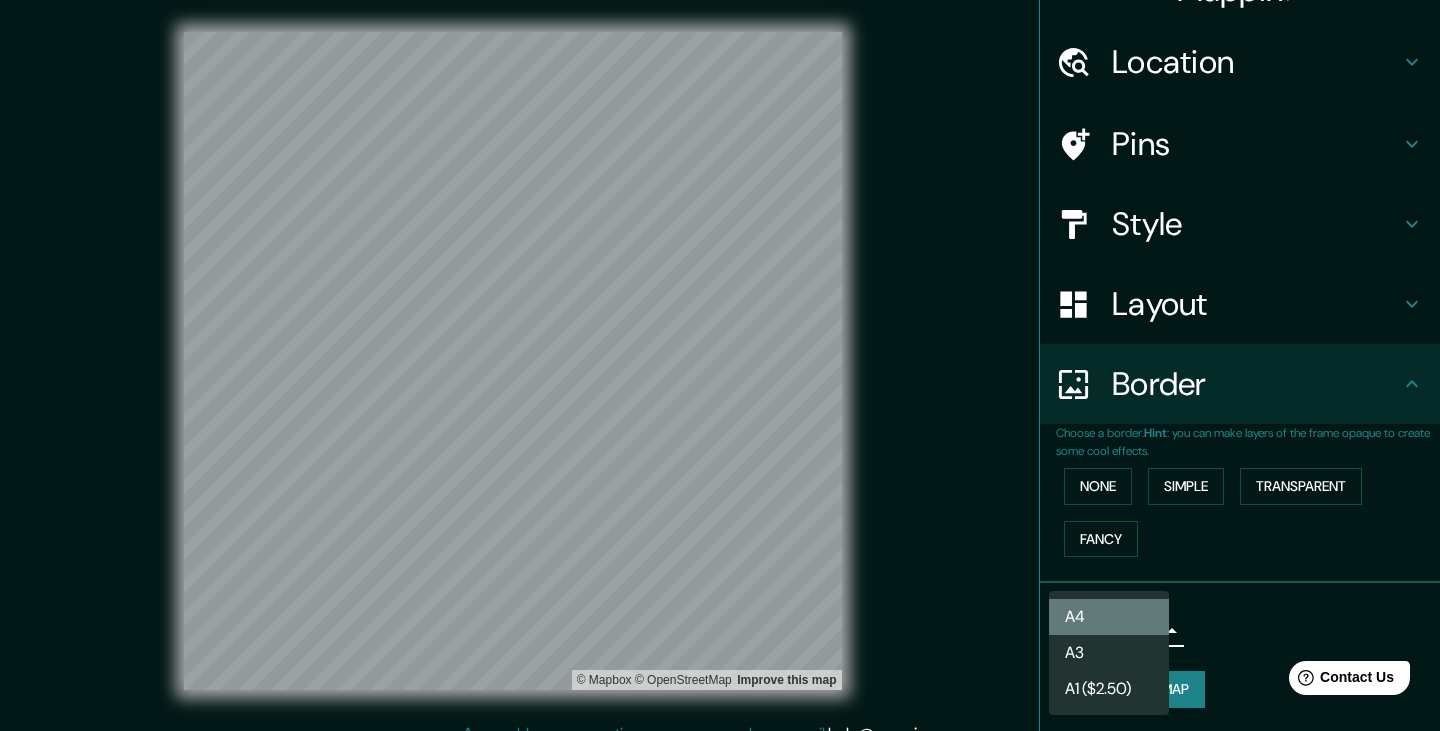 click on "A4" at bounding box center (1109, 617) 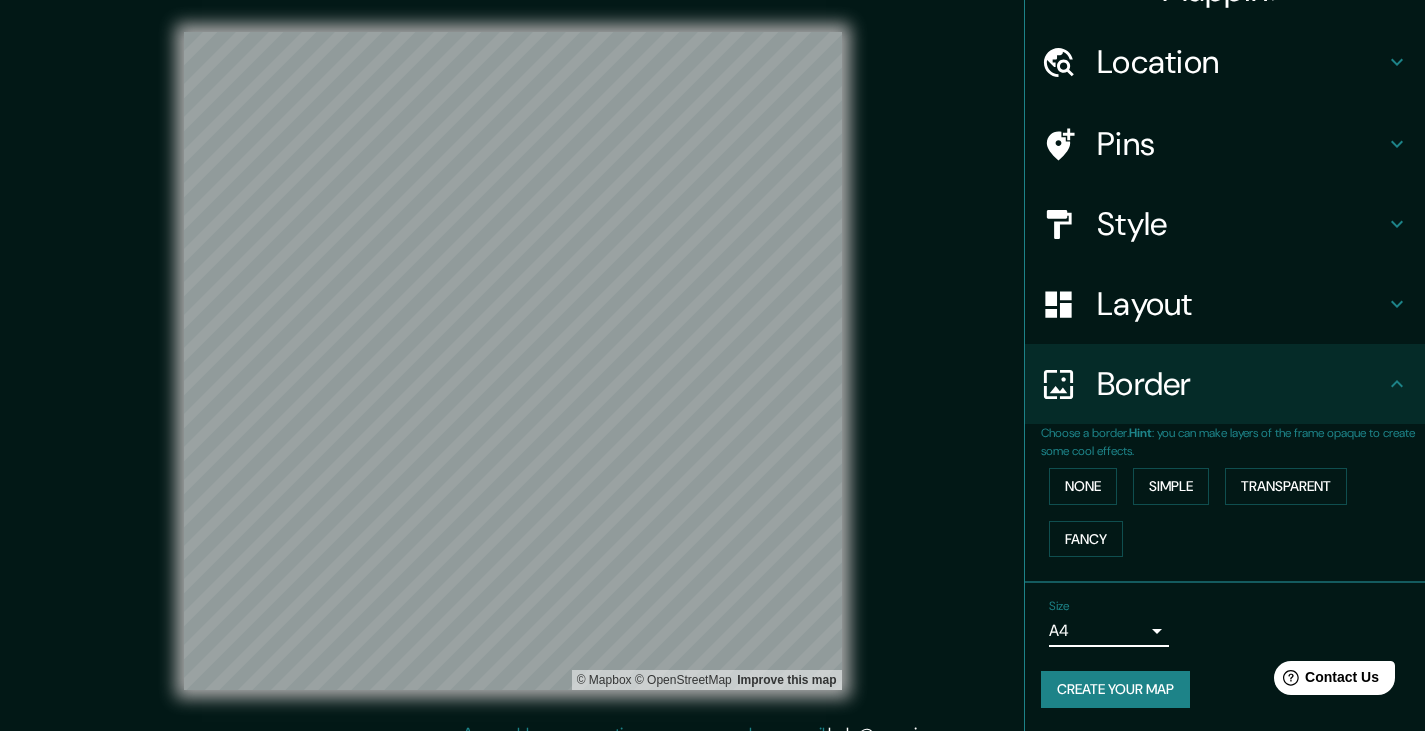 click on "Create your map" at bounding box center [1115, 689] 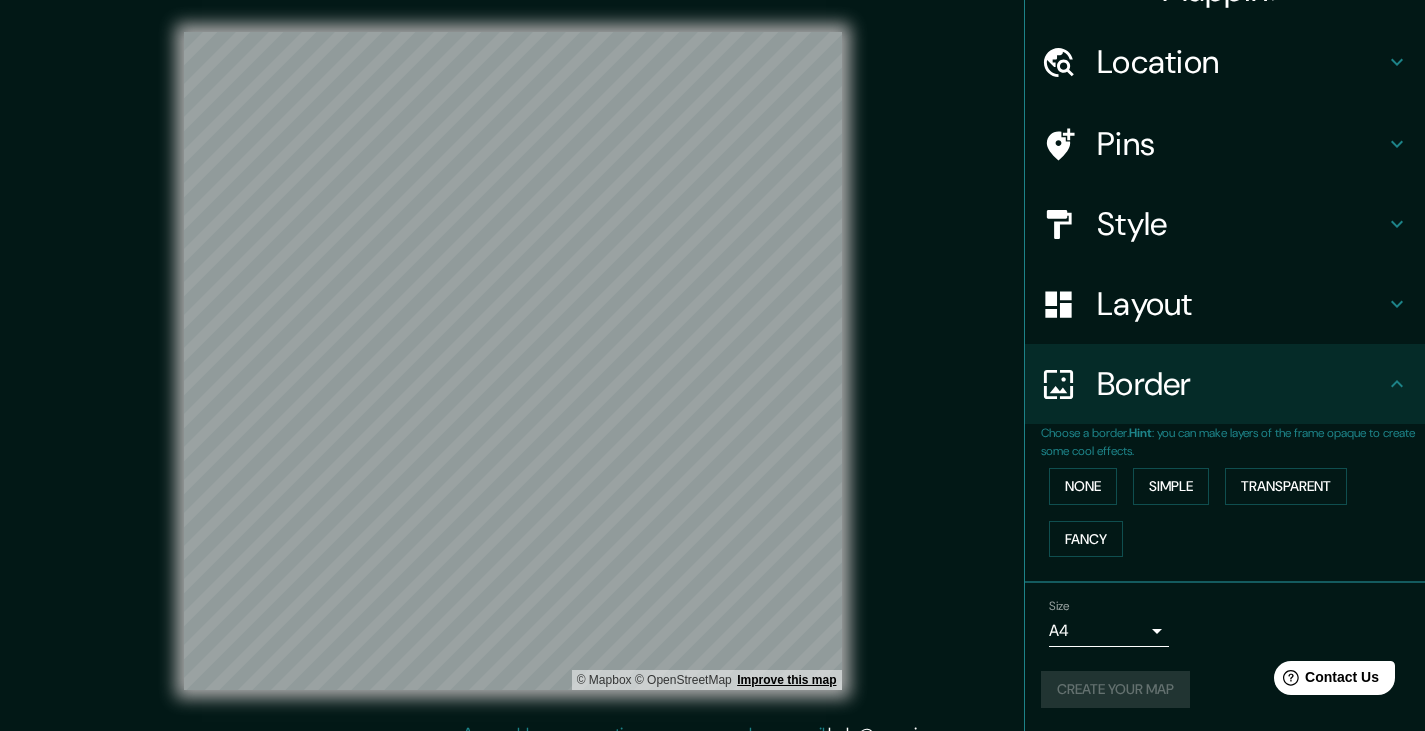click on "Improve this map" at bounding box center [786, 680] 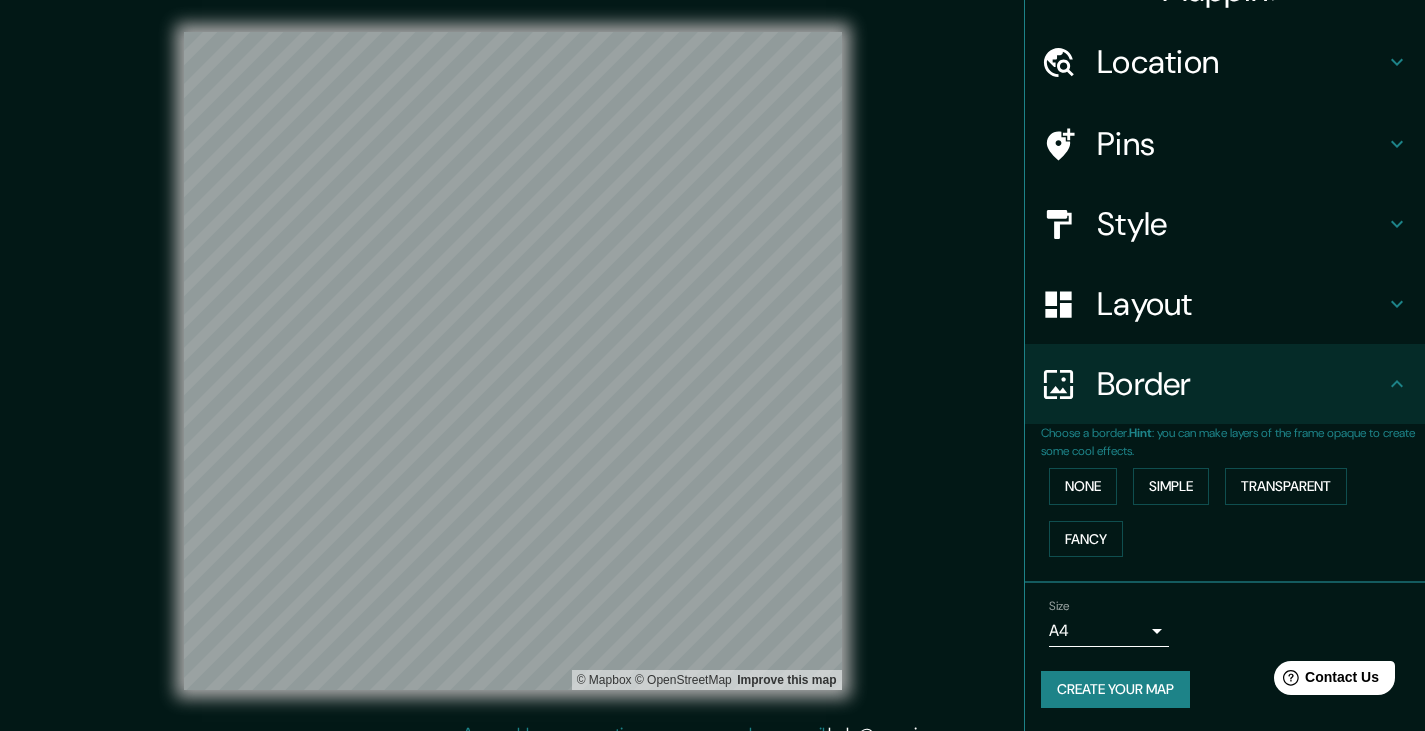 click on "Create your map" at bounding box center [1115, 689] 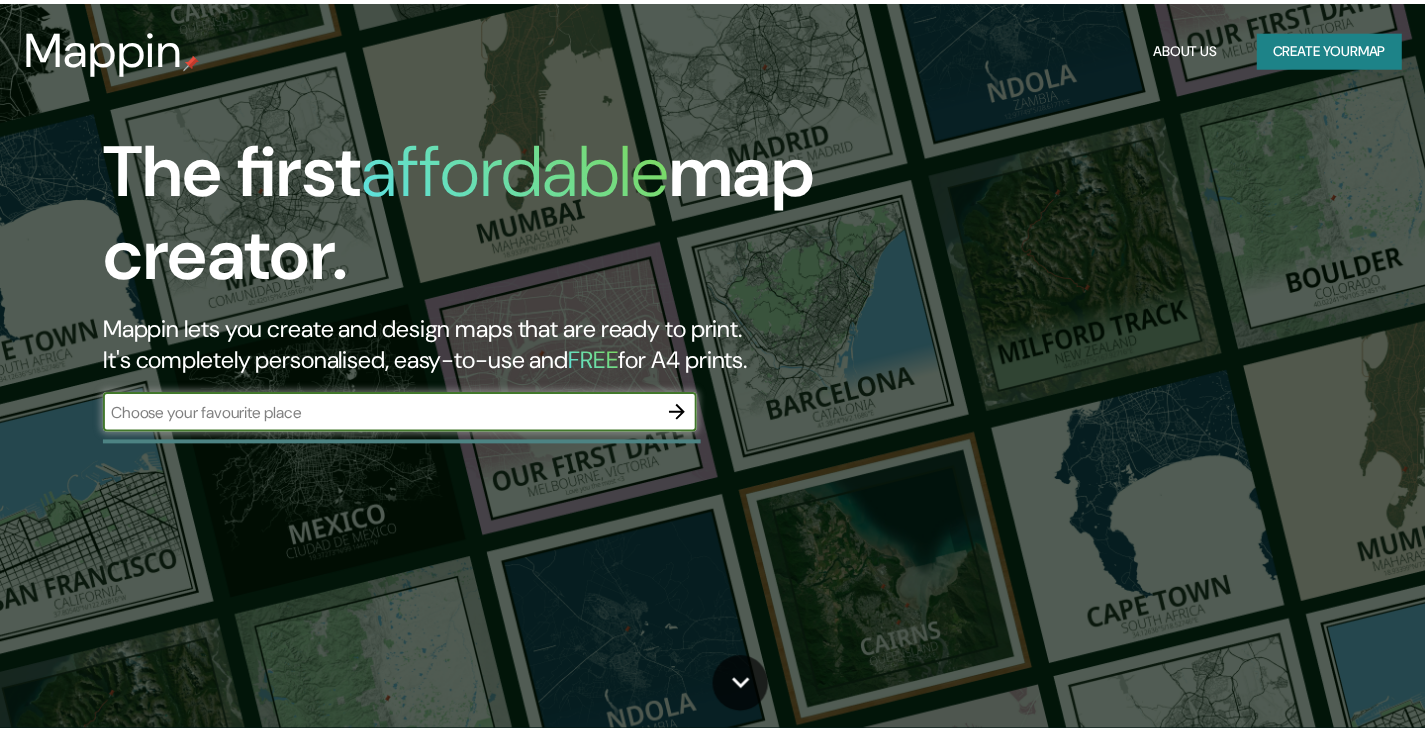 scroll, scrollTop: 0, scrollLeft: 0, axis: both 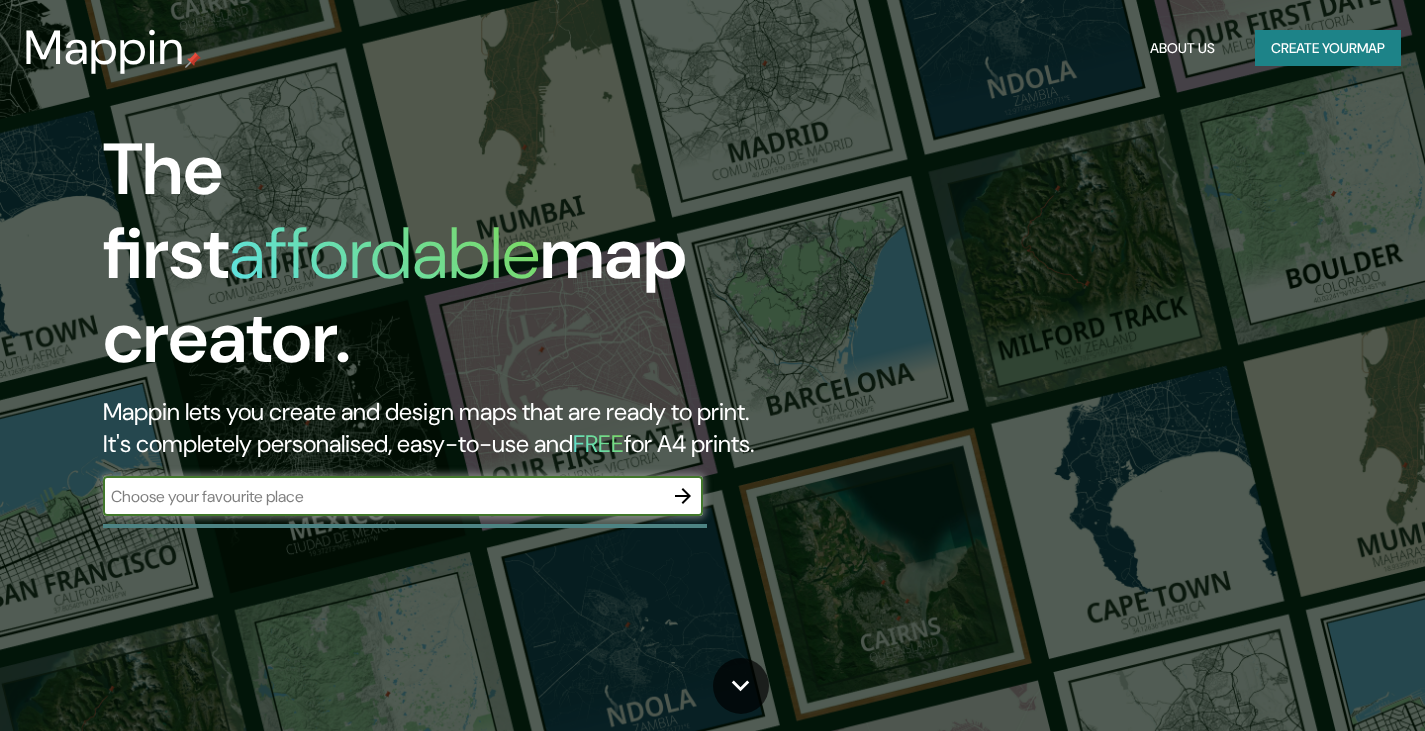 click at bounding box center [383, 496] 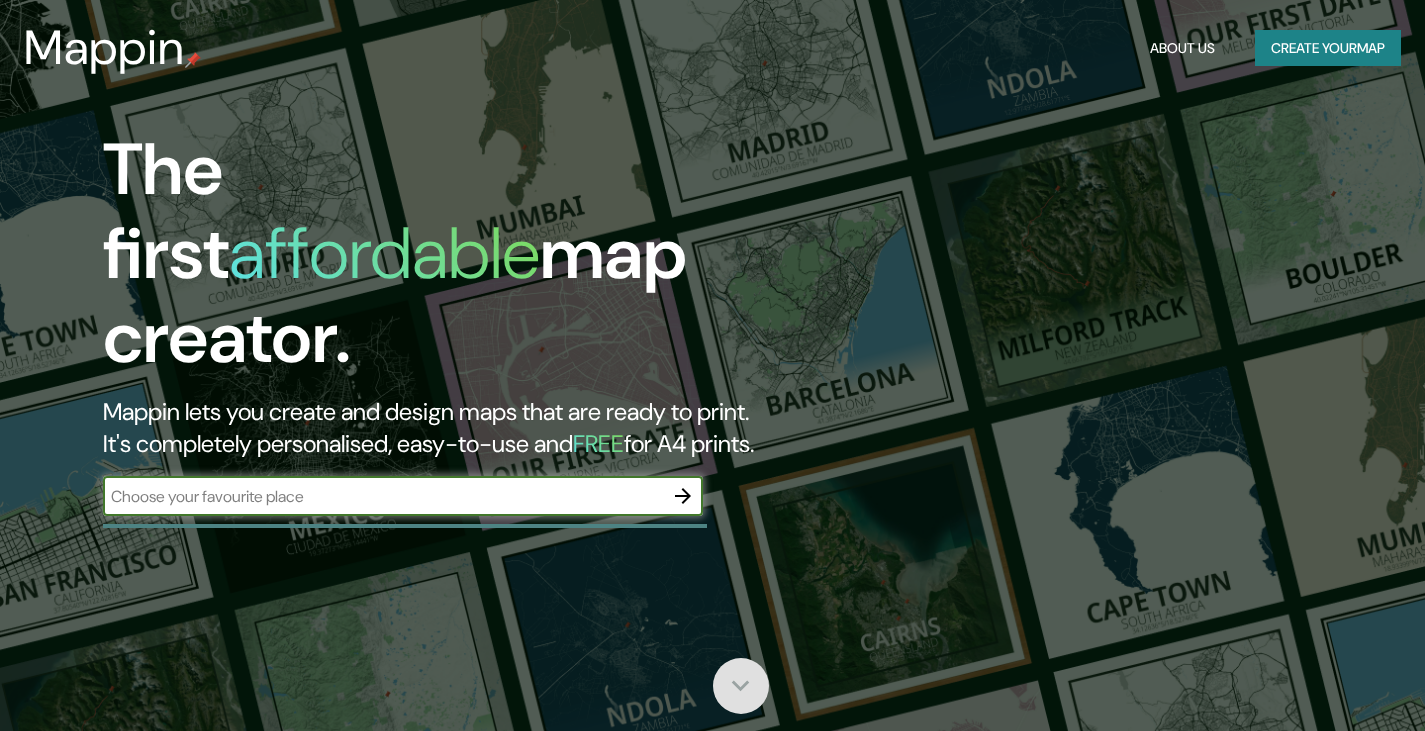 click 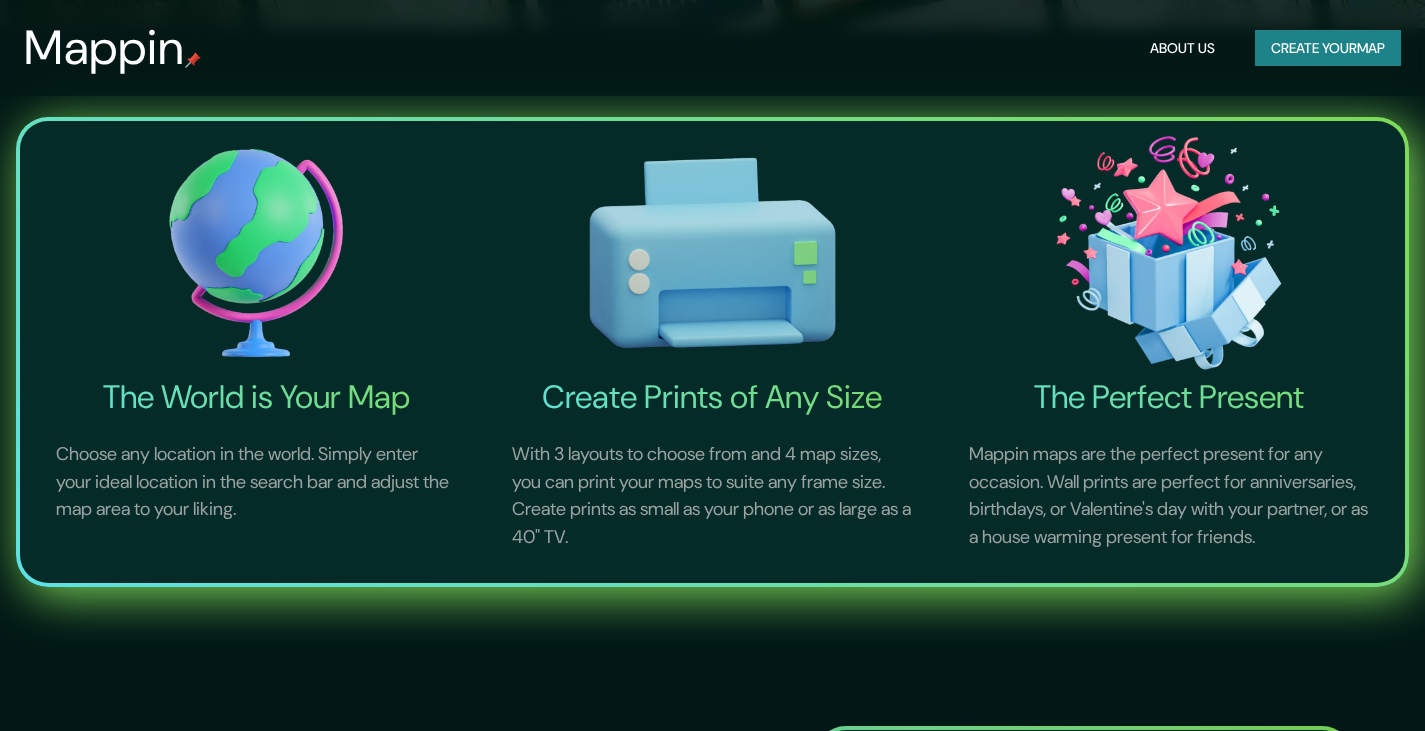 scroll, scrollTop: 731, scrollLeft: 0, axis: vertical 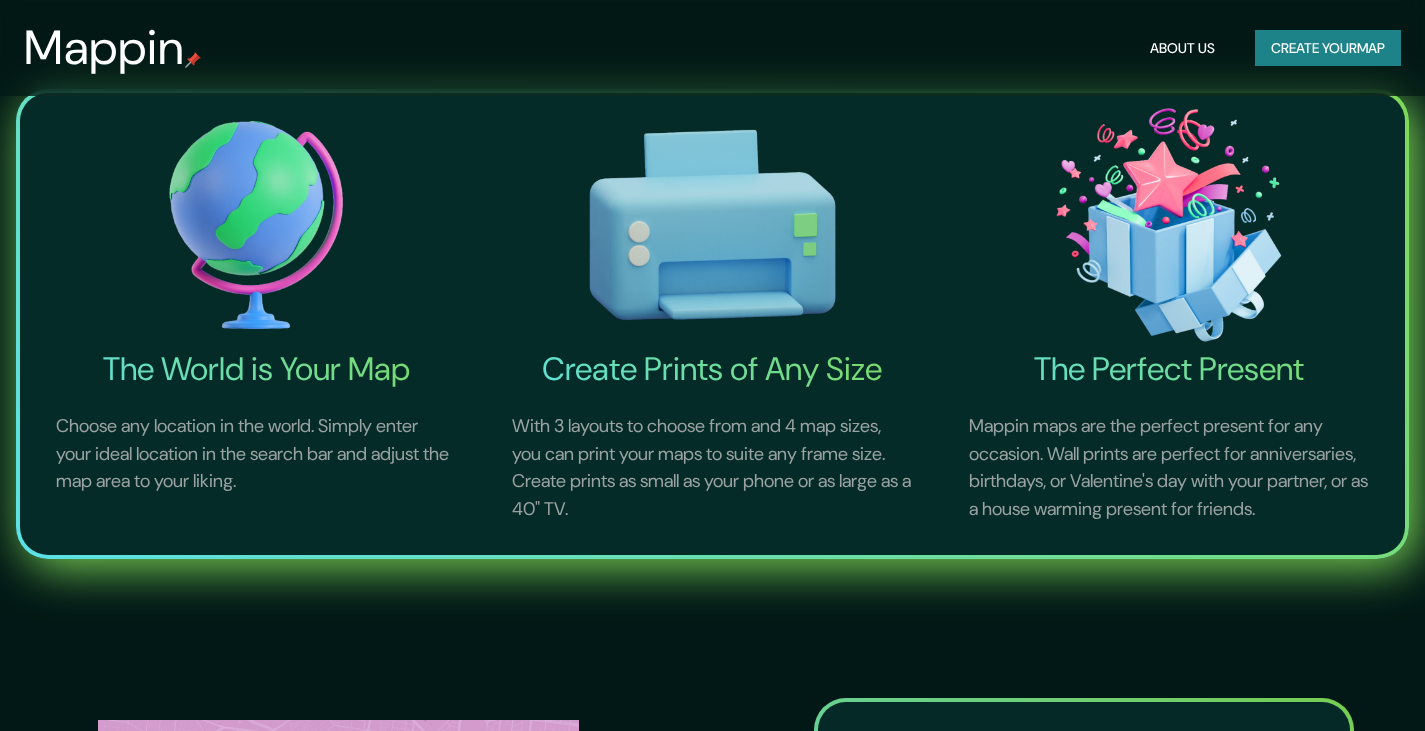 click on "Create your   map" at bounding box center [1328, 48] 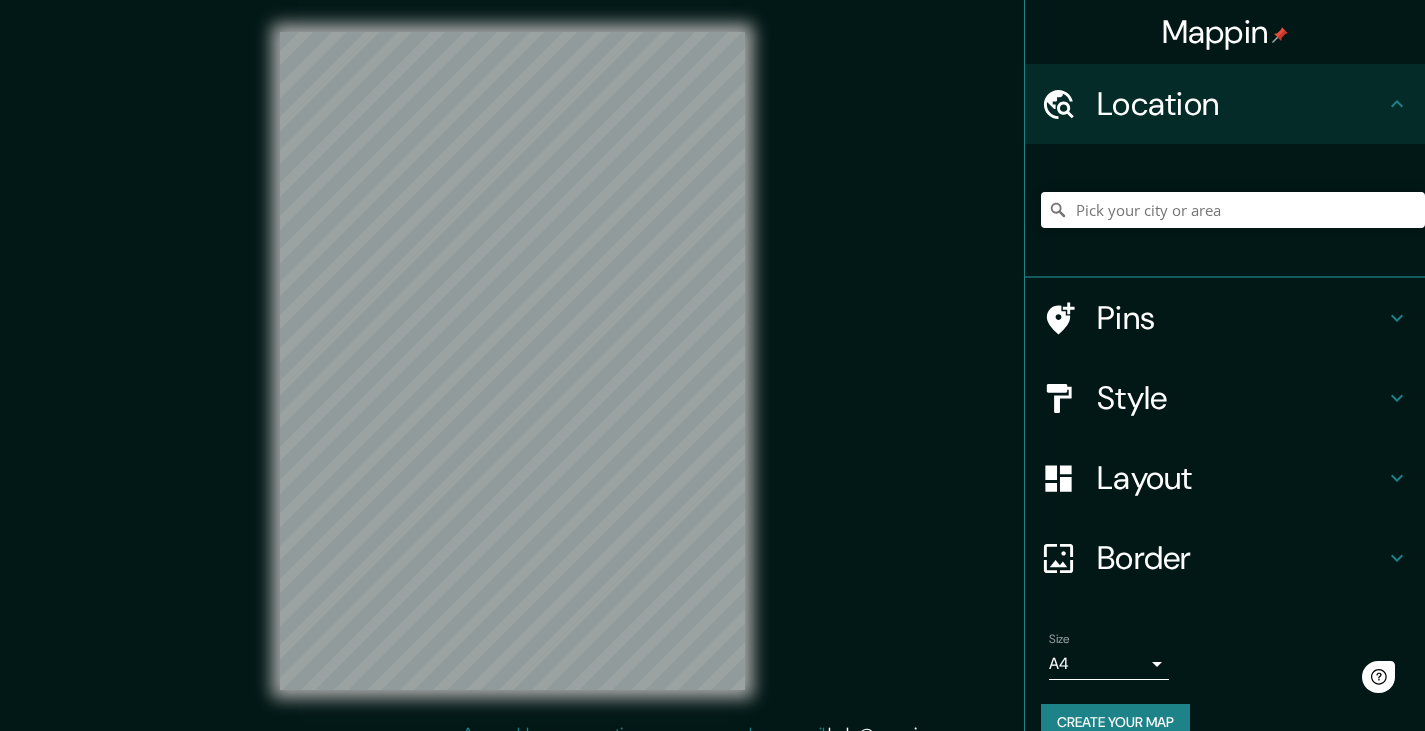 scroll, scrollTop: 0, scrollLeft: 0, axis: both 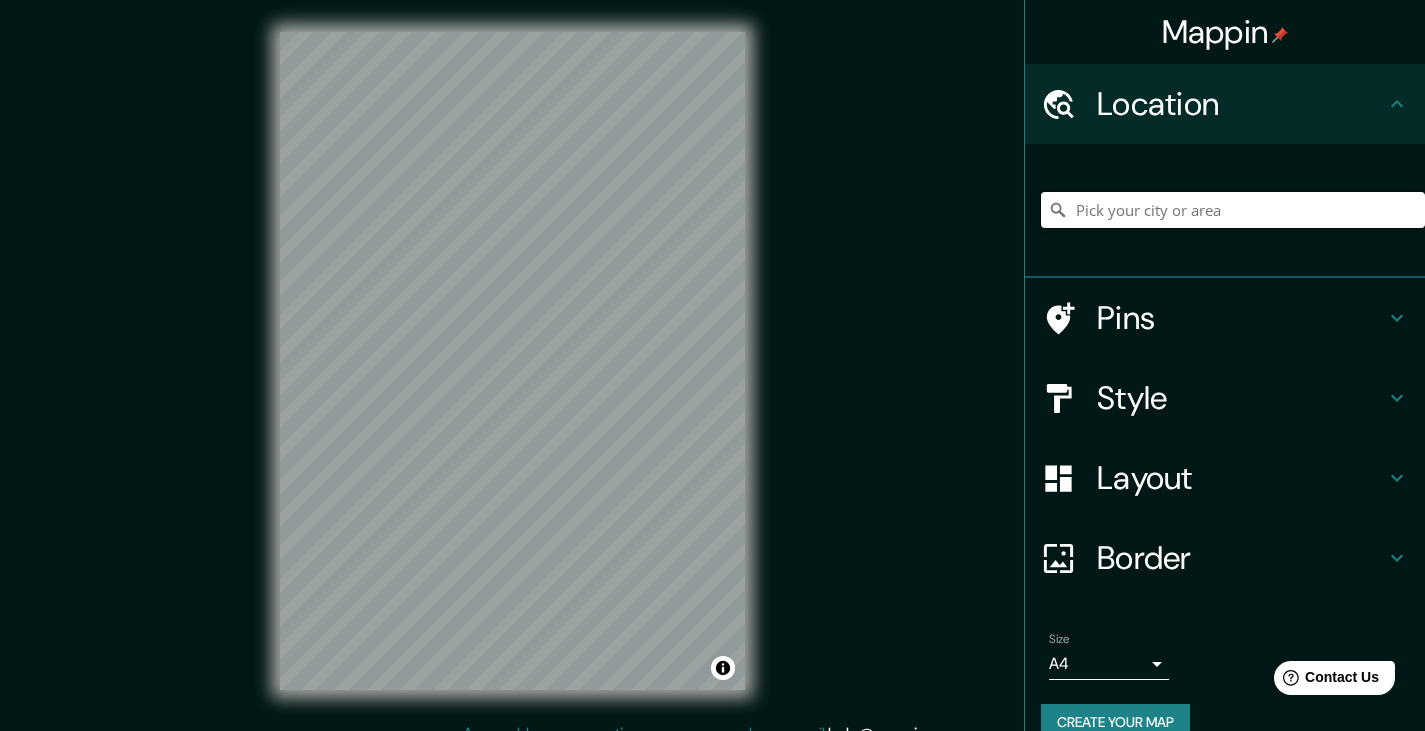 click at bounding box center (1233, 210) 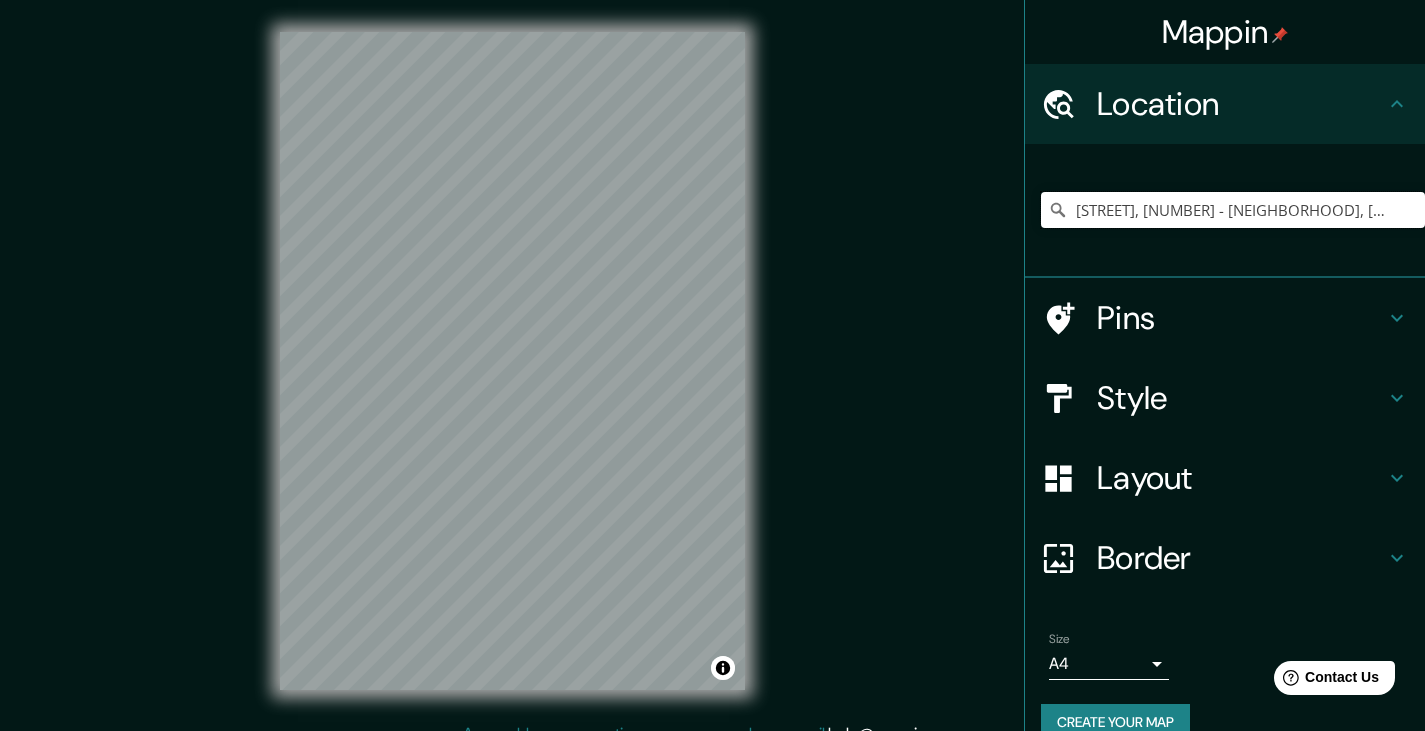 scroll, scrollTop: 0, scrollLeft: 114, axis: horizontal 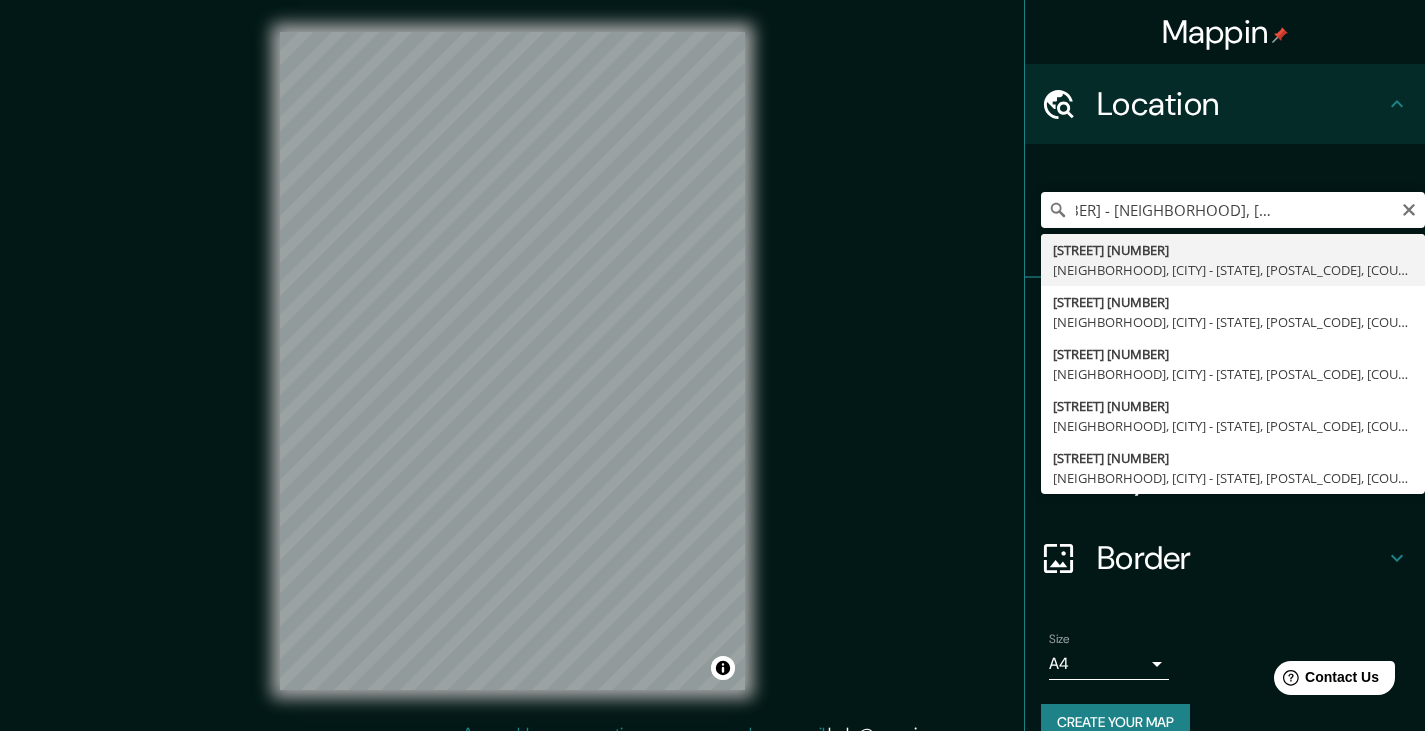 type on "Rua Barão Do Rio Branco [NUMBER], [NEIGHBORHOOD], [CITY] - [STATE], [POSTAL_CODE], Brasil" 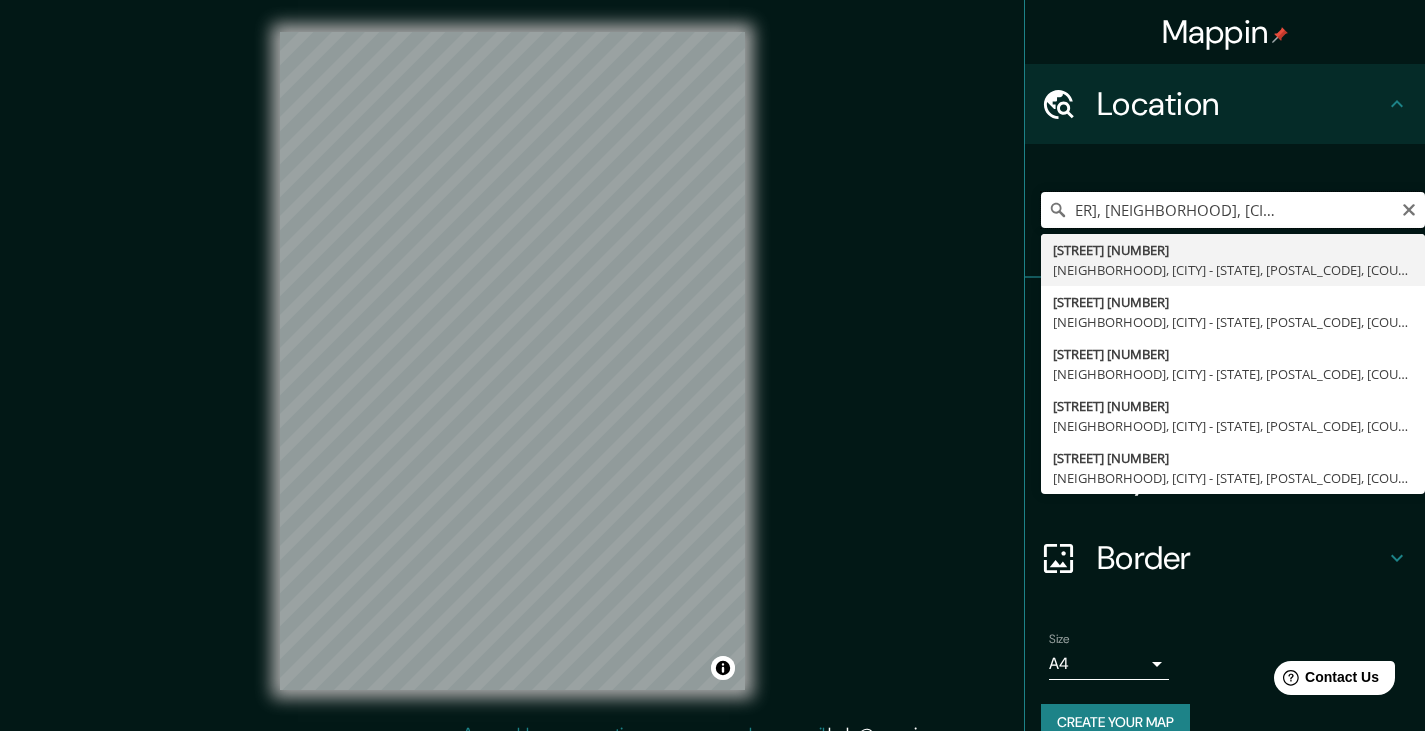scroll, scrollTop: 0, scrollLeft: 0, axis: both 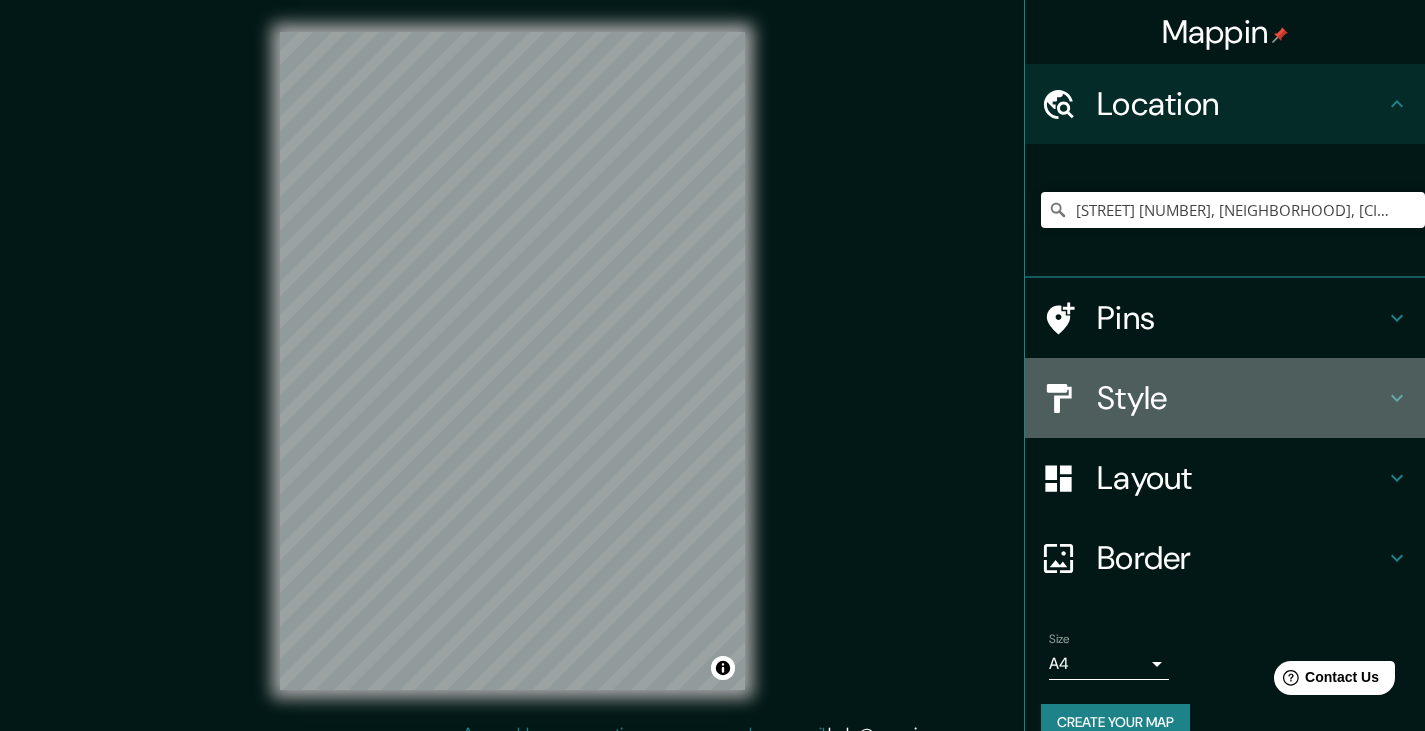 click on "Style" at bounding box center [1241, 398] 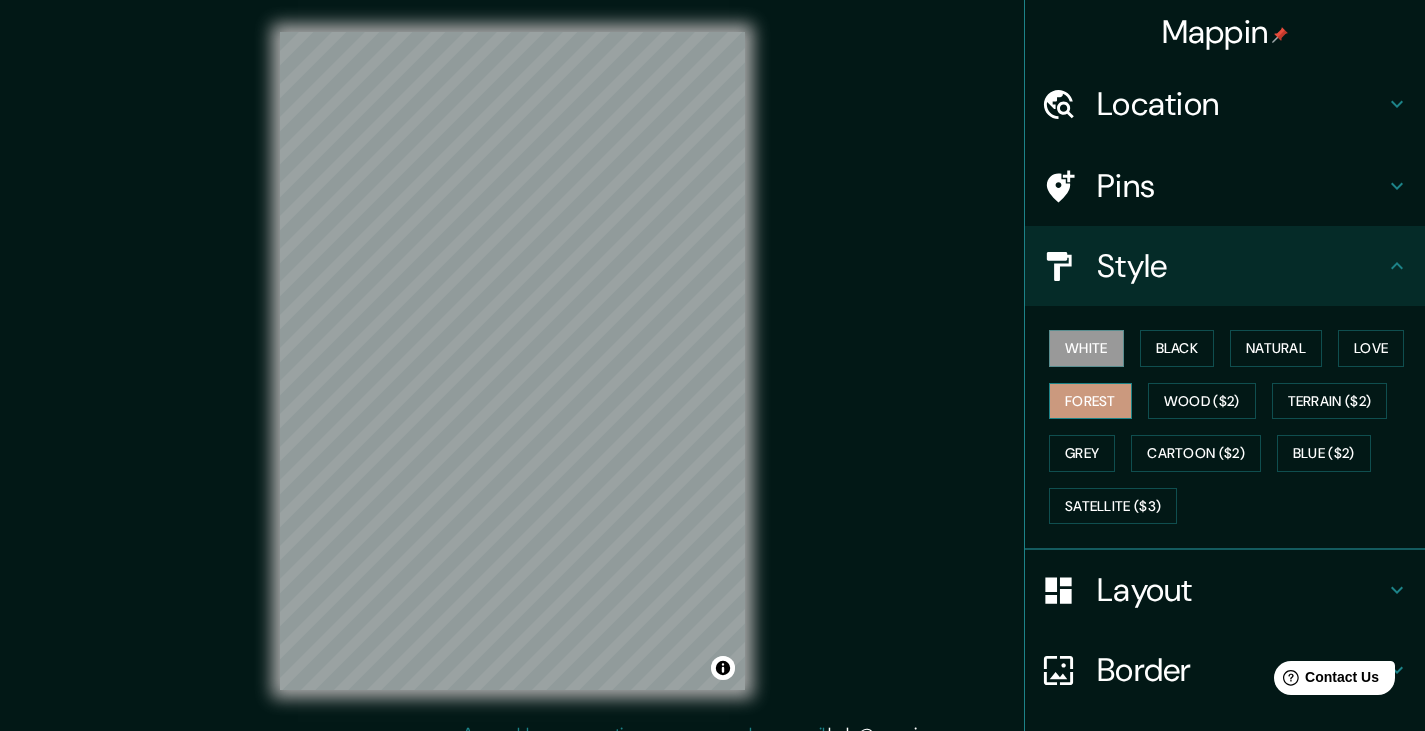 click on "Forest" at bounding box center [1090, 401] 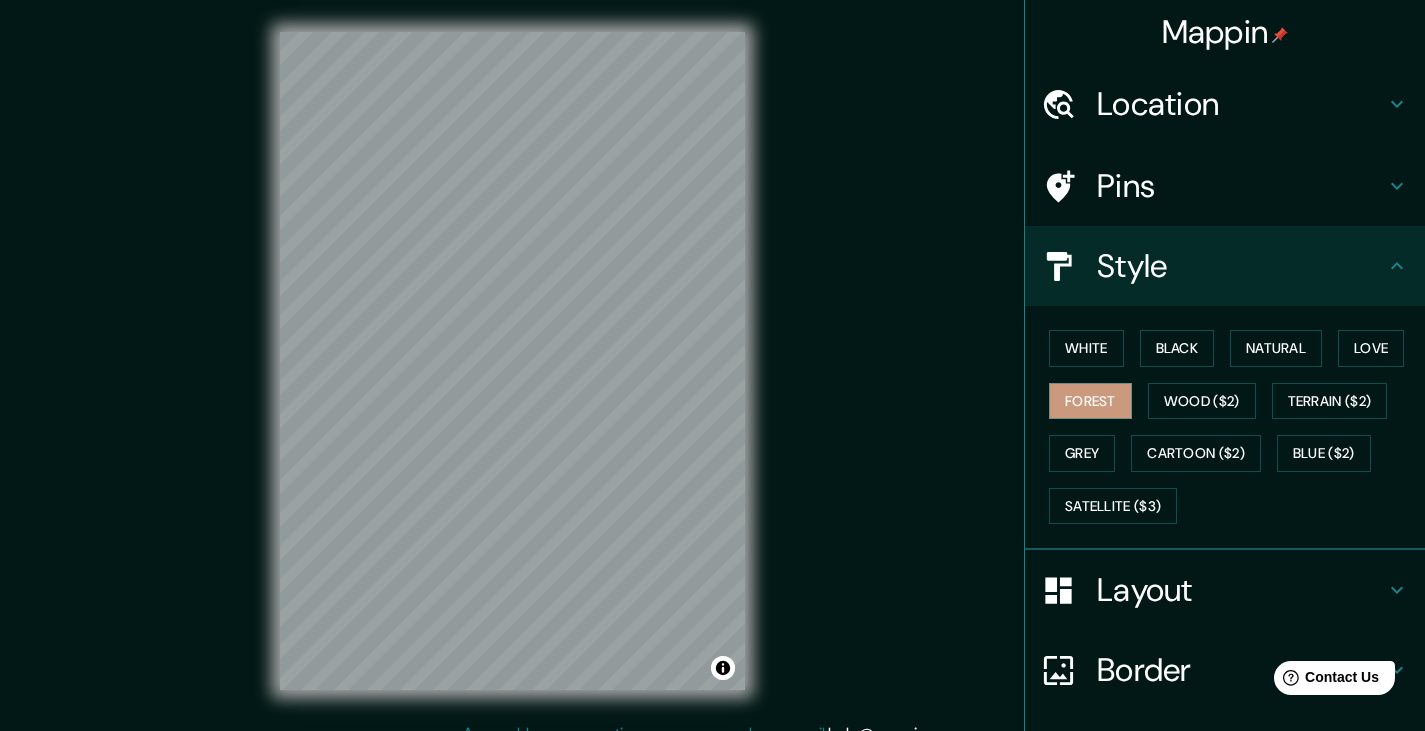 click on "Layout" at bounding box center (1225, 590) 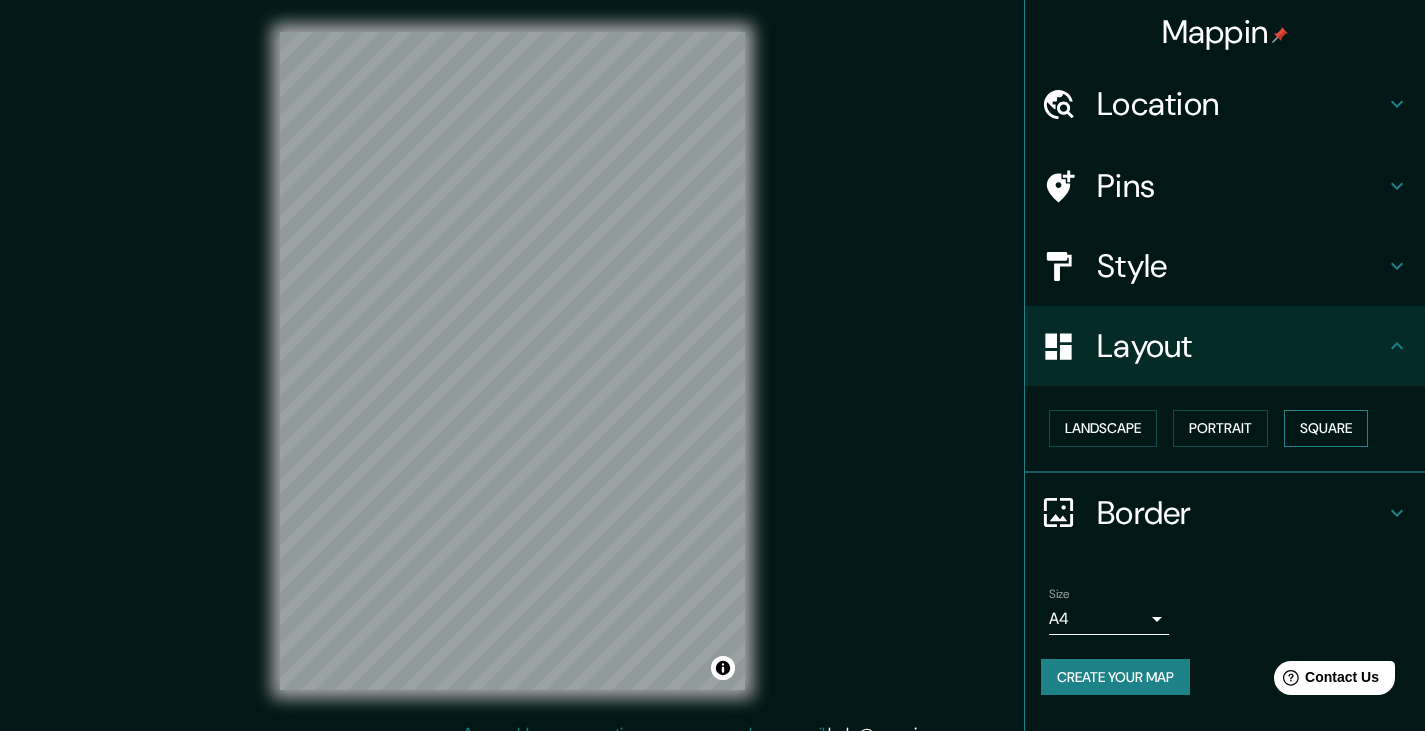 click on "Square" at bounding box center (1326, 428) 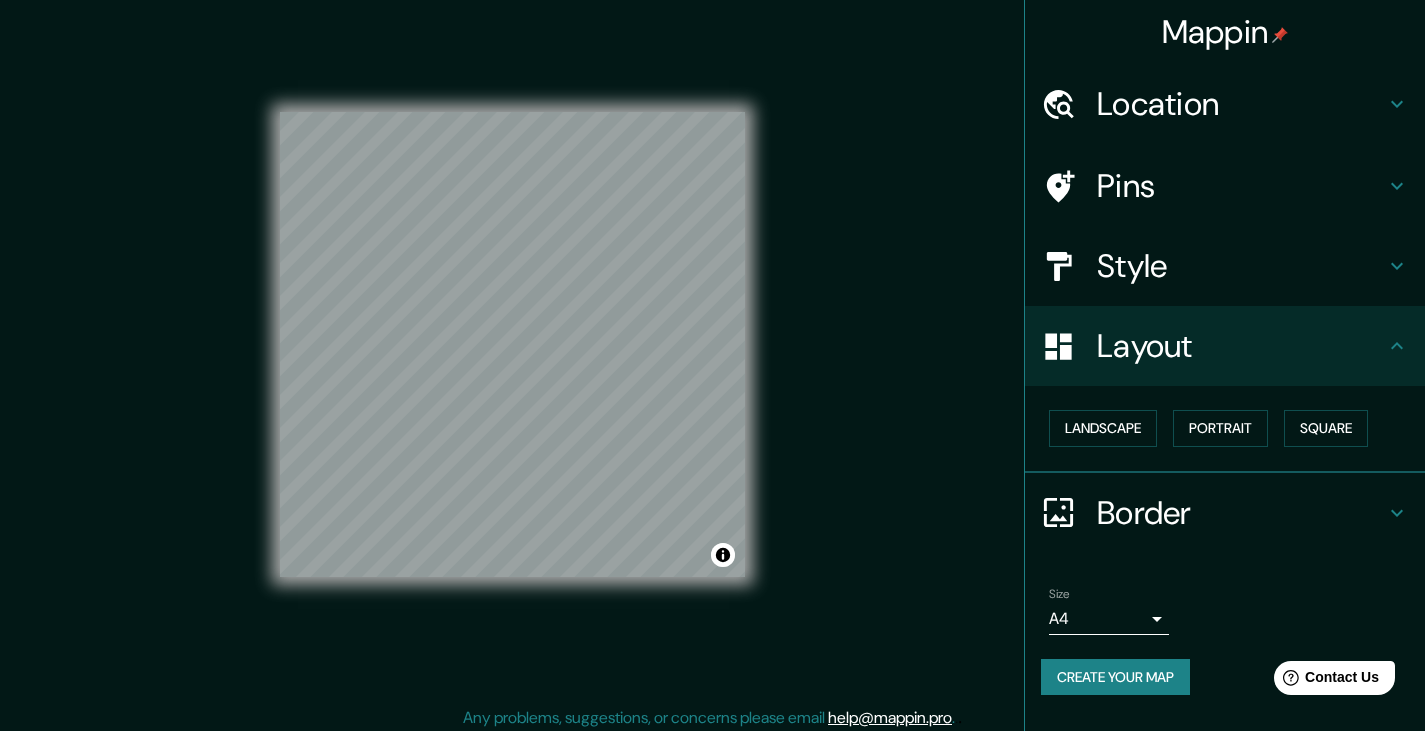 scroll, scrollTop: 23, scrollLeft: 0, axis: vertical 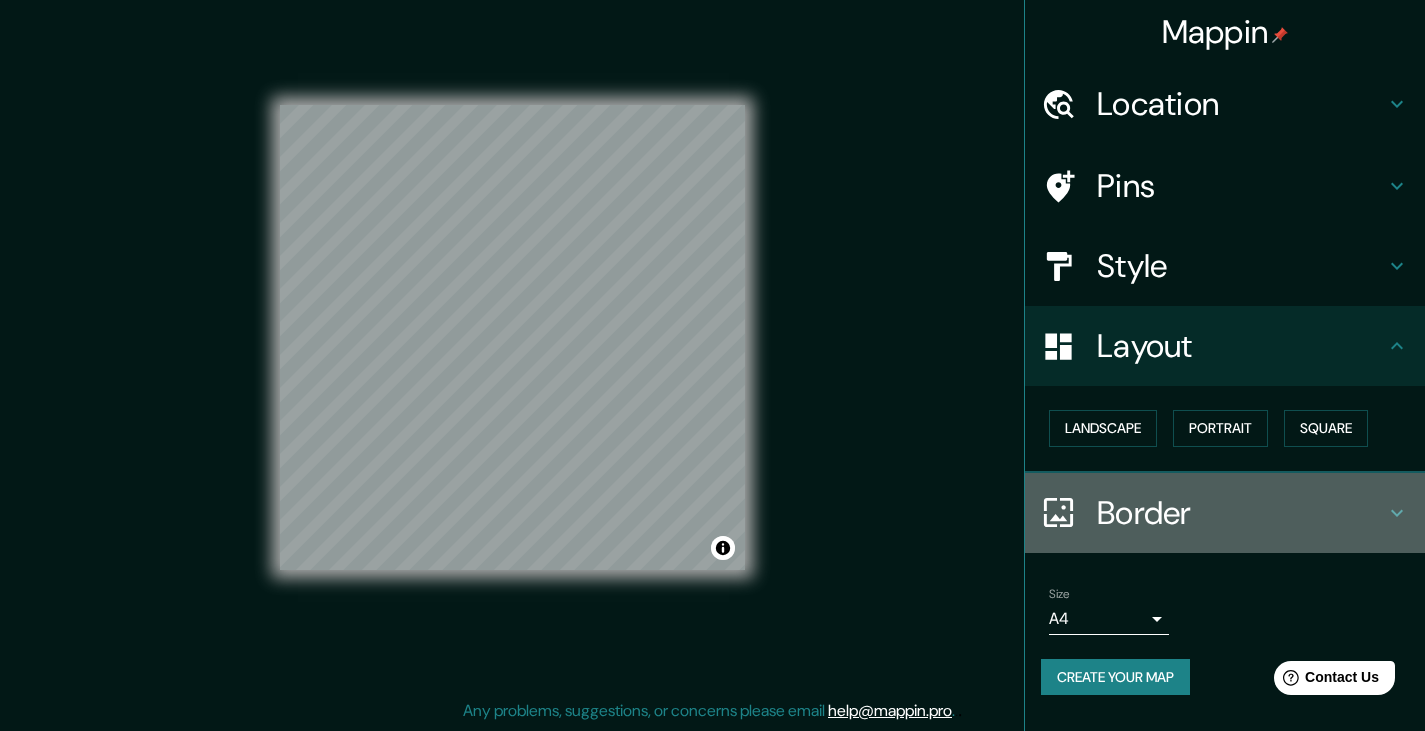 click on "Border" at bounding box center (1225, 513) 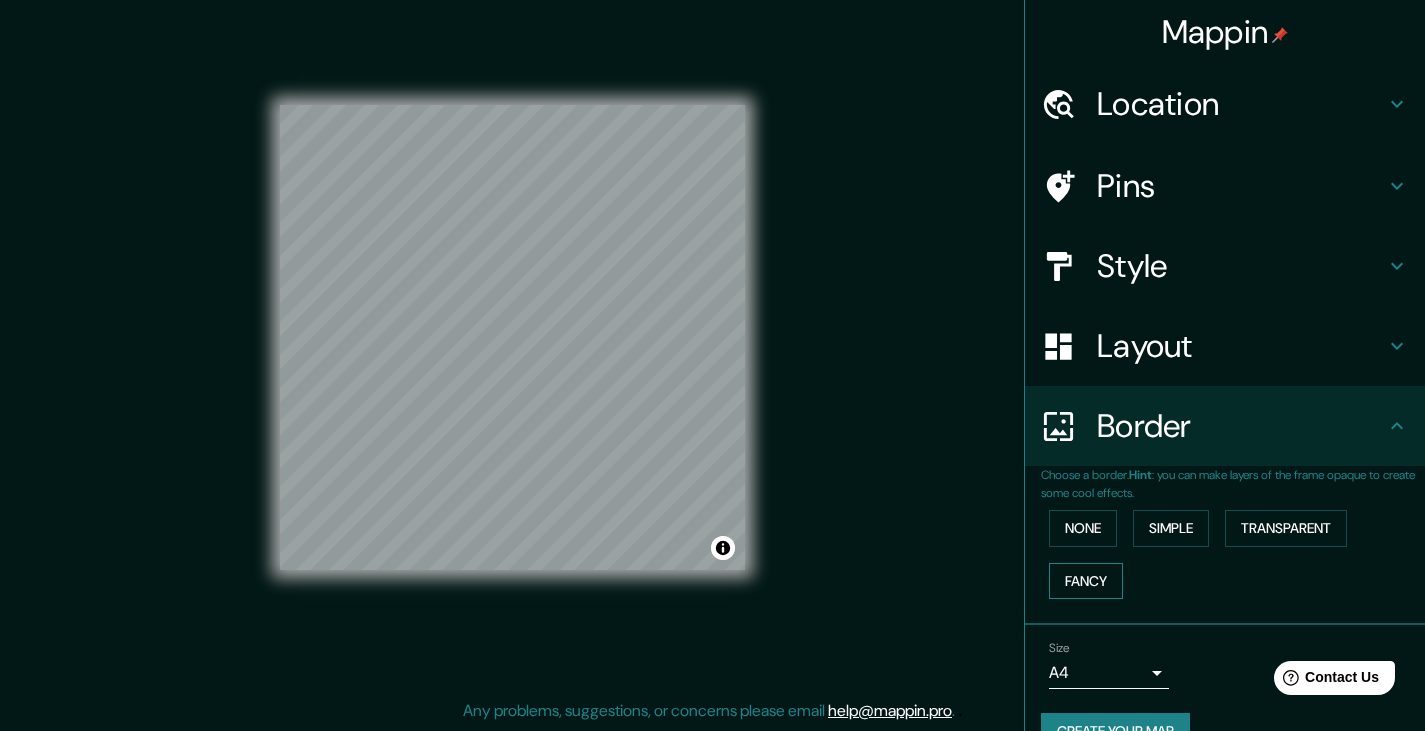 click on "Fancy" at bounding box center (1086, 581) 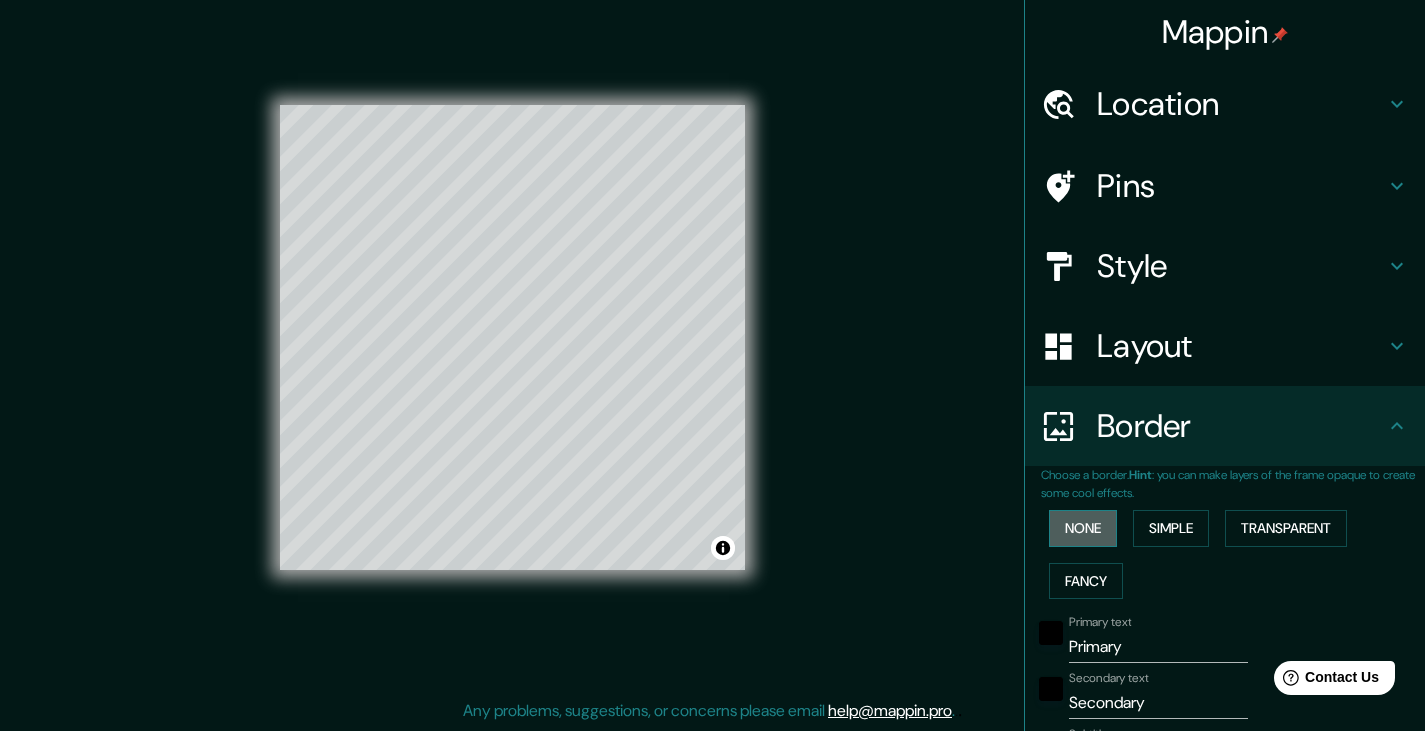 click on "None" at bounding box center [1083, 528] 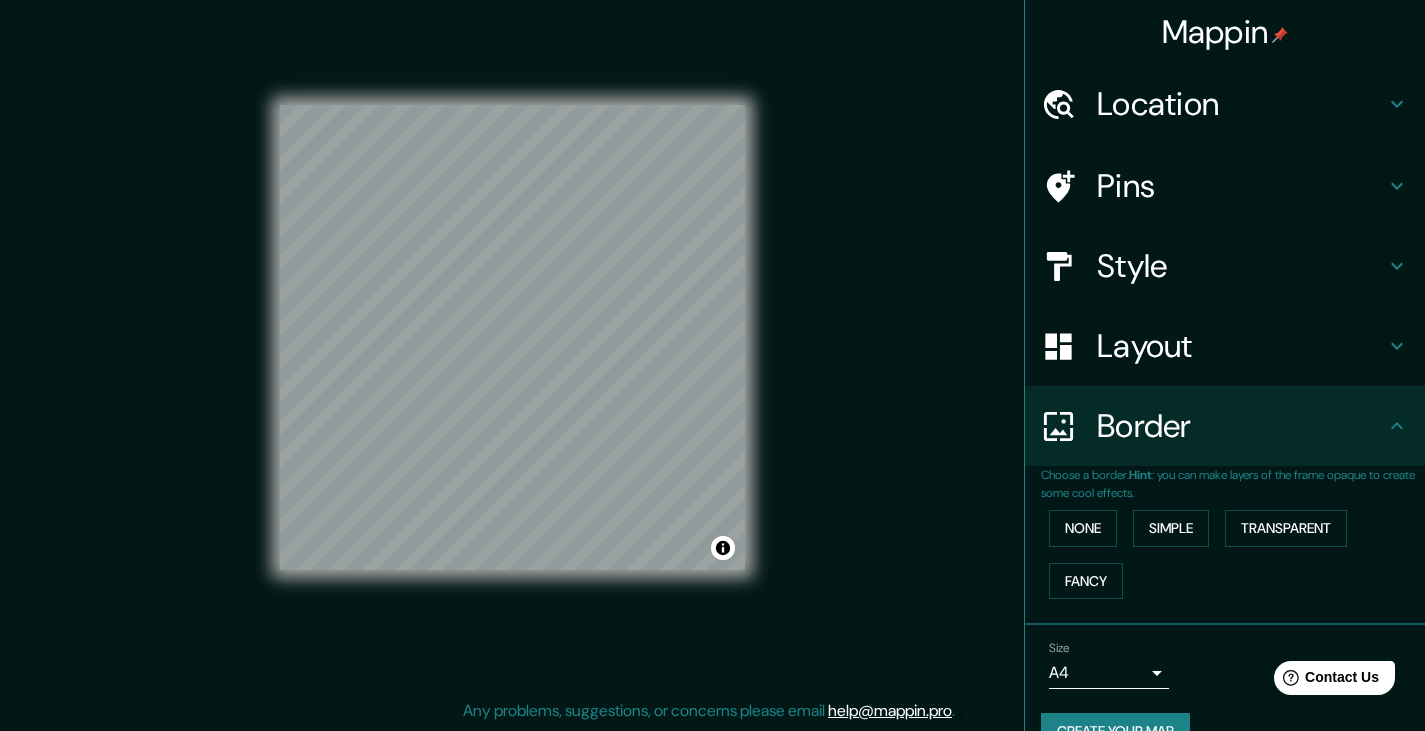 click on "Border" at bounding box center [1241, 426] 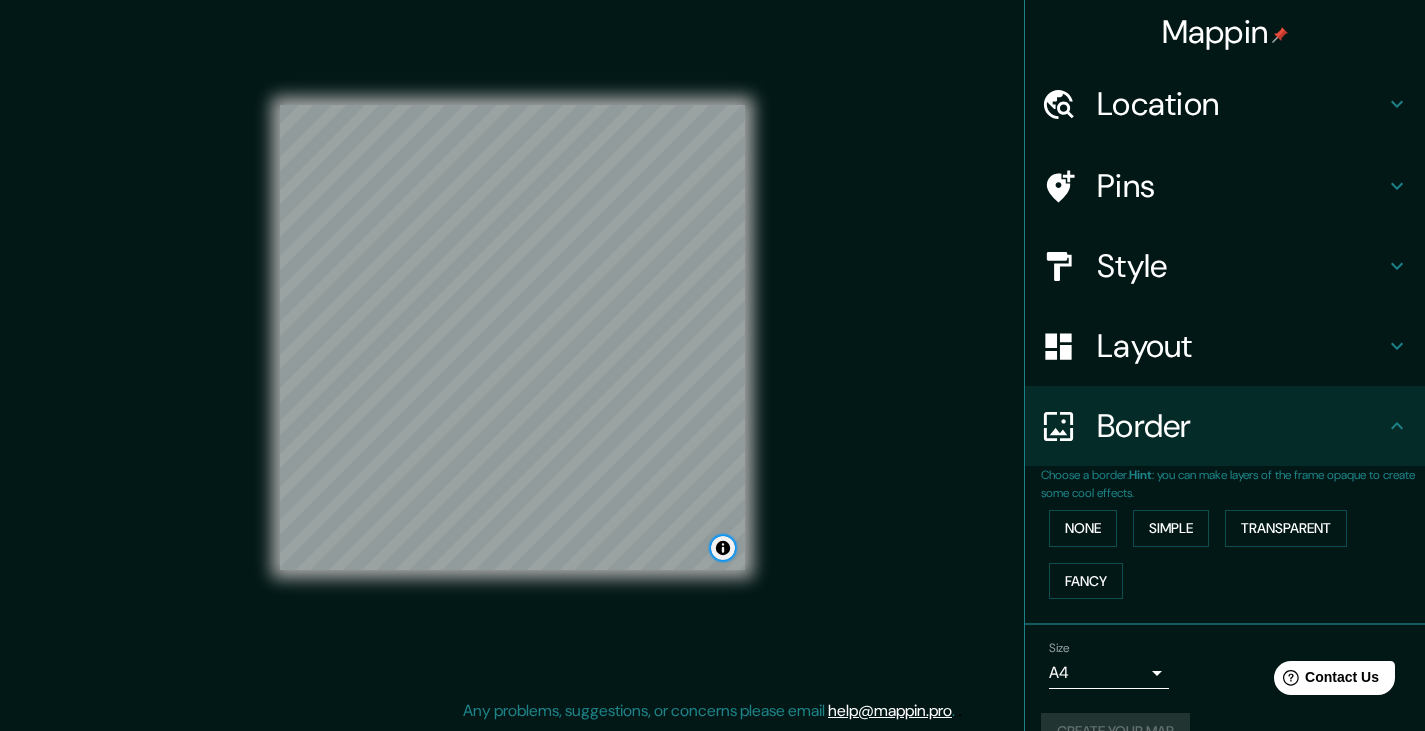 click at bounding box center (723, 548) 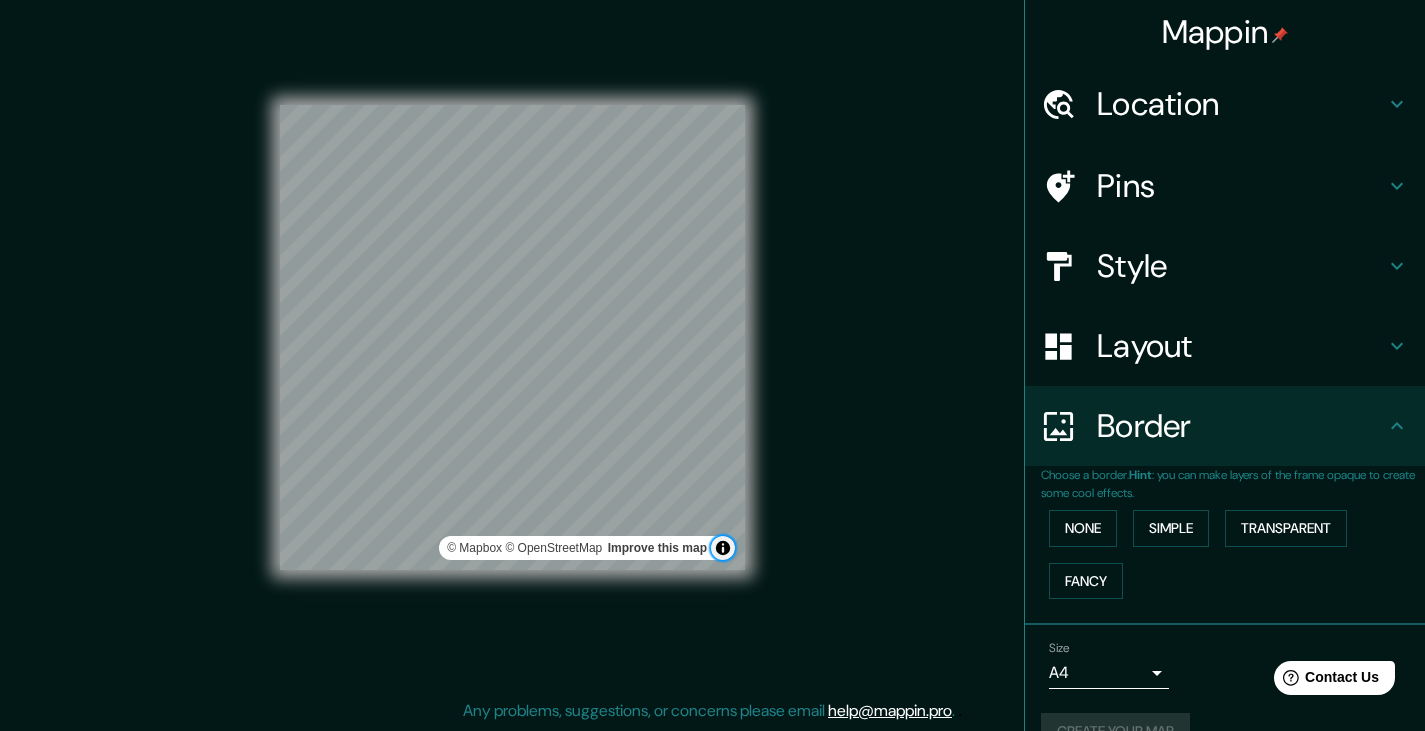 click at bounding box center (723, 548) 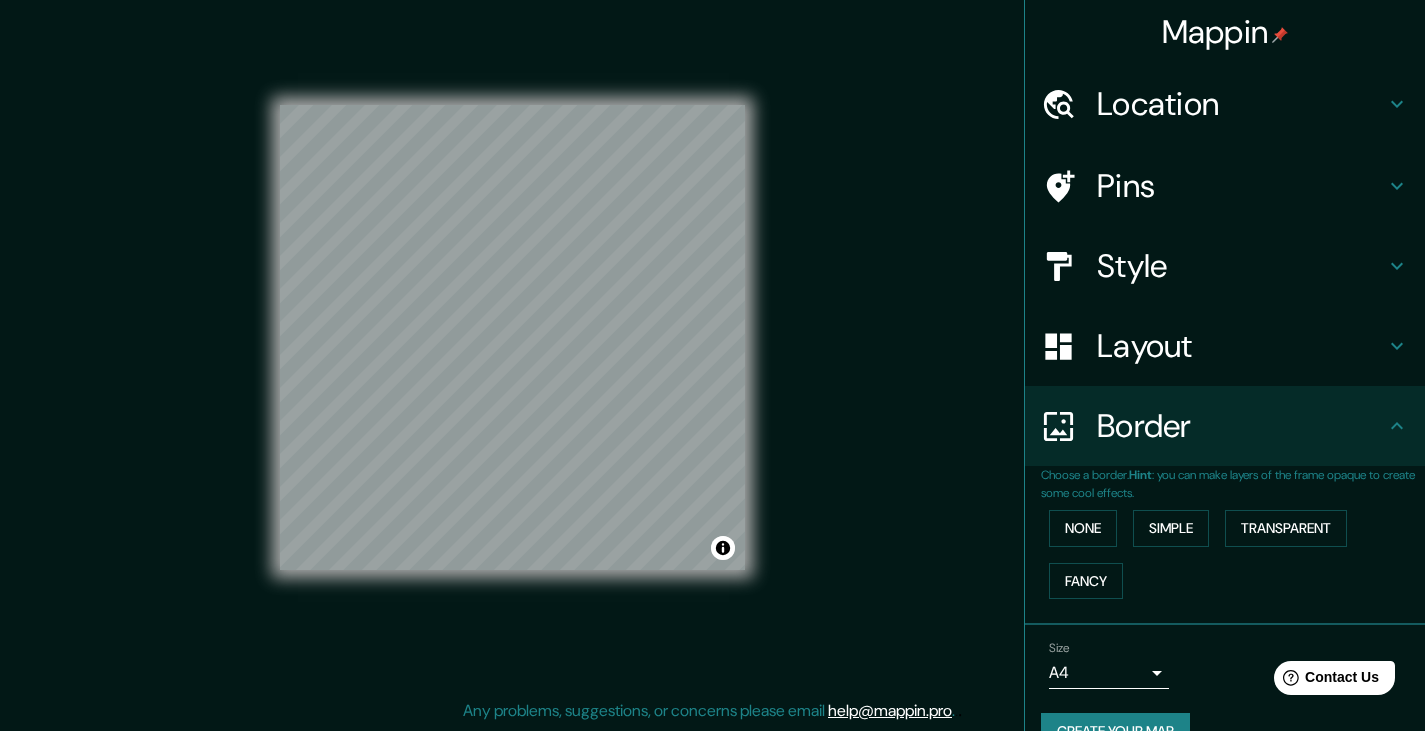 click on "Mappin Location Rua Barão Do Rio Branco [NUMBER], [NEIGHBORHOOD], [CITY] - [STATE], [POSTAL_CODE], Brasil Pins Style Layout Border Choose a border. Hint : you can make layers of the frame opaque to create some cool effects. None Simple Transparent Fancy Size A4 single Create your map © Mapbox © OpenStreetMap Improve this map Any problems, suggestions, or concerns please email help@example.com . . ." at bounding box center (712, 354) 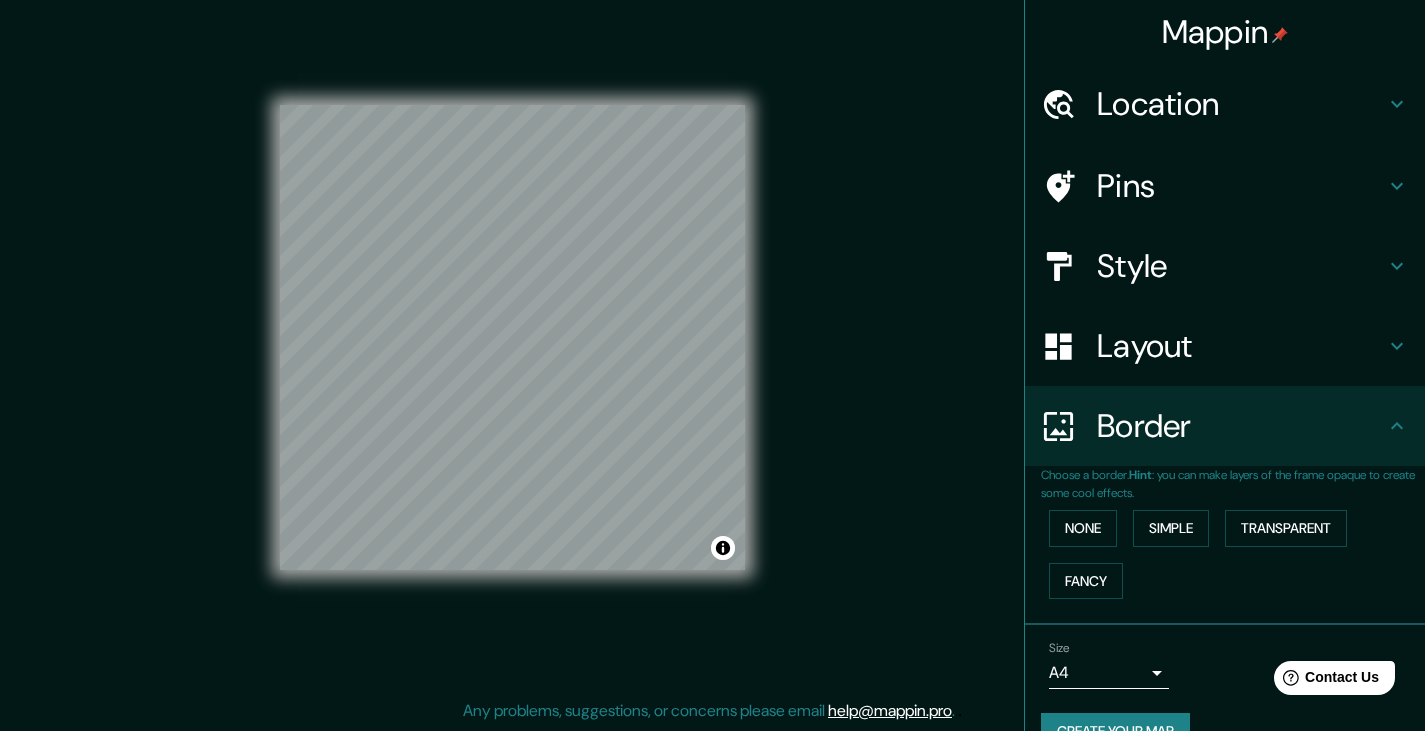 click on "Mappin Location Rua Barão Do Rio Branco [NUMBER], [NEIGHBORHOOD], [CITY] - [STATE], [POSTAL_CODE], Brasil Pins Style Layout Border Choose a border. Hint : you can make layers of the frame opaque to create some cool effects. None Simple Transparent Fancy Size A4 single Create your map © Mapbox © OpenStreetMap Improve this map Any problems, suggestions, or concerns please email help@example.com . . ." at bounding box center [712, 354] 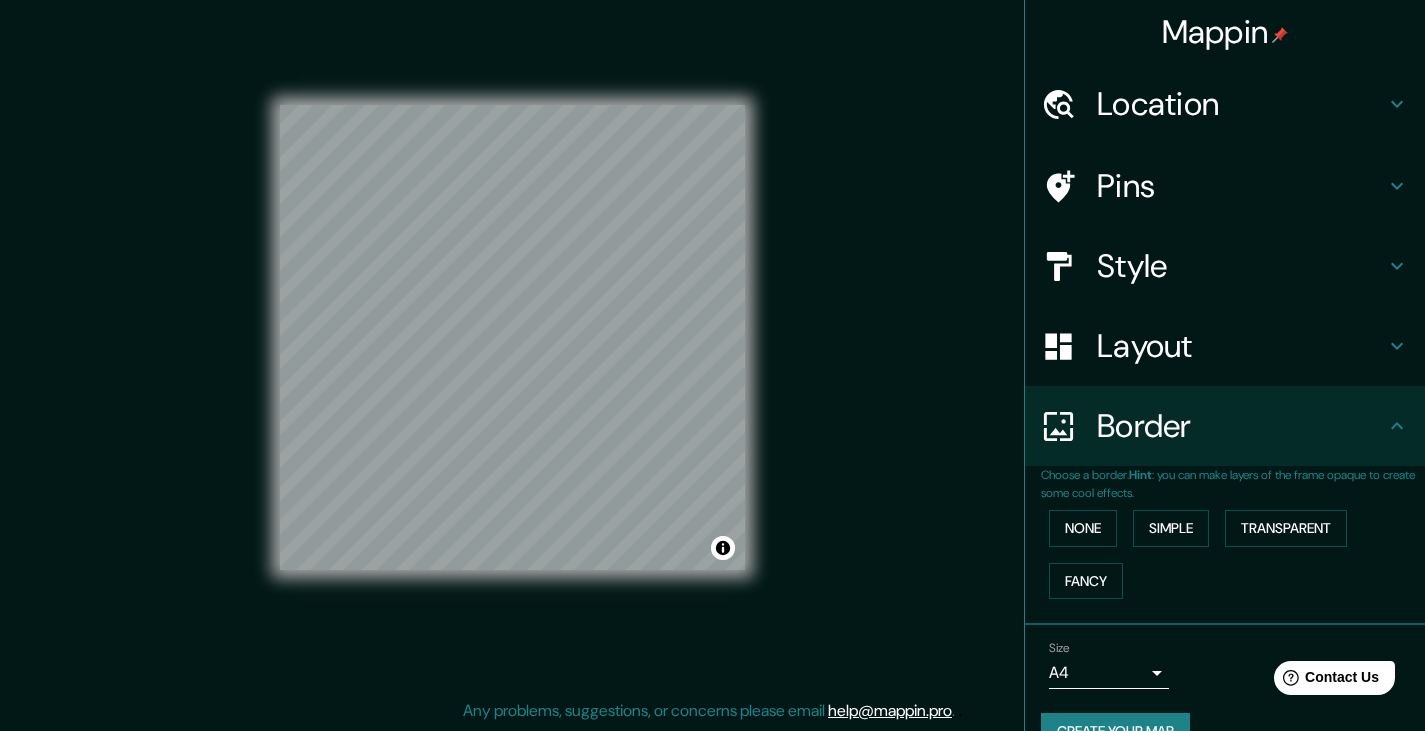 click on "Mappin Location Rua Barão Do Rio Branco [NUMBER], [NEIGHBORHOOD], [CITY] - [STATE], [POSTAL_CODE], Brasil Pins Style Layout Border Choose a border. Hint : you can make layers of the frame opaque to create some cool effects. None Simple Transparent Fancy Size A4 single Create your map © Mapbox © OpenStreetMap Improve this map Any problems, suggestions, or concerns please email help@example.com . . ." at bounding box center (712, 354) 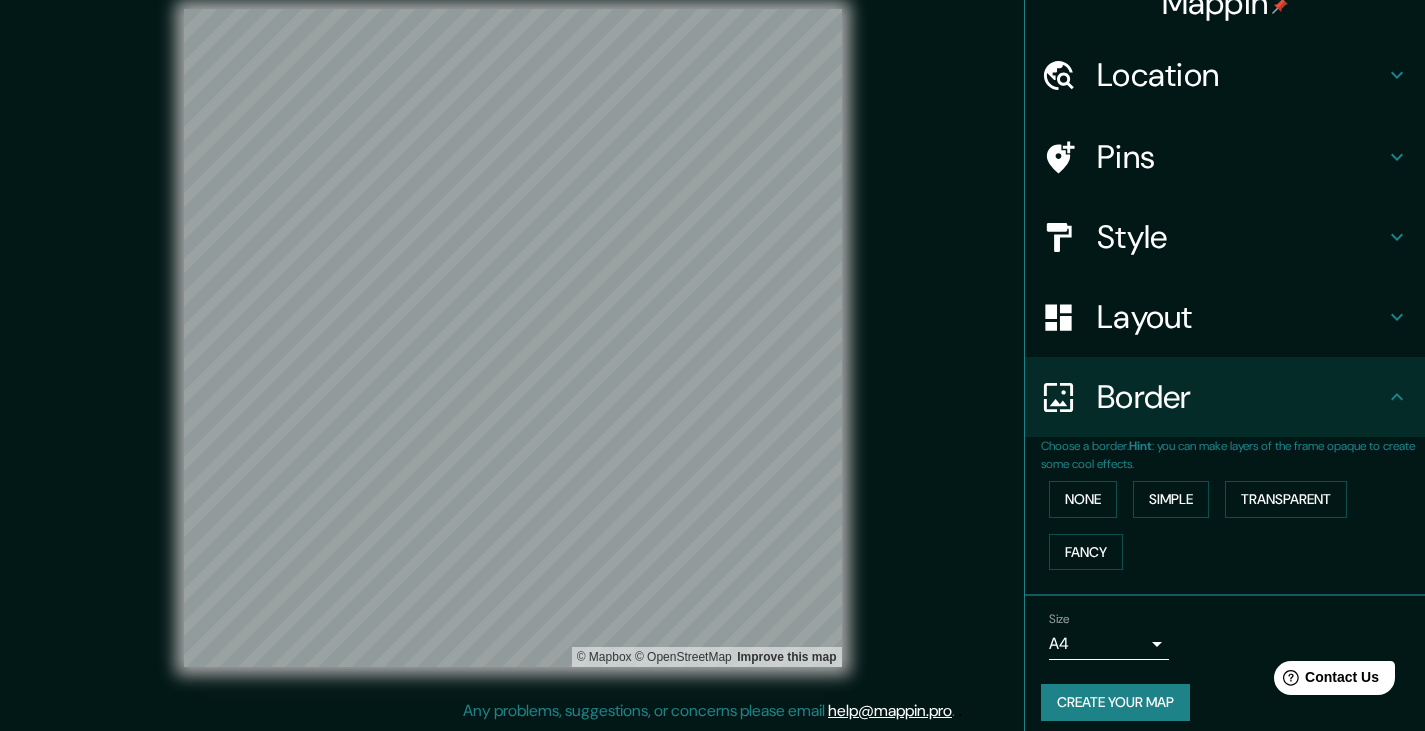 scroll, scrollTop: 42, scrollLeft: 0, axis: vertical 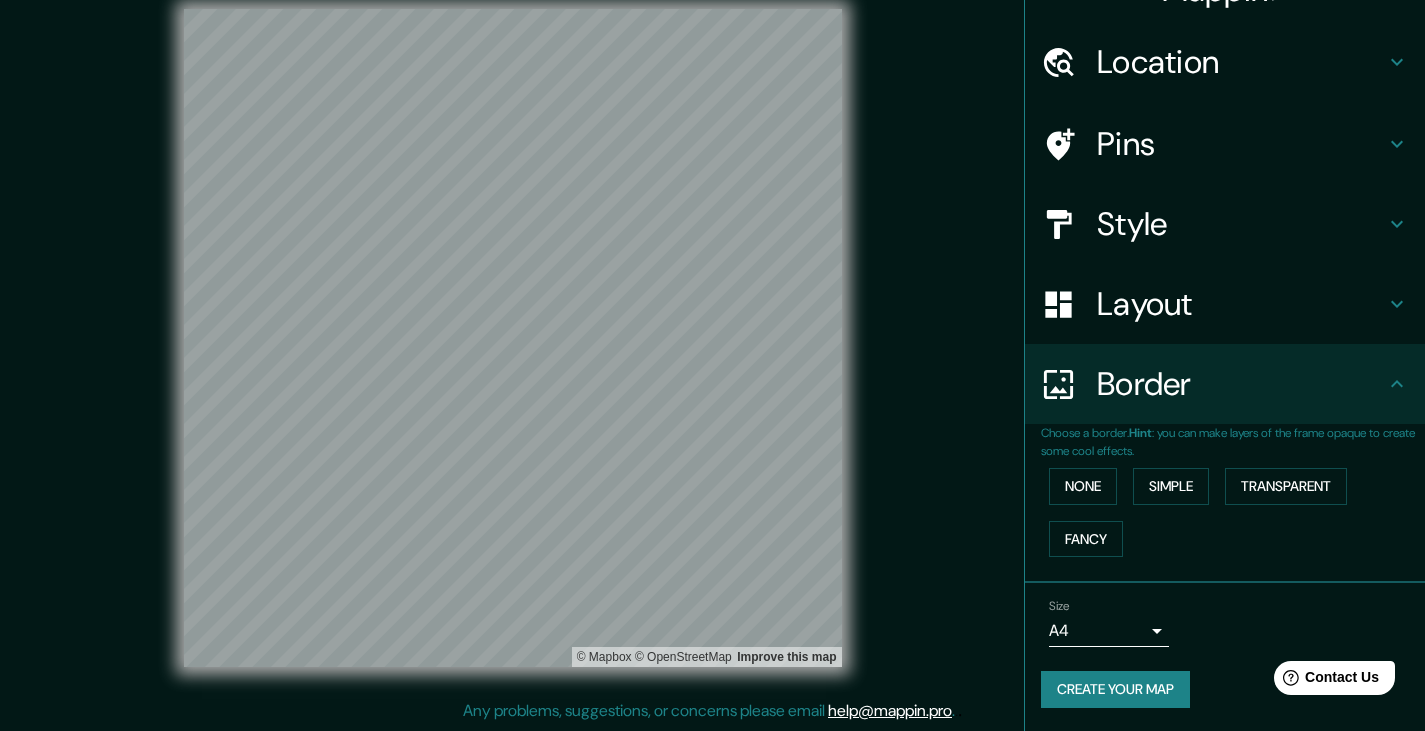 click on "Create your map" at bounding box center (1115, 689) 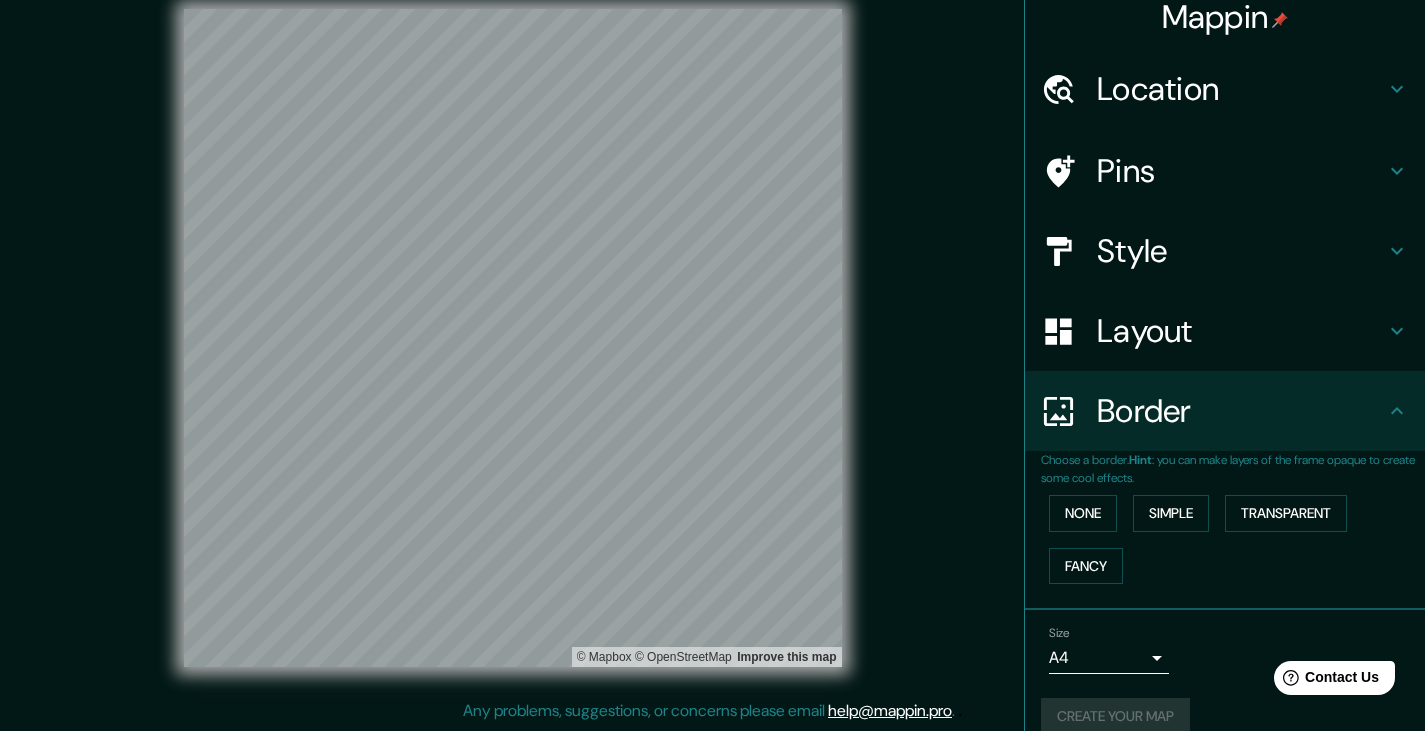 scroll, scrollTop: 0, scrollLeft: 0, axis: both 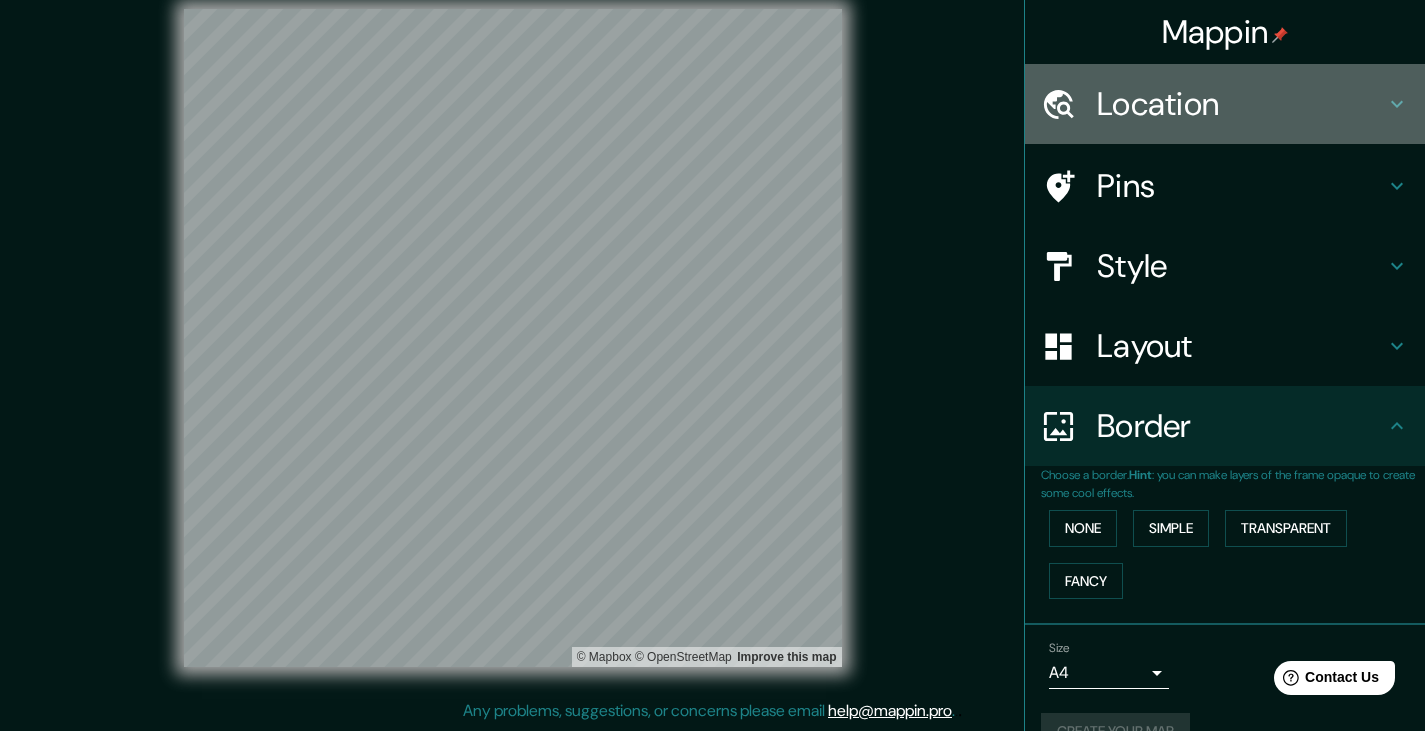 click on "Location" at bounding box center (1225, 104) 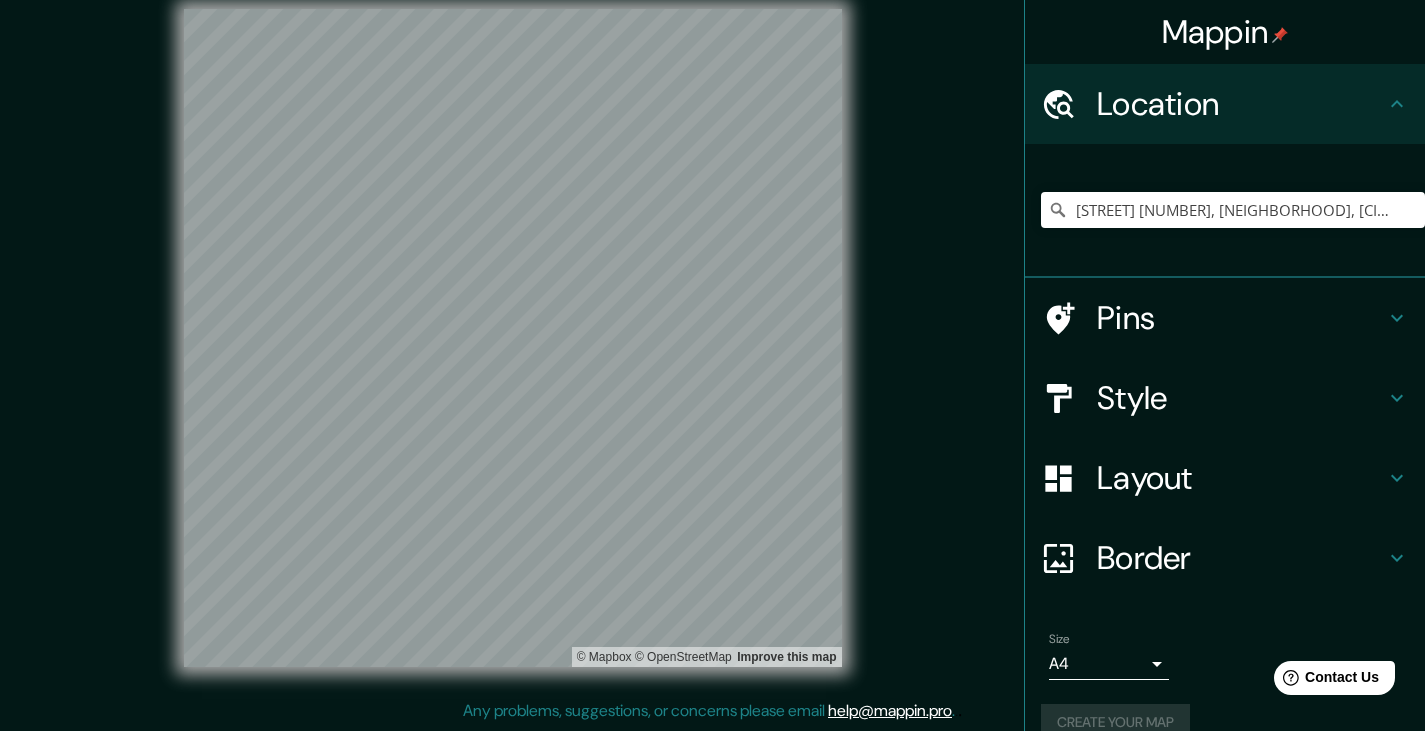 click on "Location" at bounding box center (1241, 104) 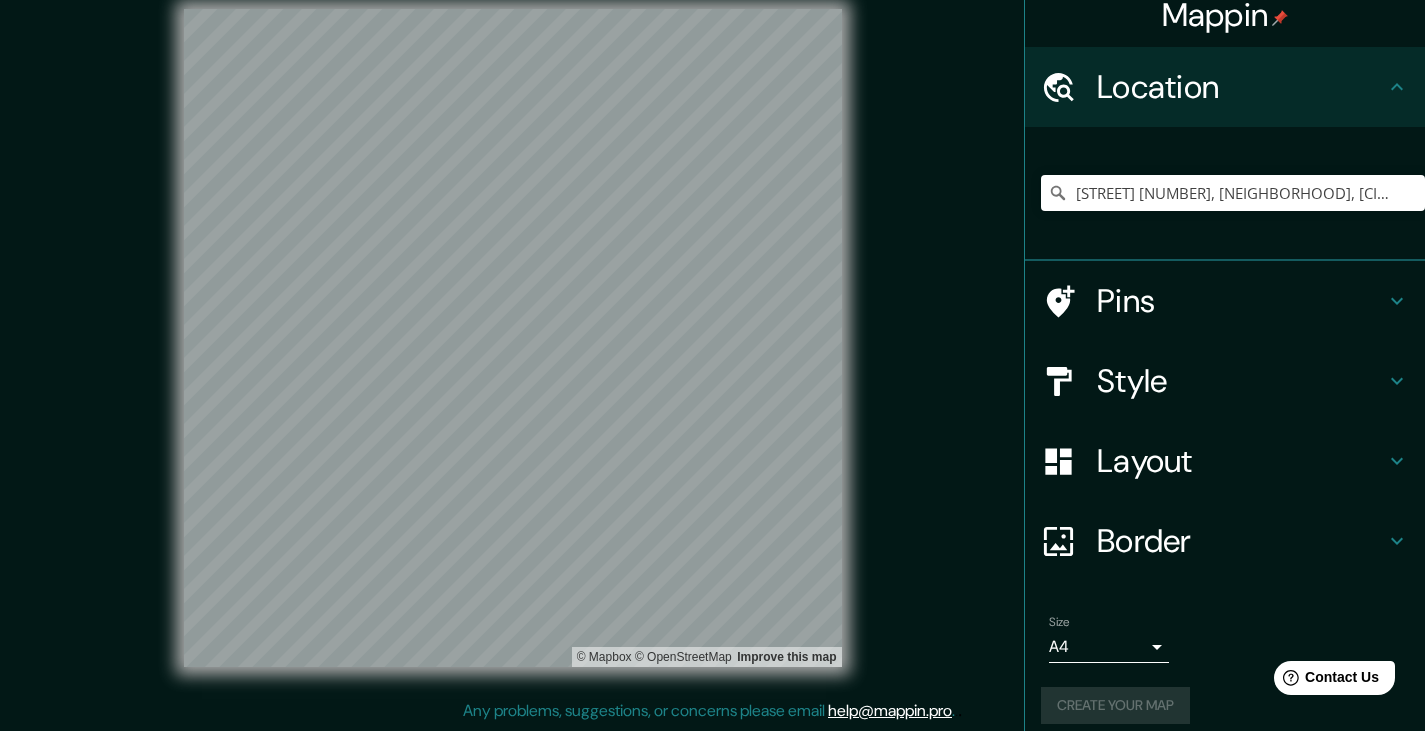 scroll, scrollTop: 33, scrollLeft: 0, axis: vertical 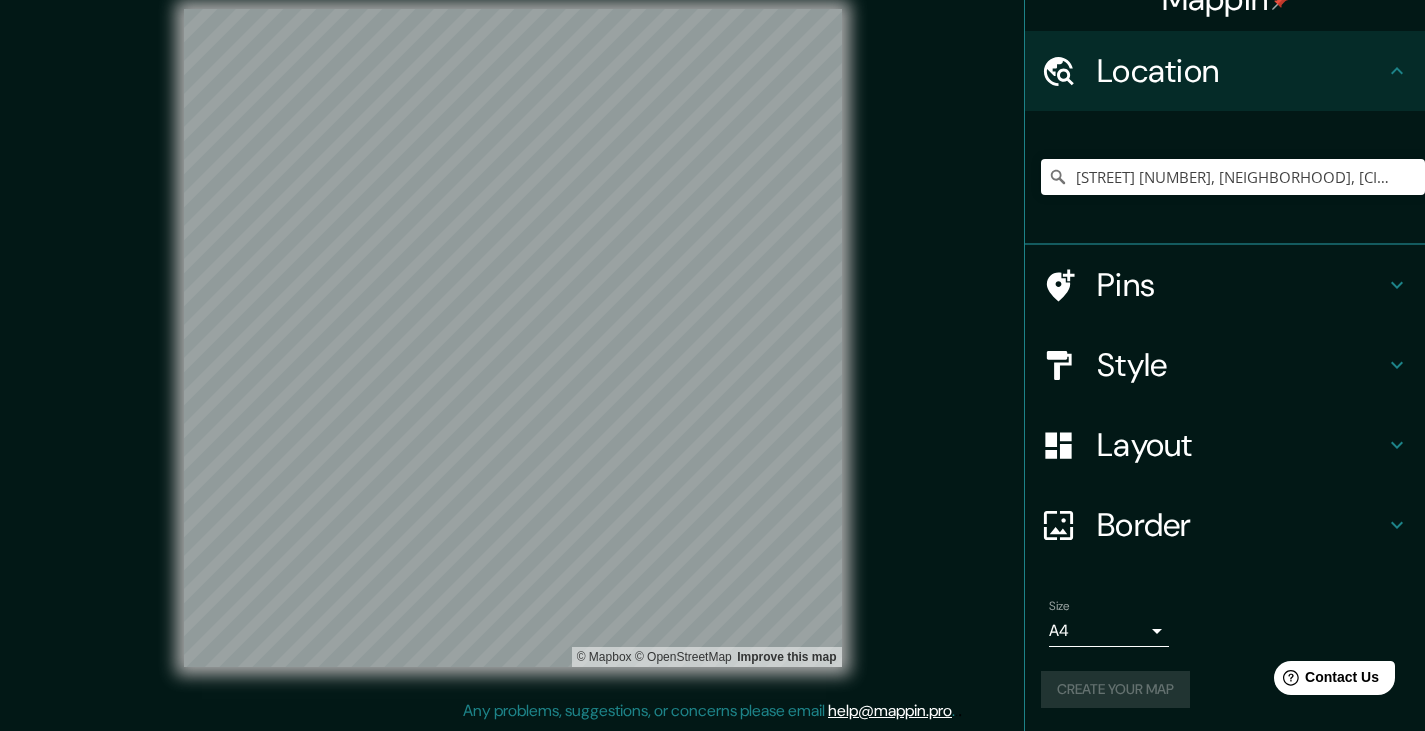 click on "Create your map" at bounding box center [1225, 689] 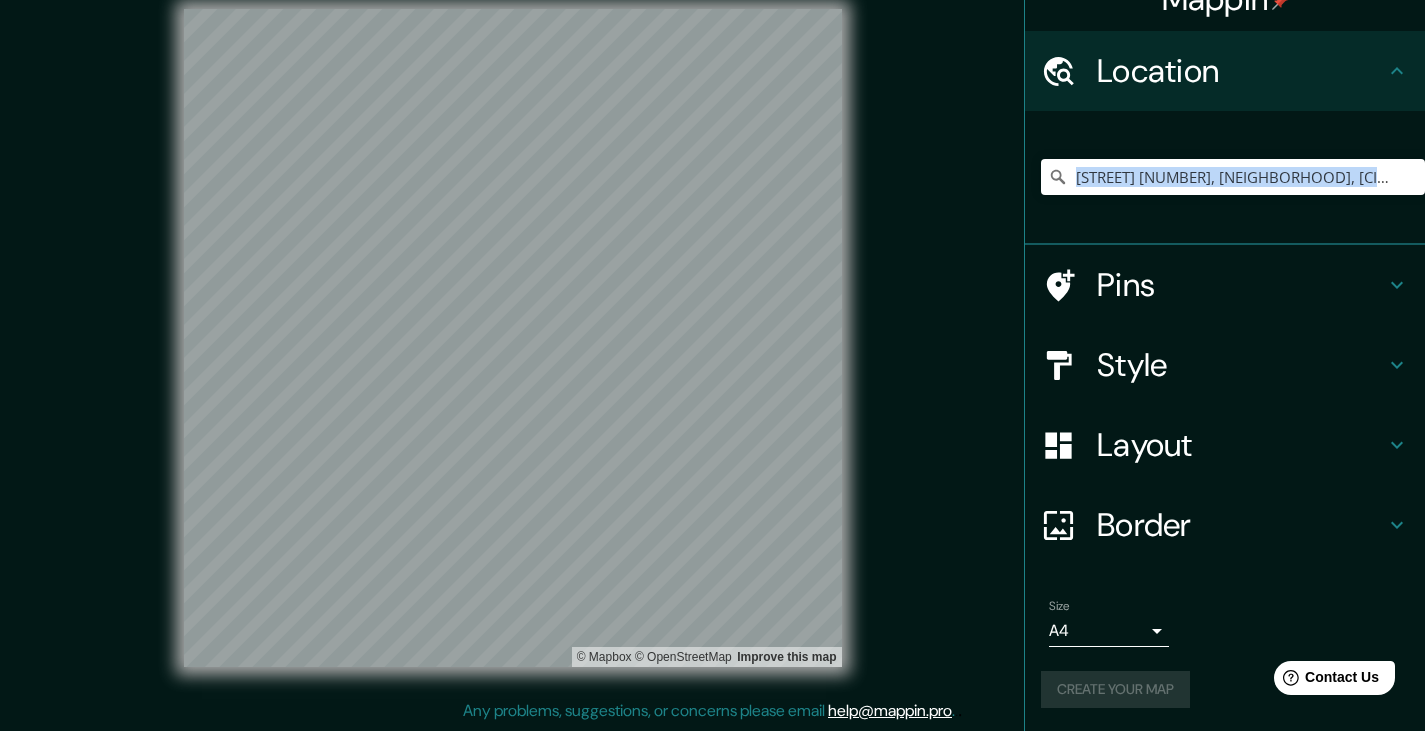 click on "Pins" at bounding box center (1241, 285) 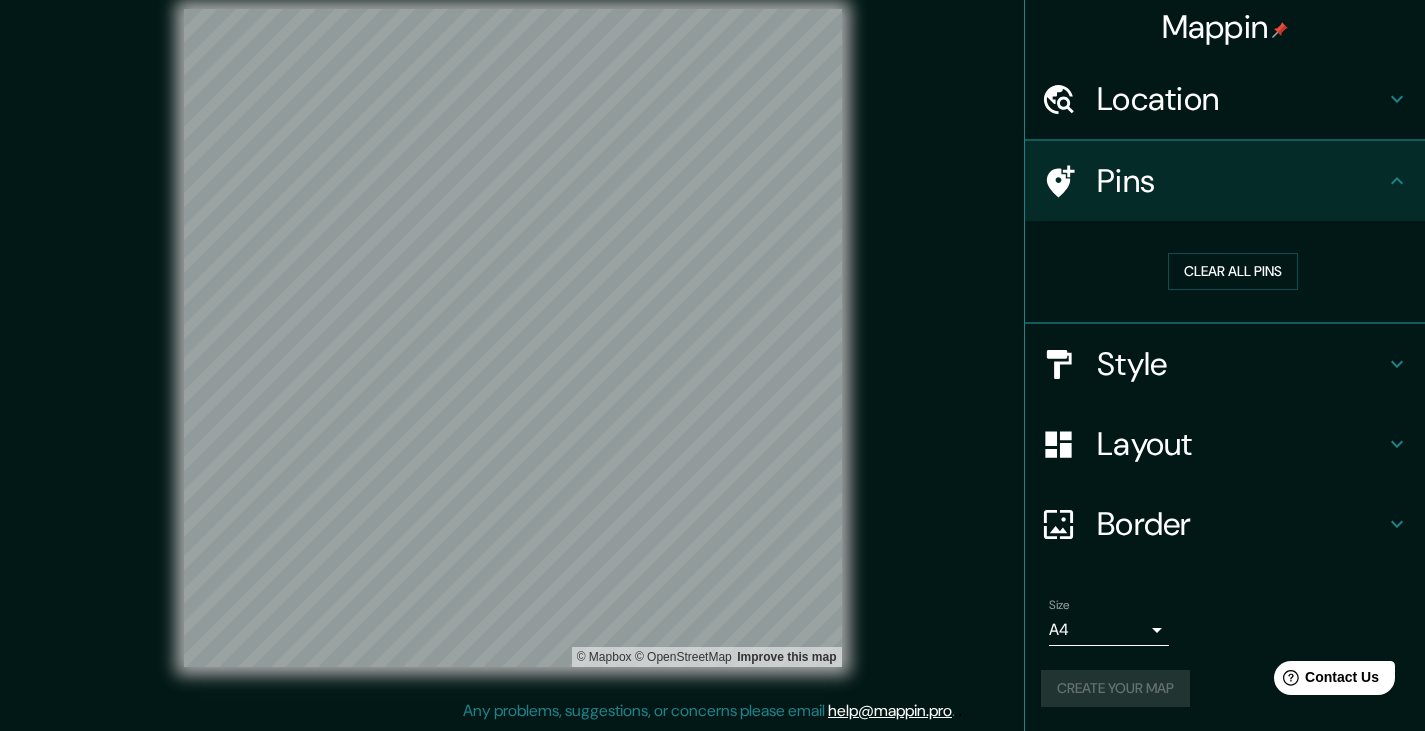 scroll, scrollTop: 4, scrollLeft: 0, axis: vertical 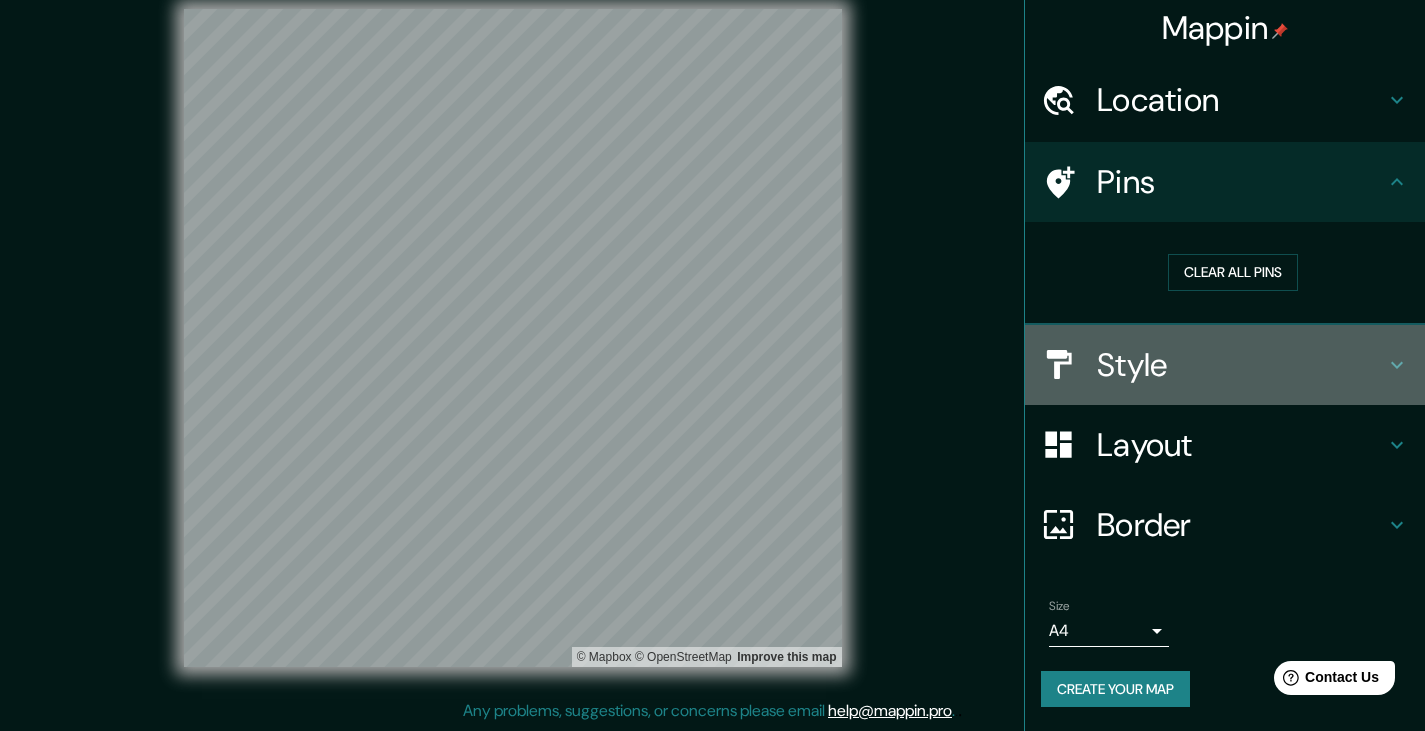 click on "Style" at bounding box center (1225, 365) 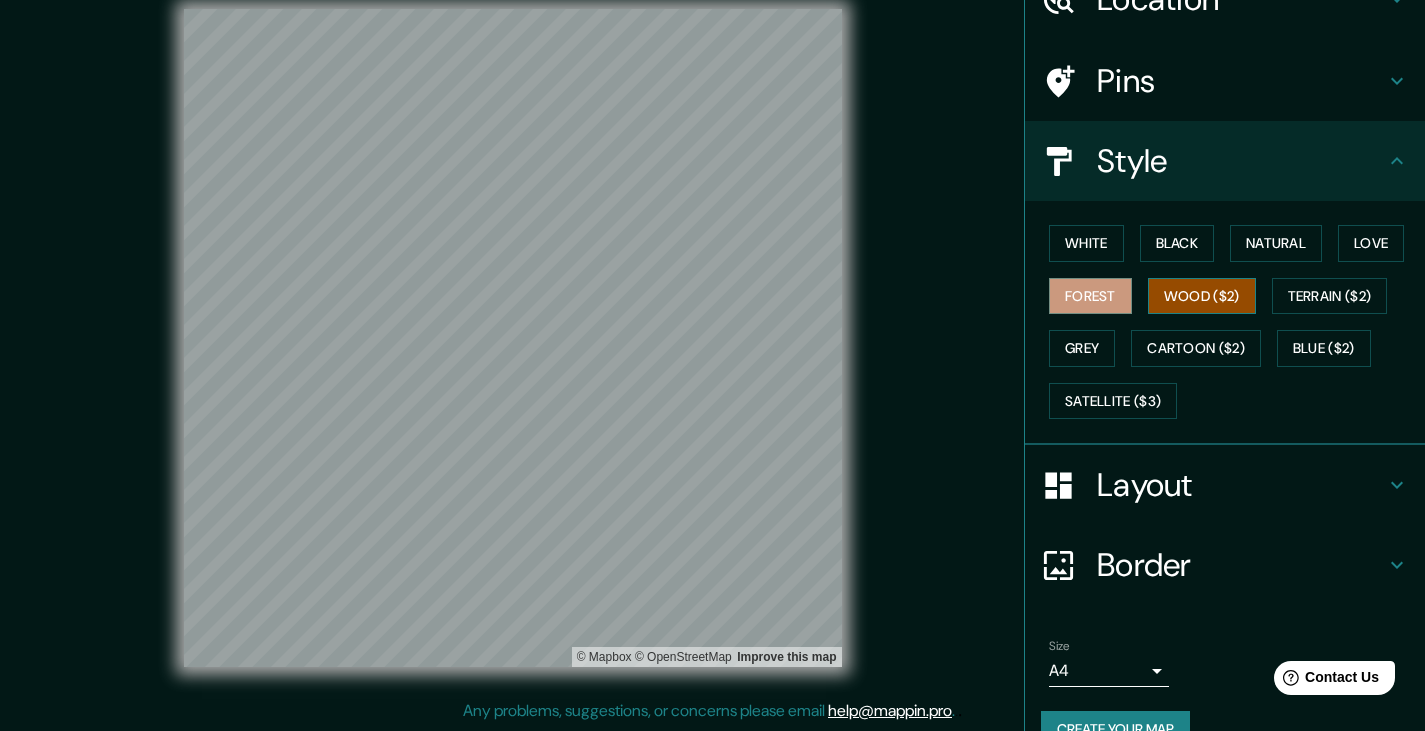 scroll, scrollTop: 145, scrollLeft: 0, axis: vertical 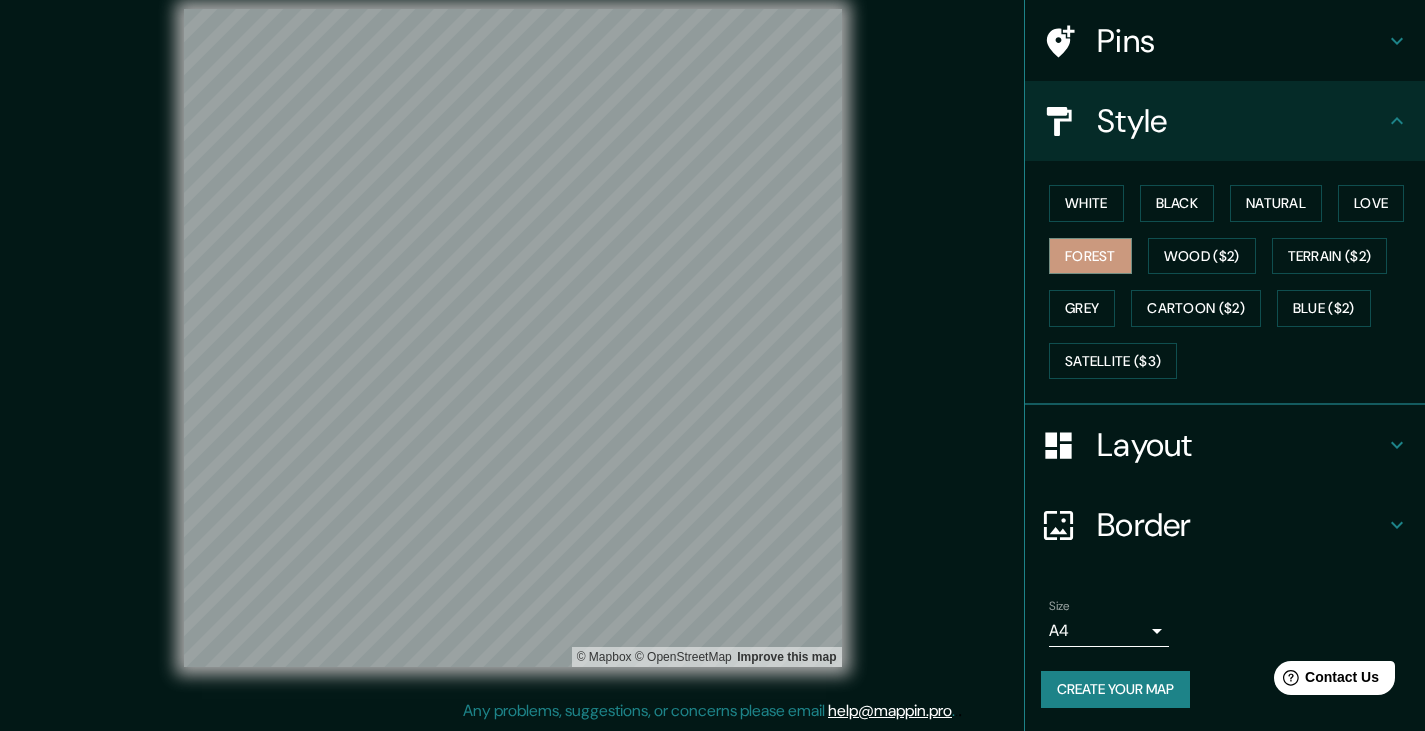 click on "Create your map" at bounding box center [1115, 689] 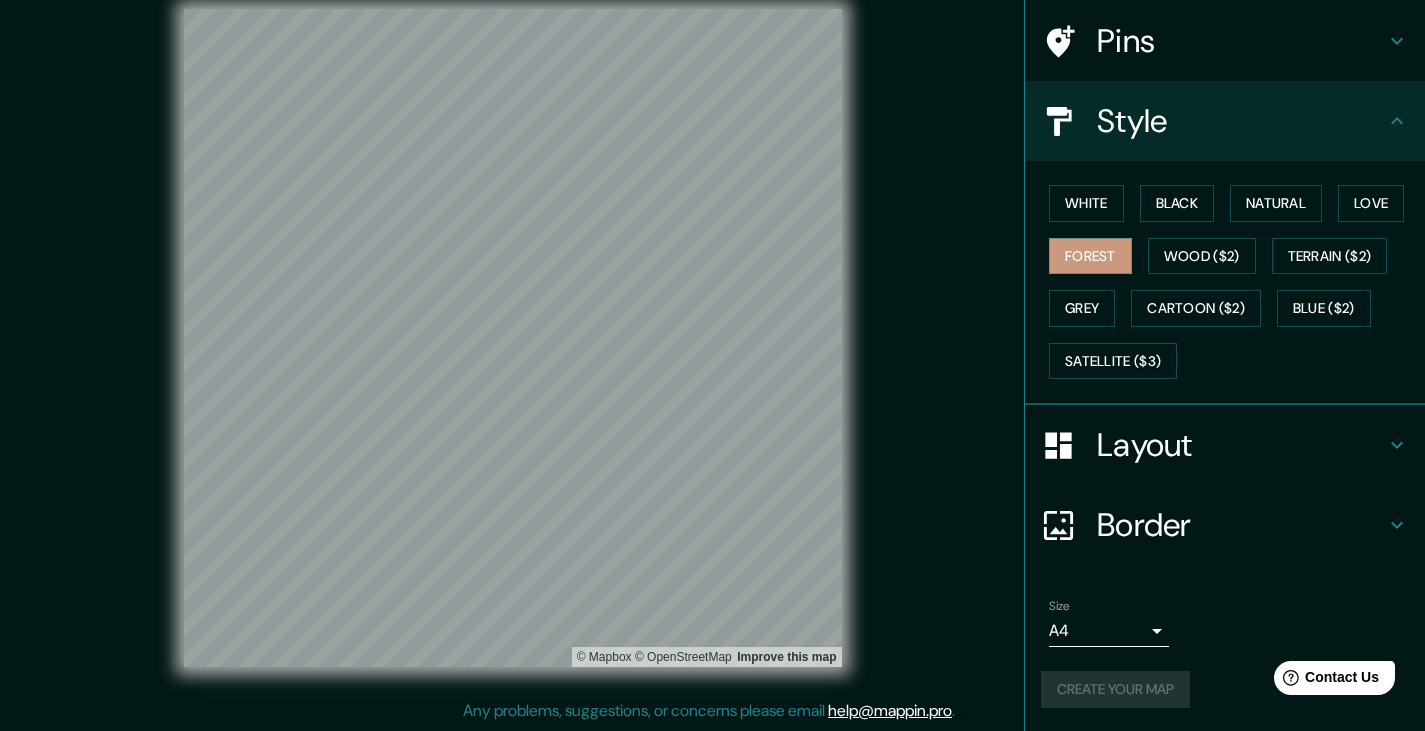 drag, startPoint x: 1141, startPoint y: 679, endPoint x: 1143, endPoint y: 689, distance: 10.198039 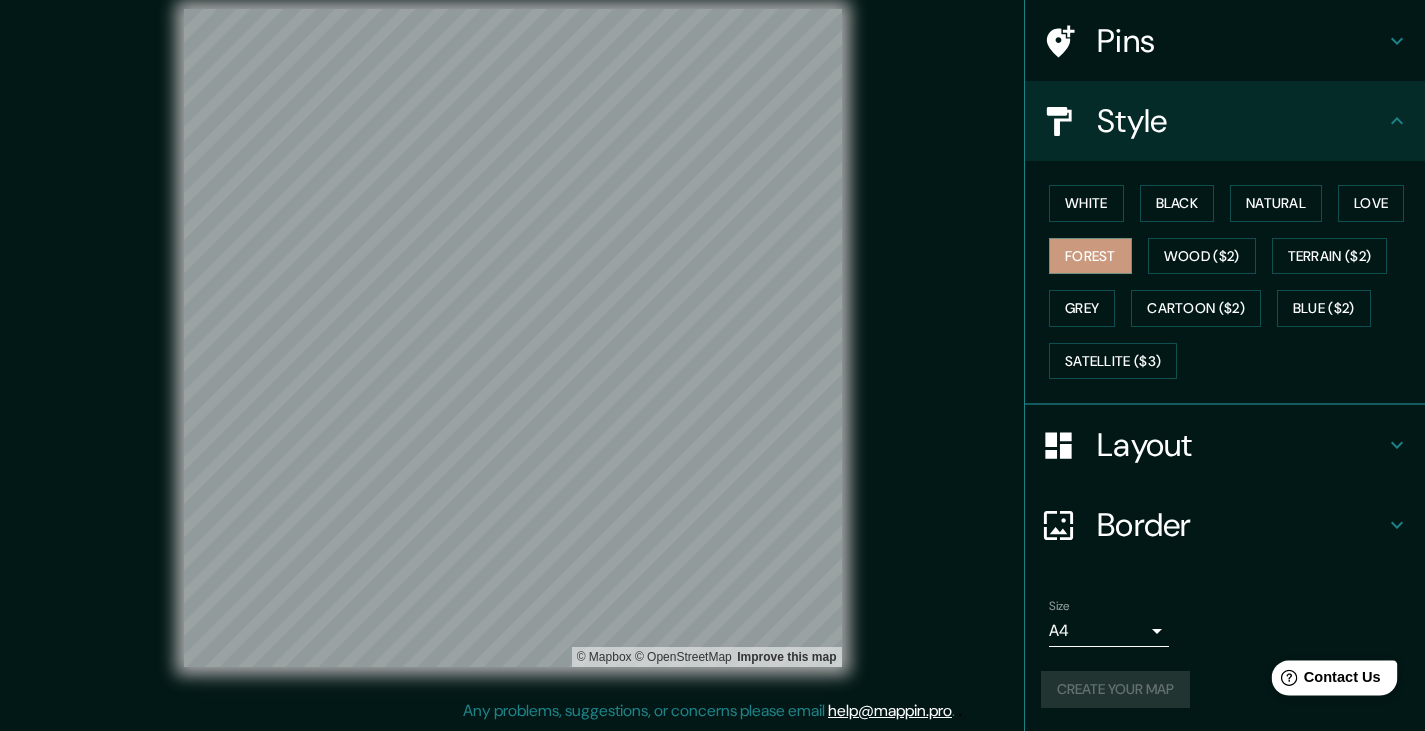 click on "Help Contact Us" at bounding box center (1335, 677) 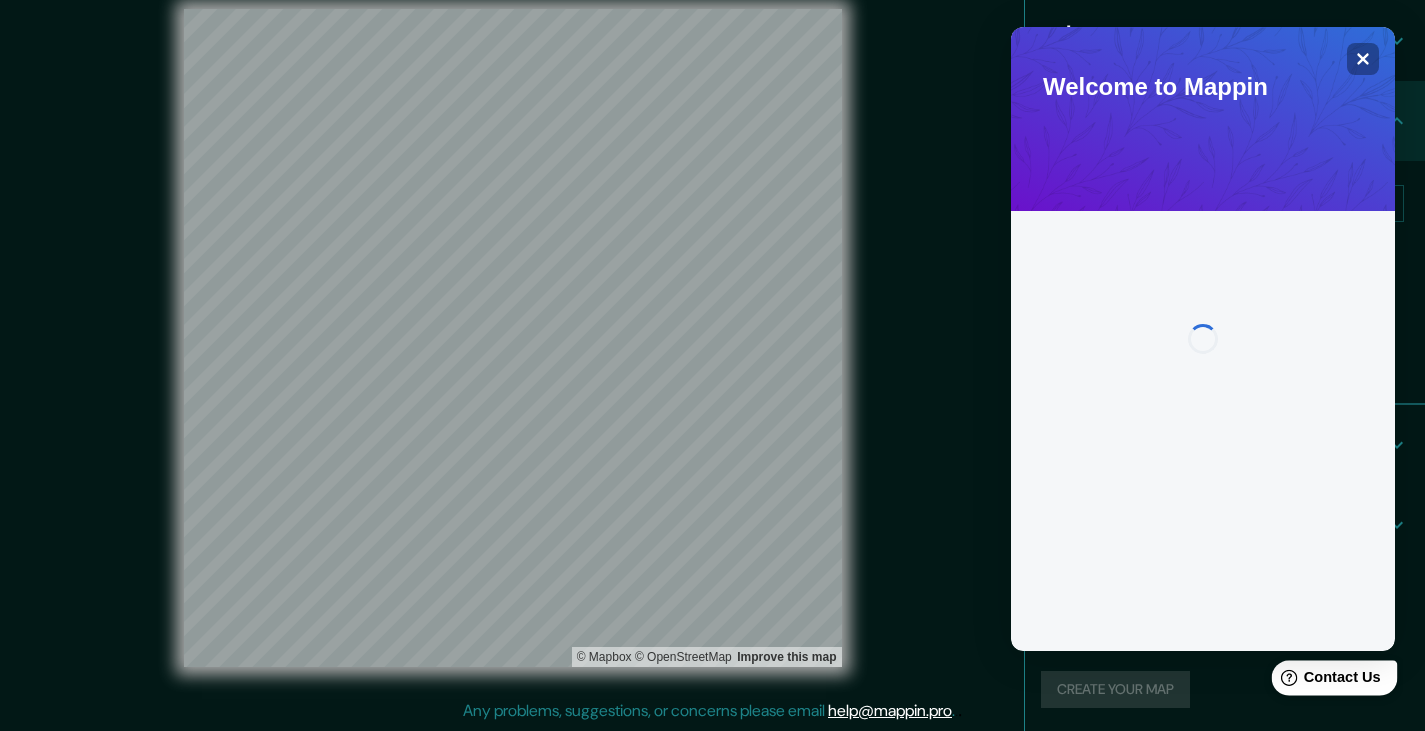 scroll, scrollTop: 0, scrollLeft: 0, axis: both 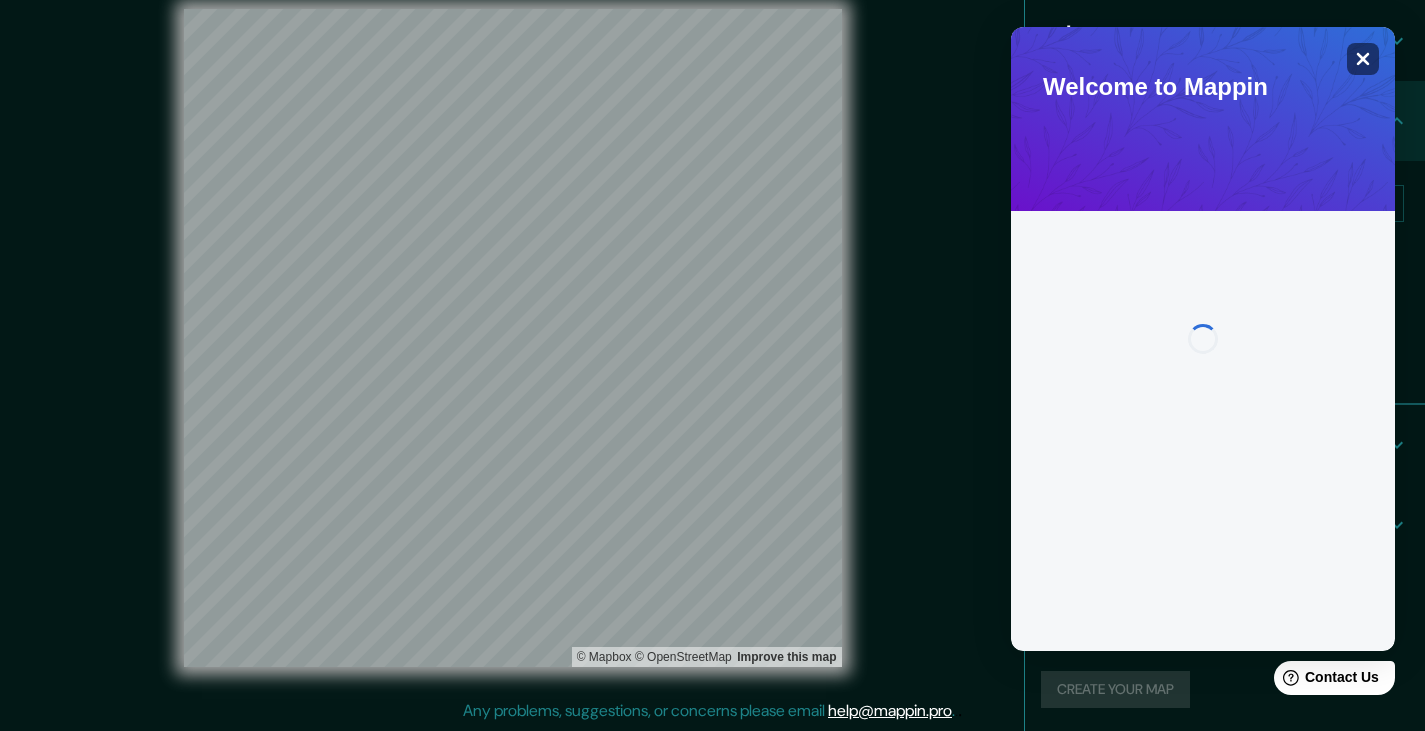 click on "Close" 